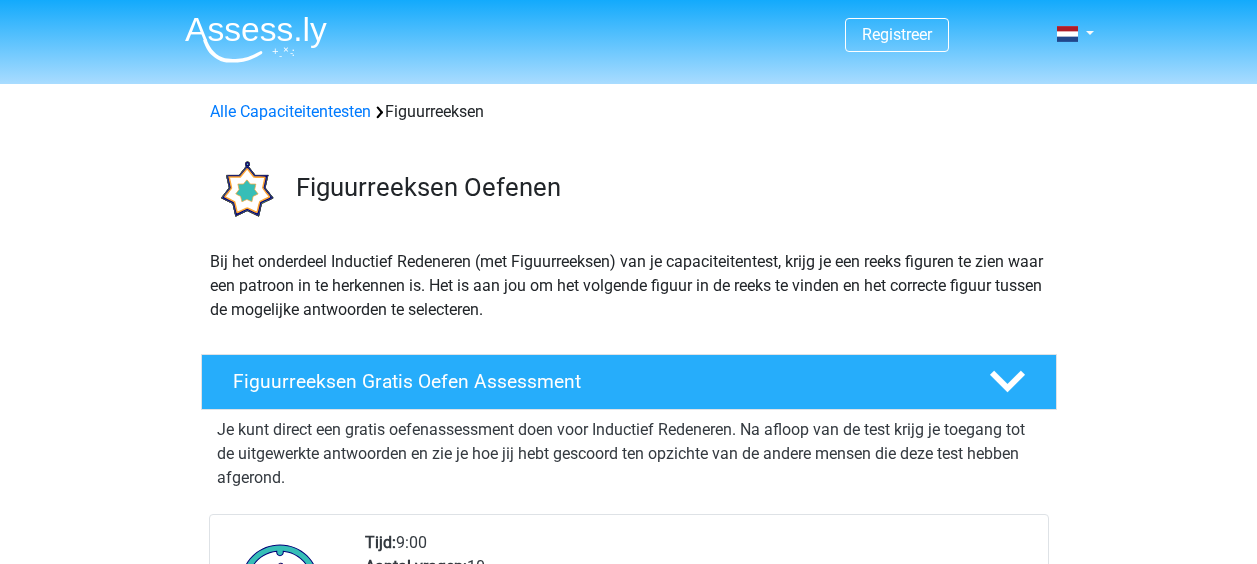 scroll, scrollTop: 0, scrollLeft: 0, axis: both 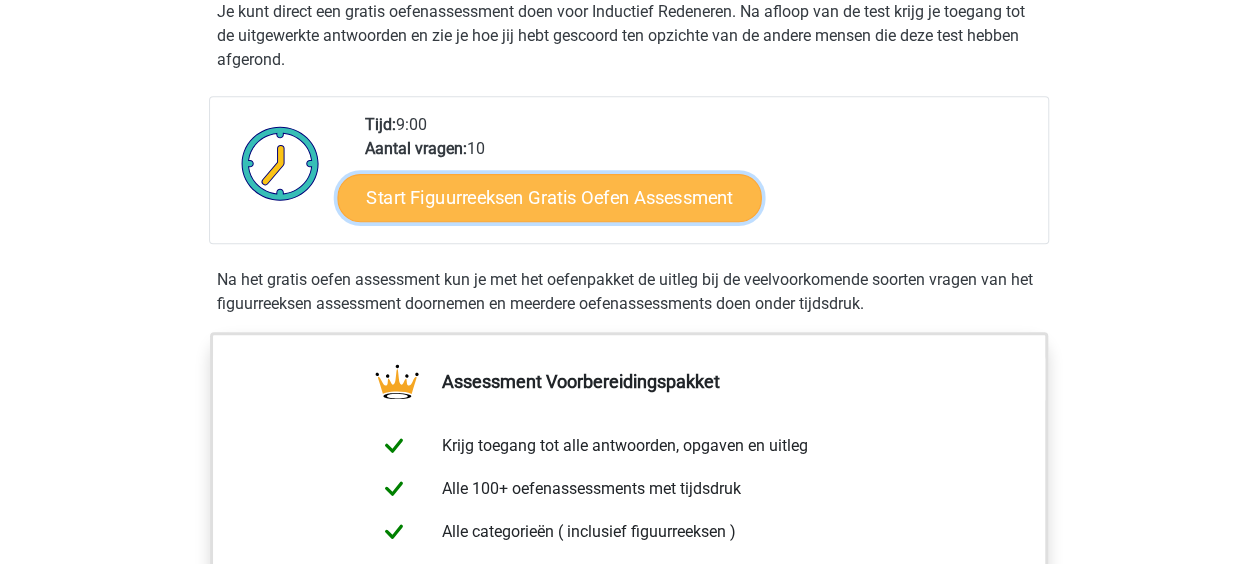 click on "Start Figuurreeksen
Gratis Oefen Assessment" at bounding box center (549, 197) 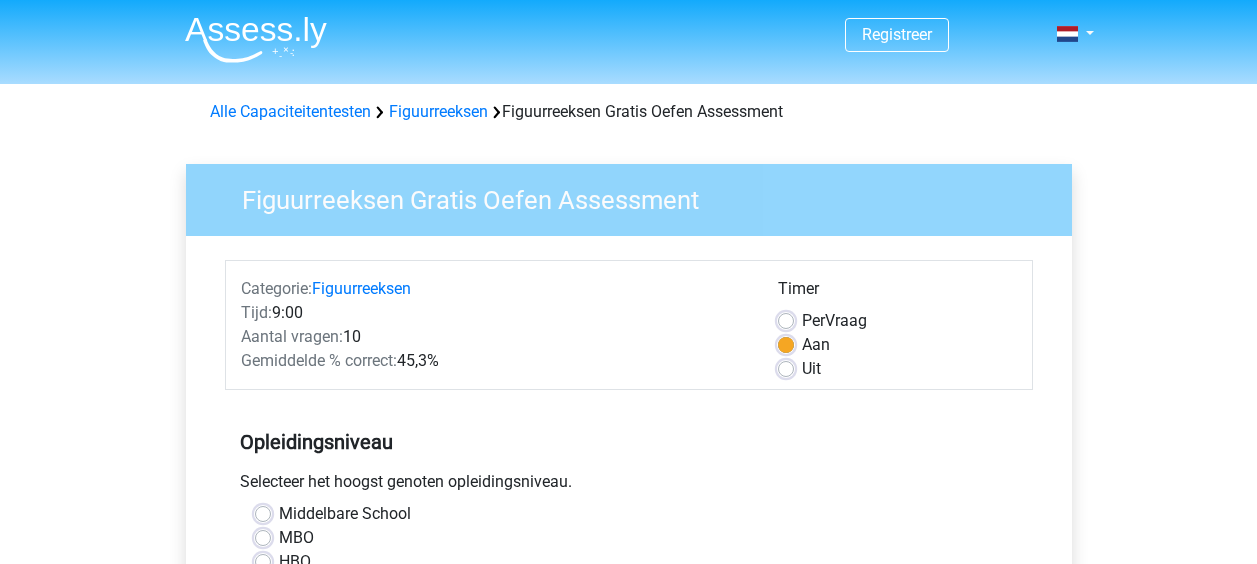 scroll, scrollTop: 0, scrollLeft: 0, axis: both 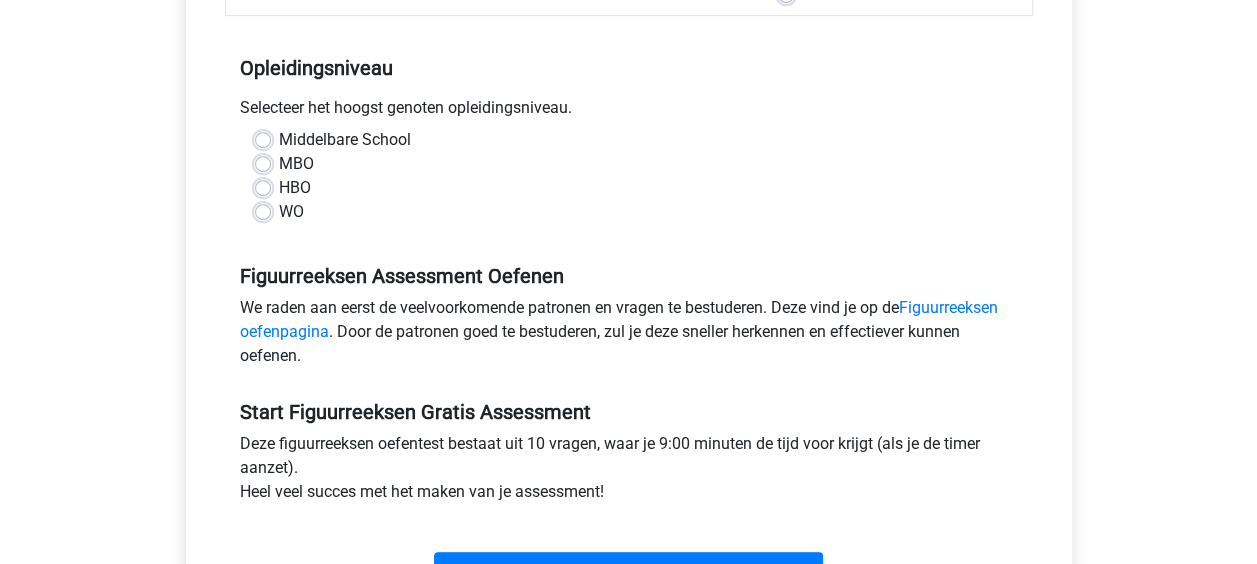 click on "HBO" at bounding box center [295, 188] 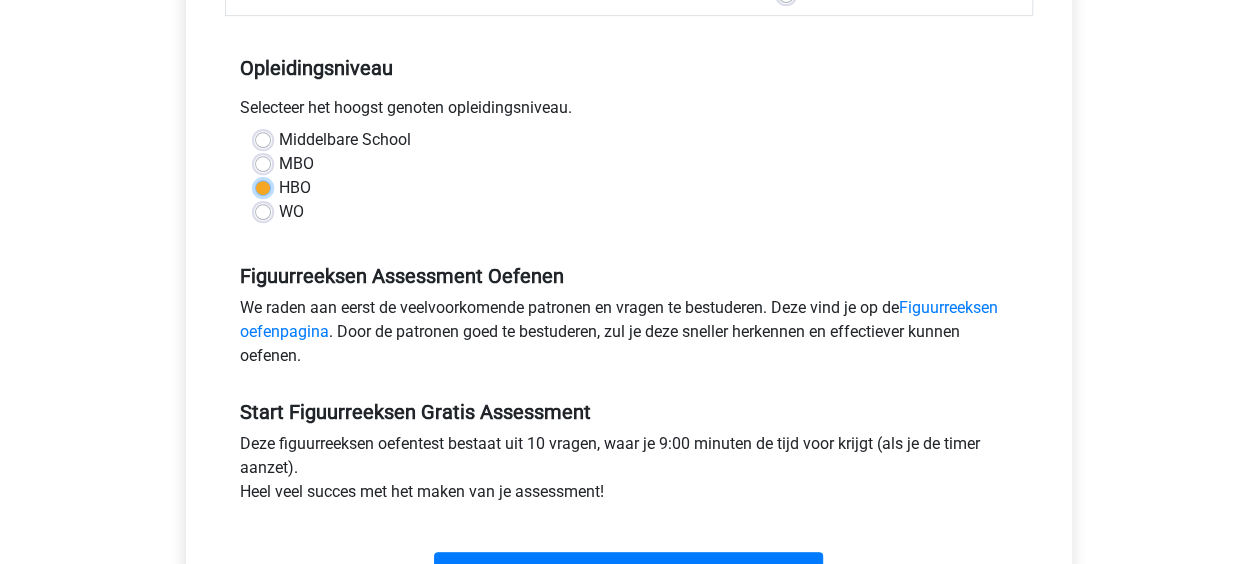 click on "HBO" at bounding box center (263, 186) 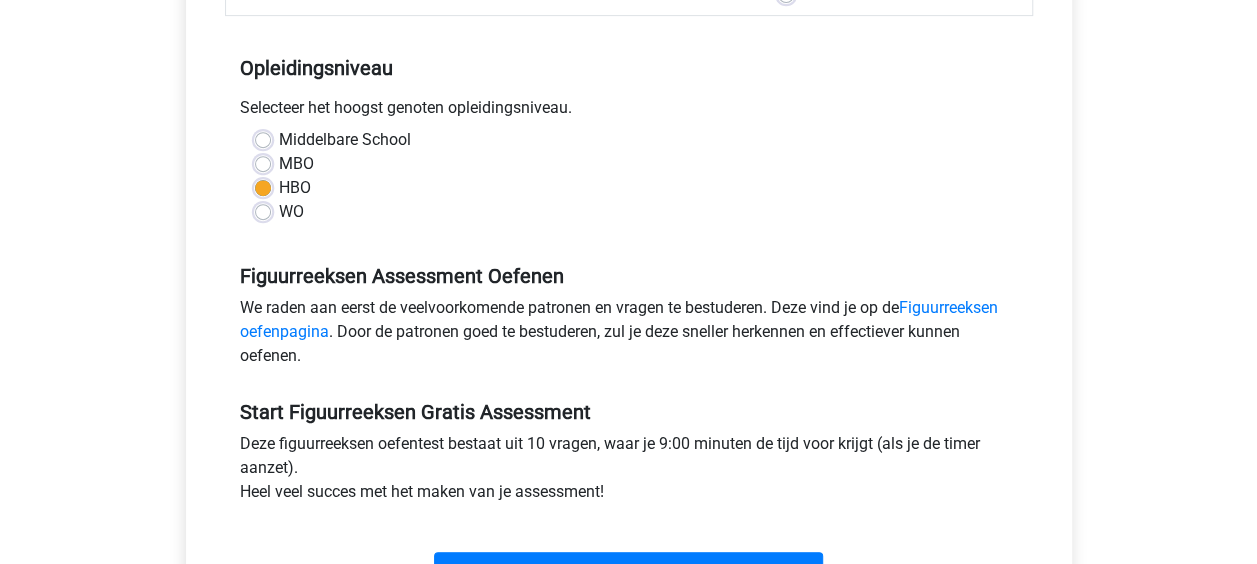 click on "Start" at bounding box center (629, 555) 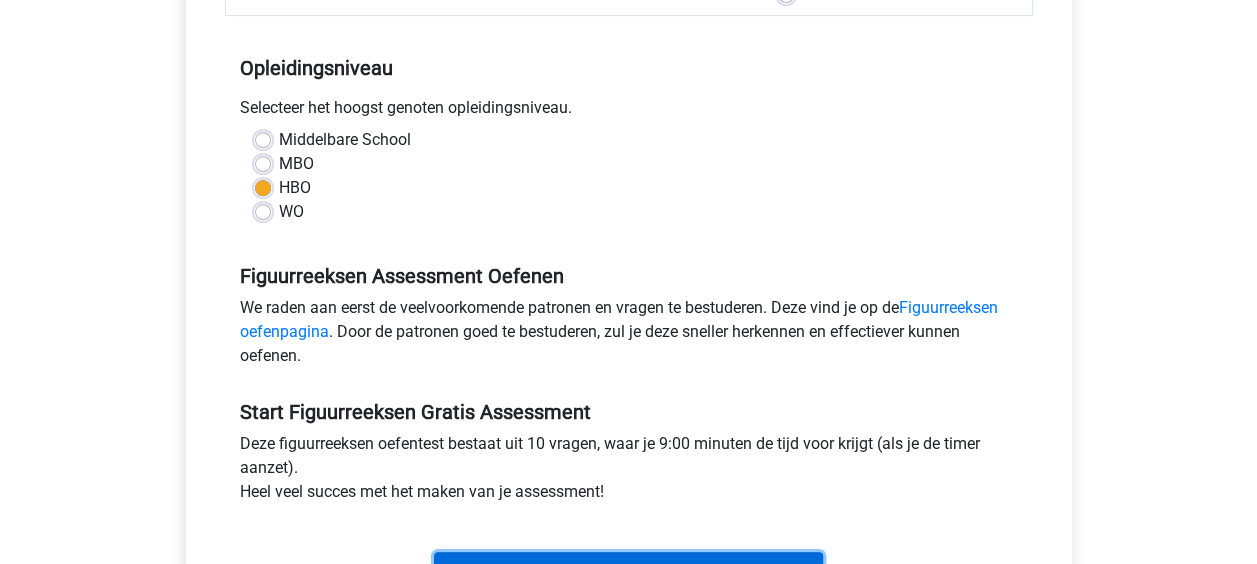 click on "Start" at bounding box center (628, 571) 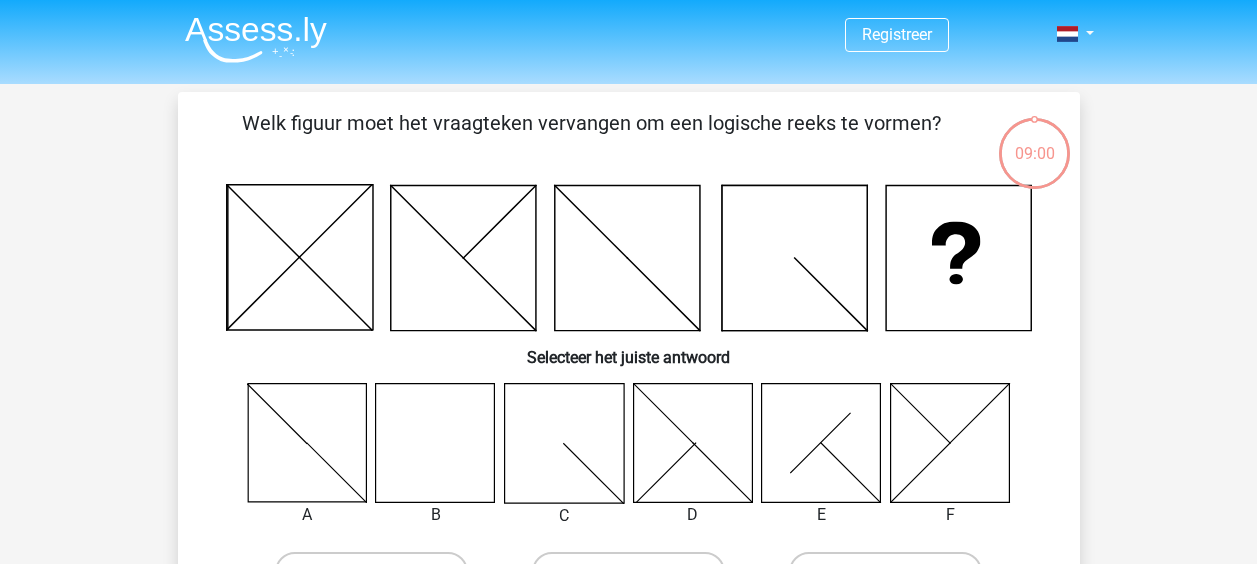 scroll, scrollTop: 0, scrollLeft: 0, axis: both 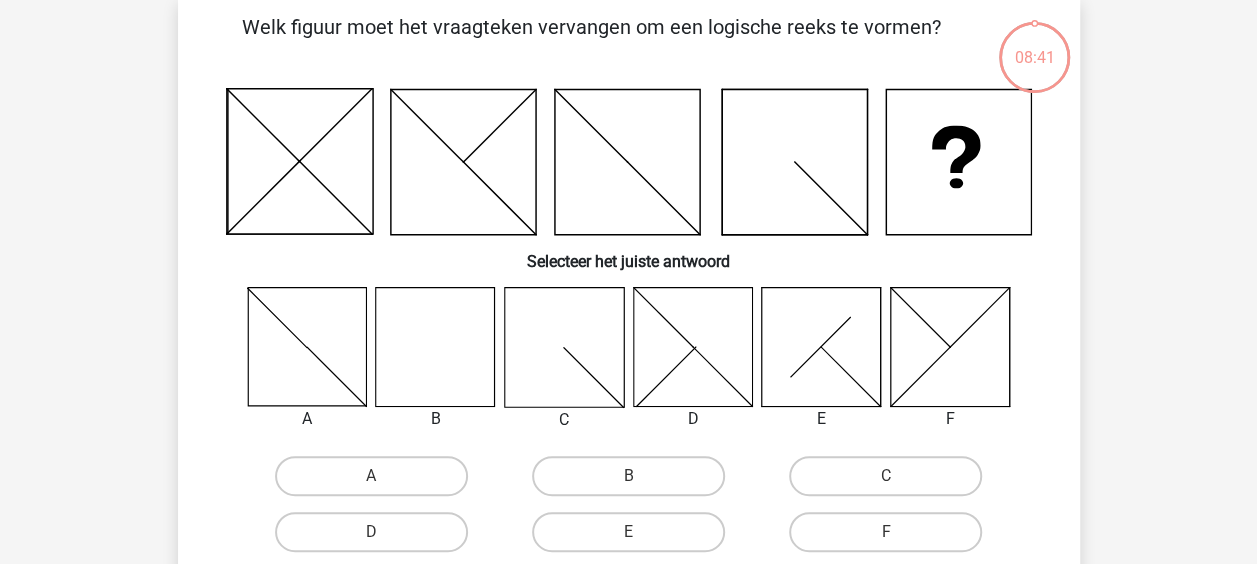 click 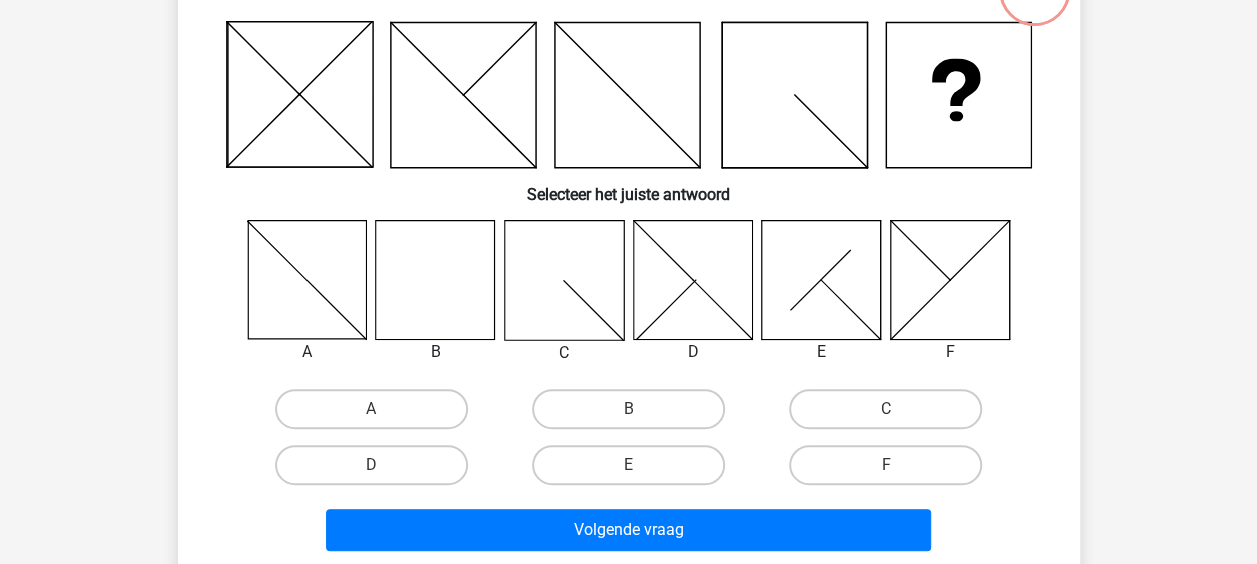 scroll, scrollTop: 134, scrollLeft: 0, axis: vertical 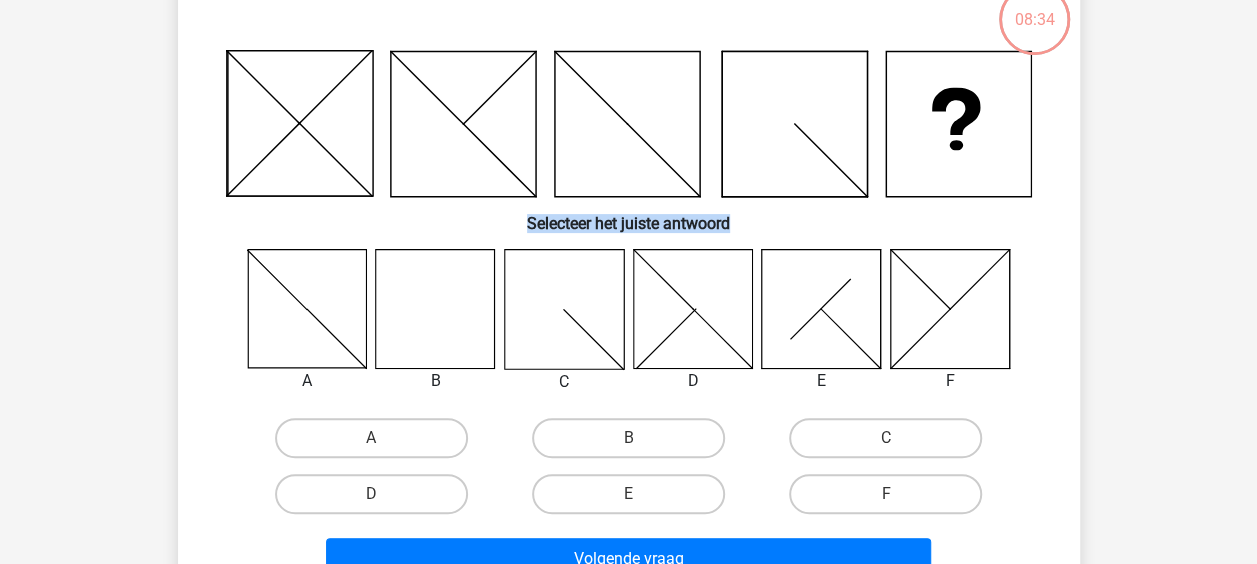 drag, startPoint x: 1254, startPoint y: 219, endPoint x: 1239, endPoint y: 183, distance: 39 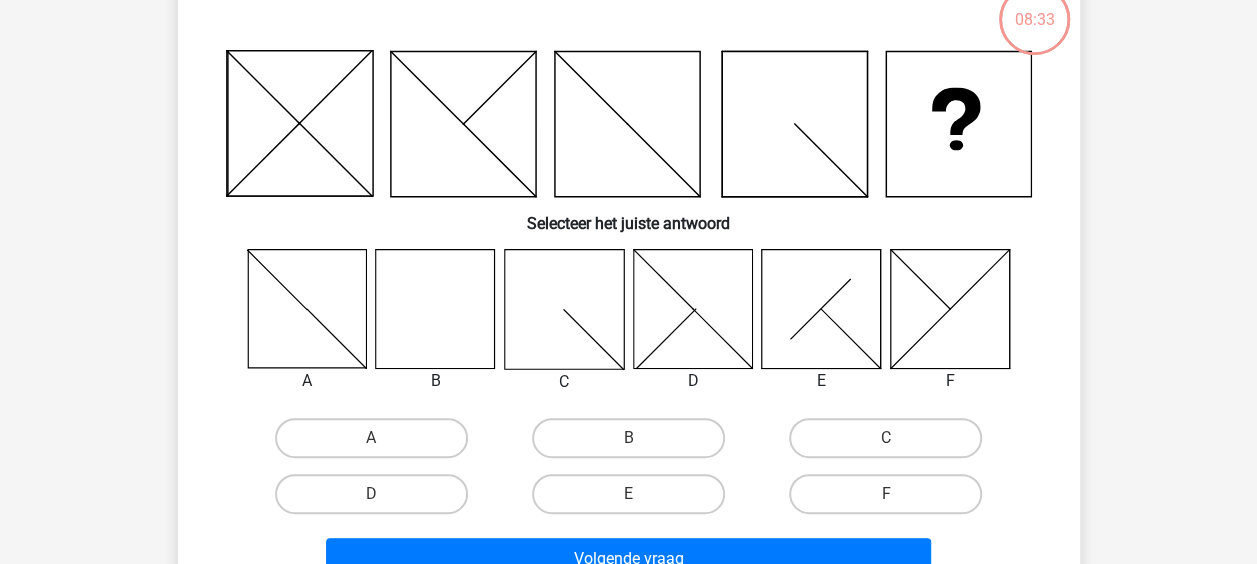 drag, startPoint x: 1239, startPoint y: 183, endPoint x: 1154, endPoint y: 290, distance: 136.65285 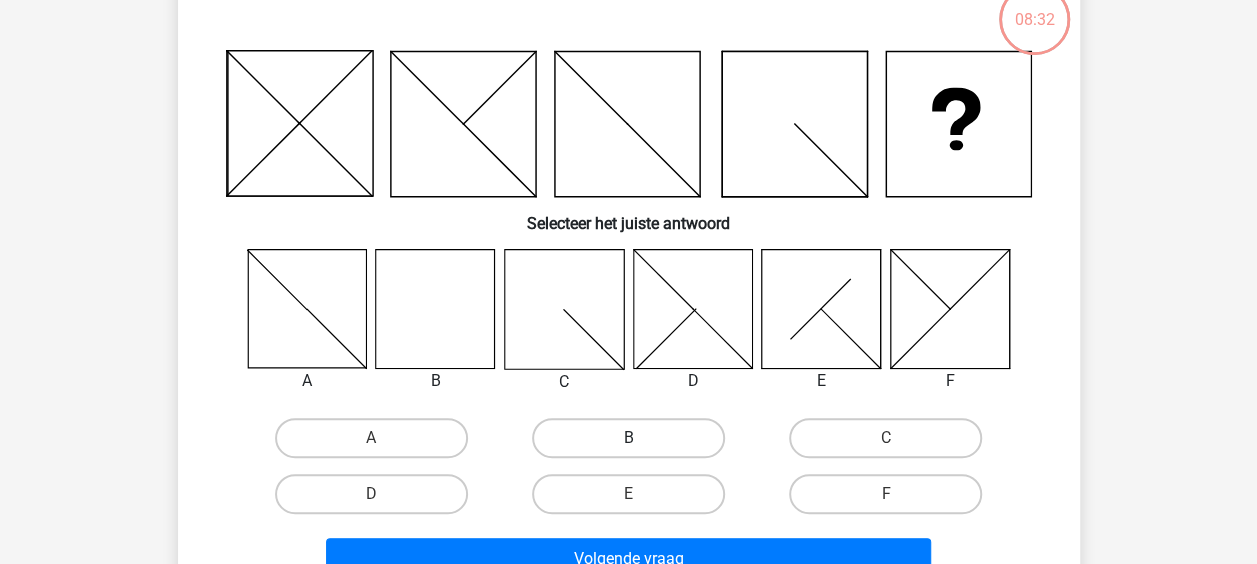 click on "B" at bounding box center [628, 438] 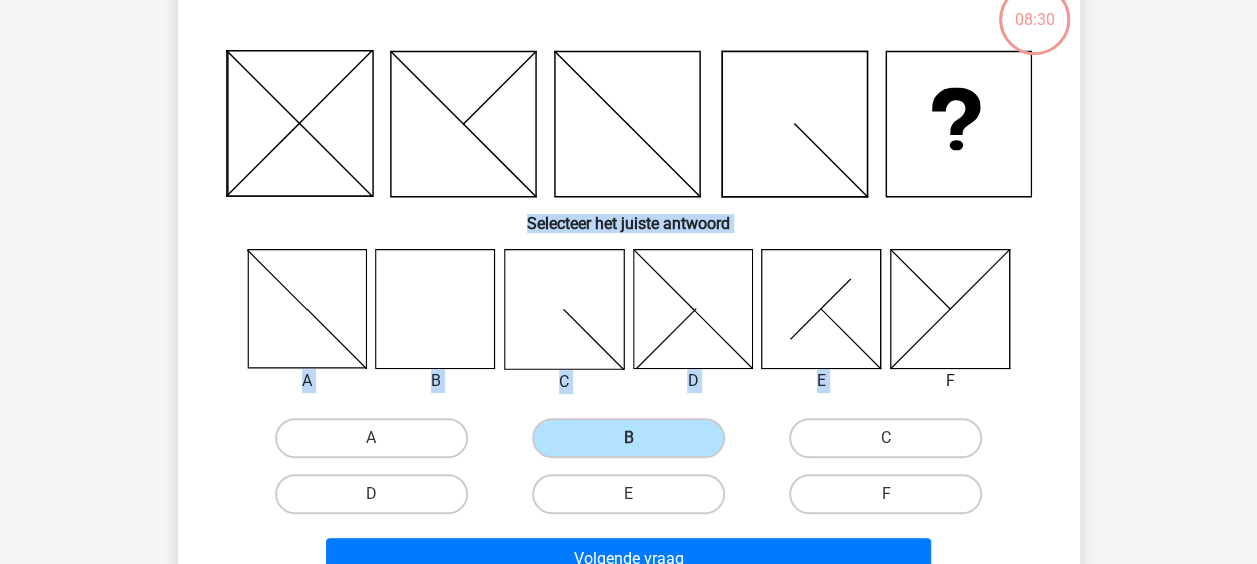 drag, startPoint x: 1257, startPoint y: 191, endPoint x: 1275, endPoint y: 242, distance: 54.08327 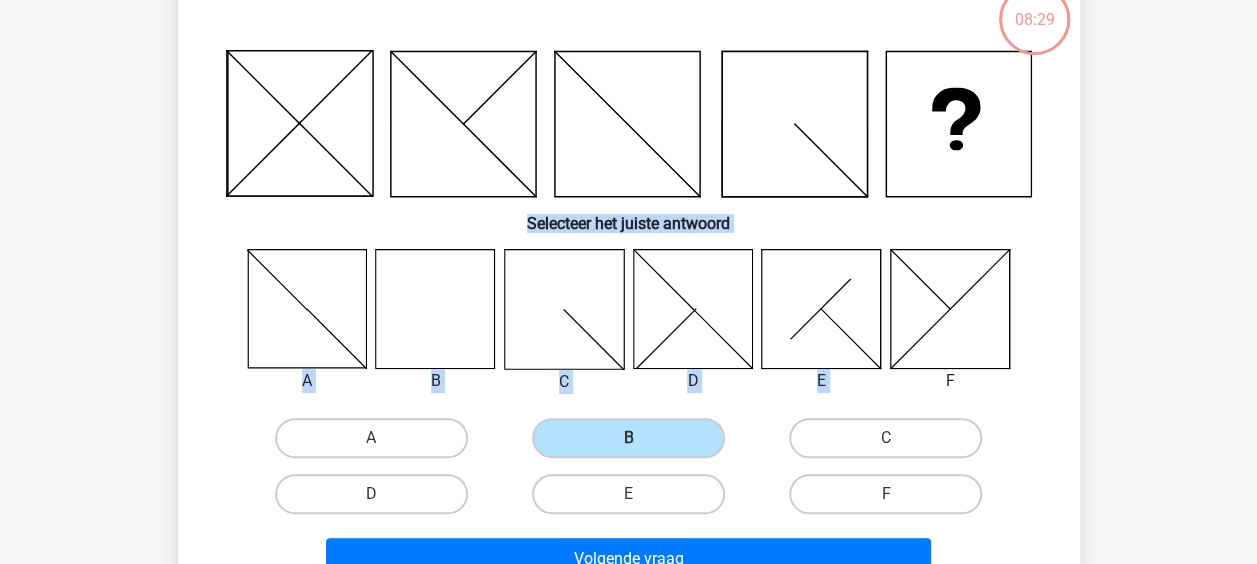 drag, startPoint x: 1275, startPoint y: 242, endPoint x: 1124, endPoint y: 335, distance: 177.34148 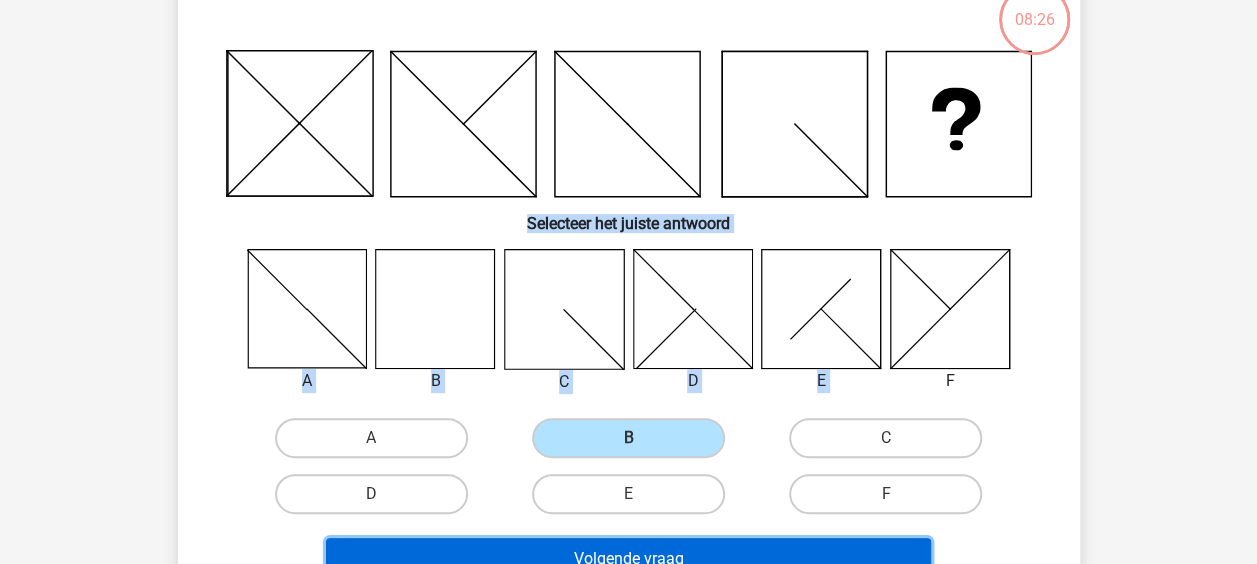 click on "Volgende vraag" at bounding box center [628, 559] 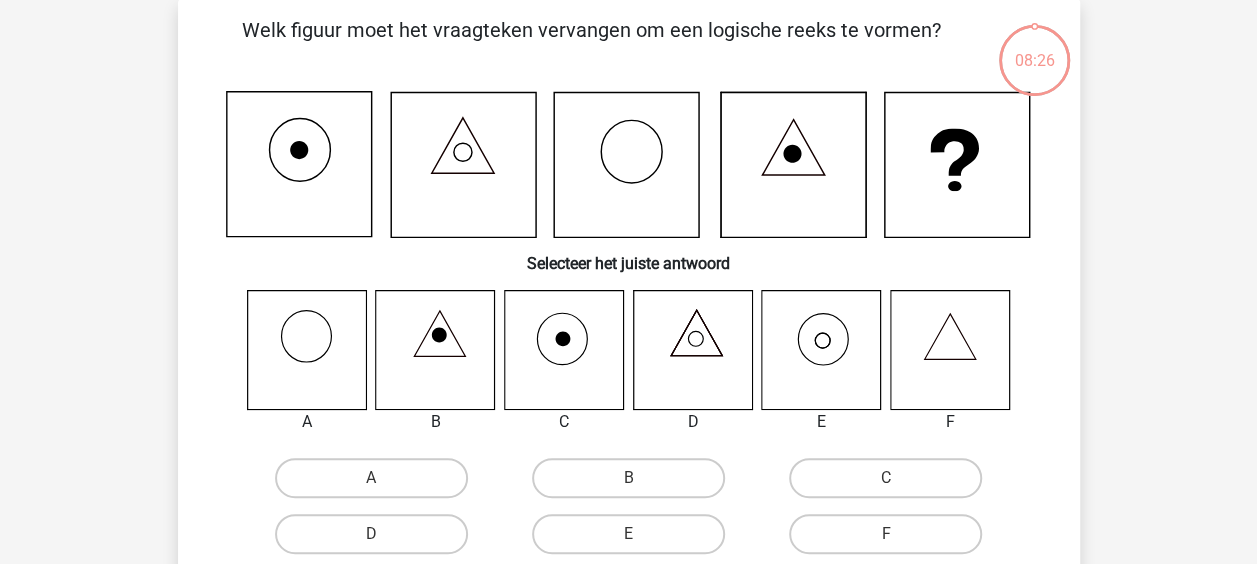 scroll, scrollTop: 92, scrollLeft: 0, axis: vertical 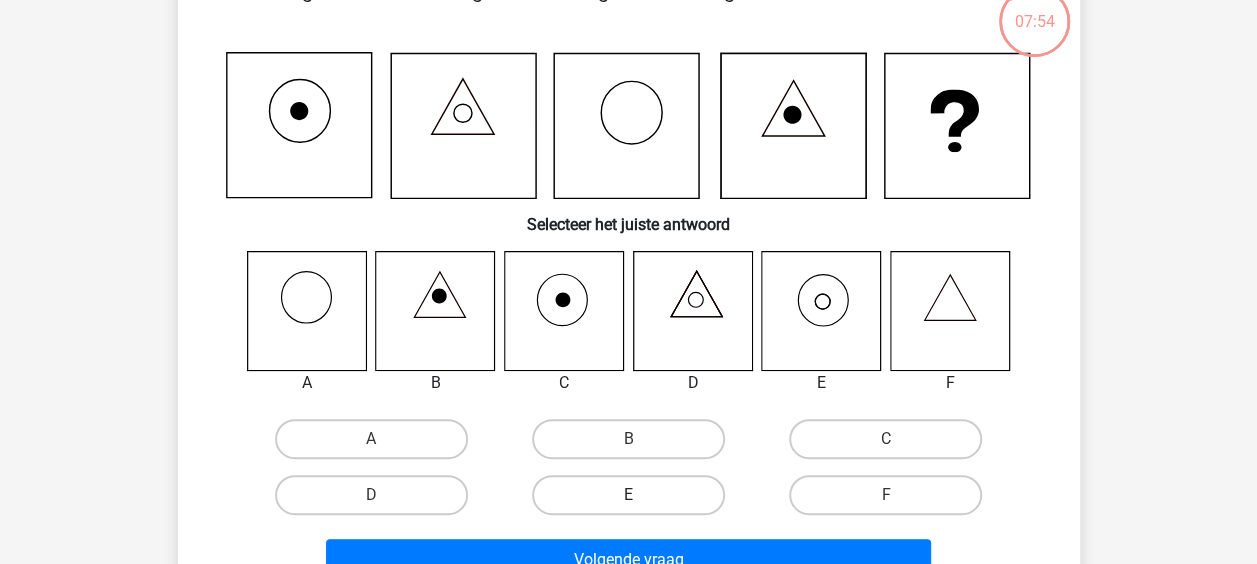 click on "E" at bounding box center [628, 495] 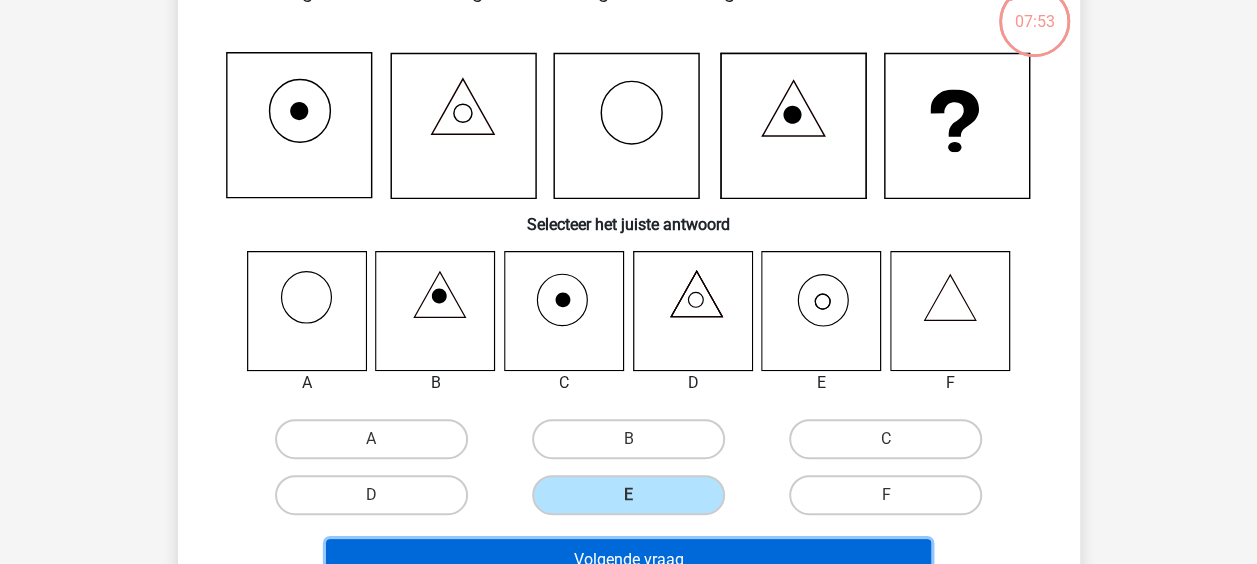 click on "Volgende vraag" at bounding box center [628, 560] 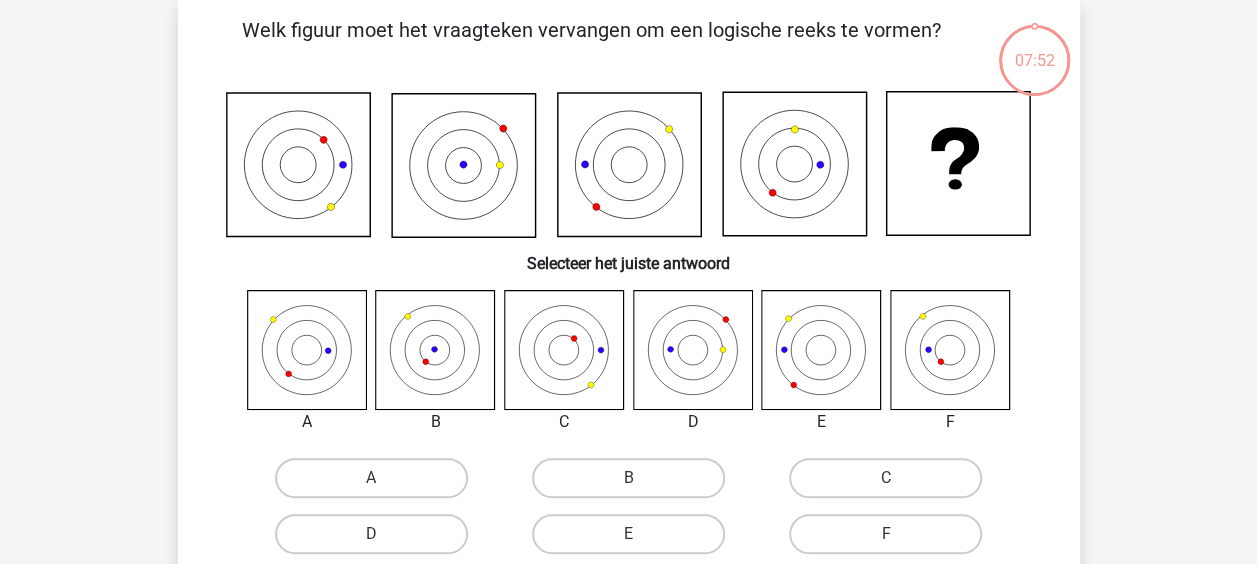 scroll, scrollTop: 92, scrollLeft: 0, axis: vertical 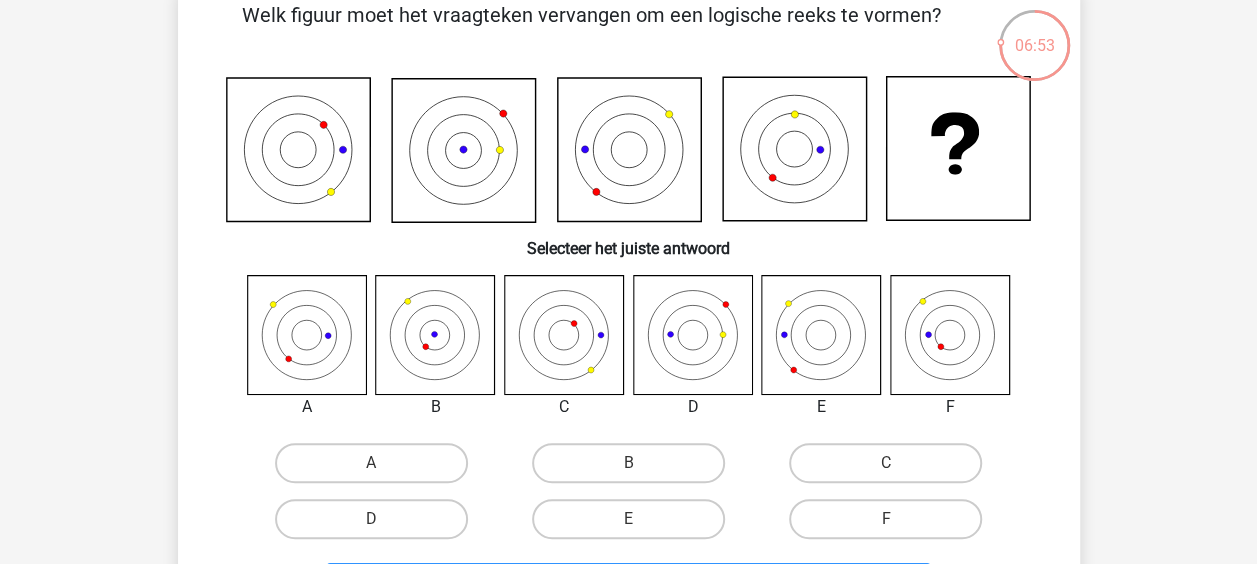click on "Selecteer het juiste antwoord" at bounding box center [629, 240] 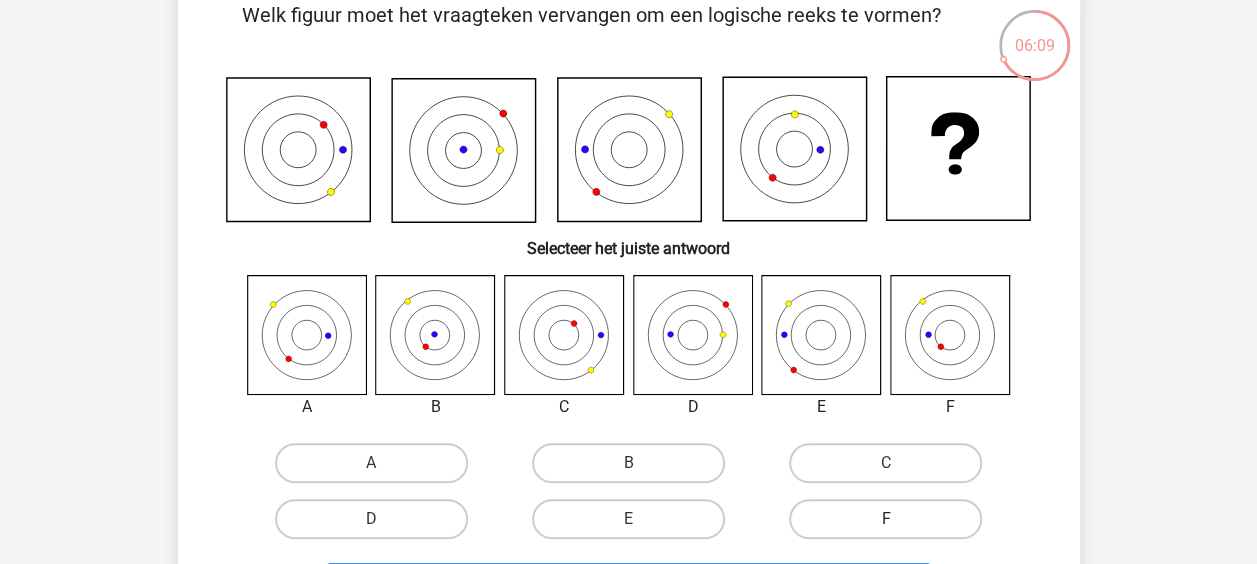 click on "F" at bounding box center (885, 519) 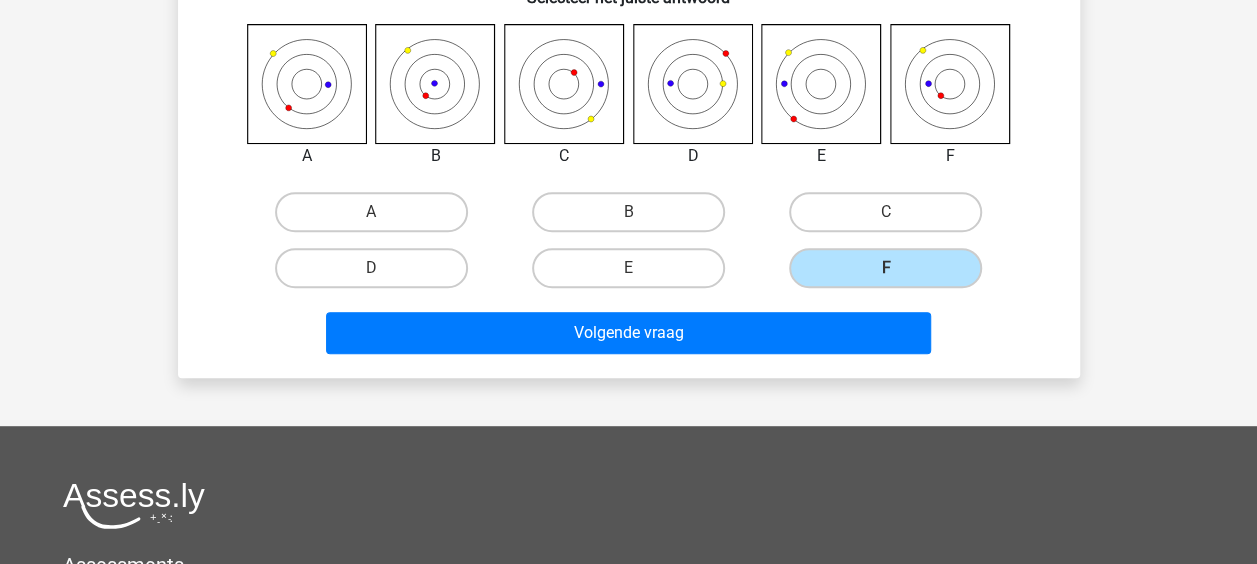 scroll, scrollTop: 433, scrollLeft: 0, axis: vertical 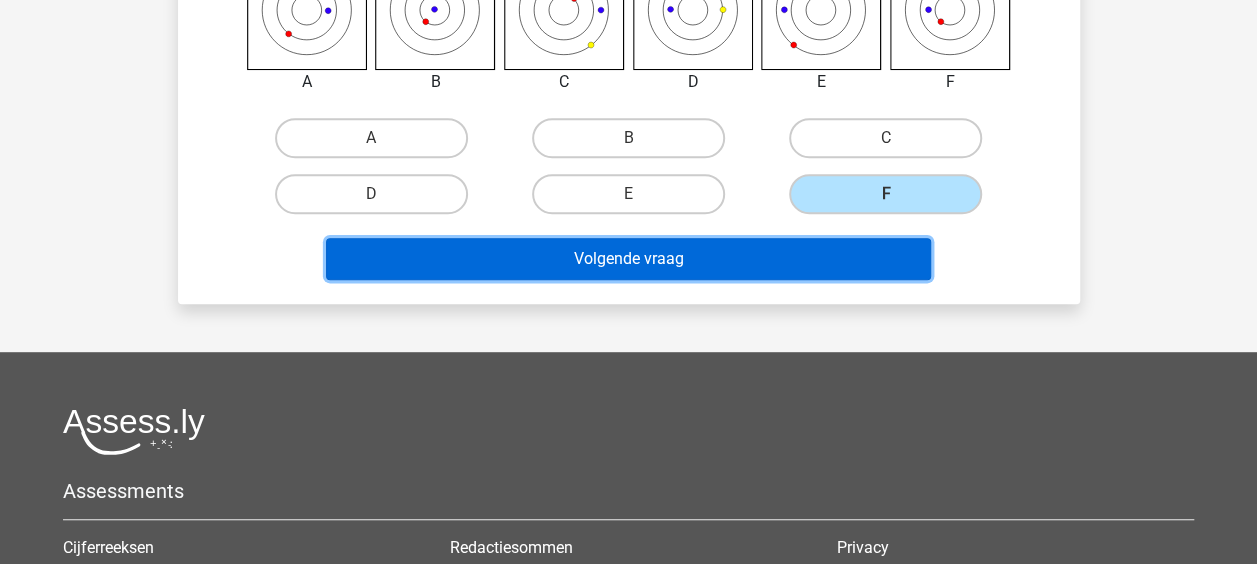 click on "Volgende vraag" at bounding box center [628, 259] 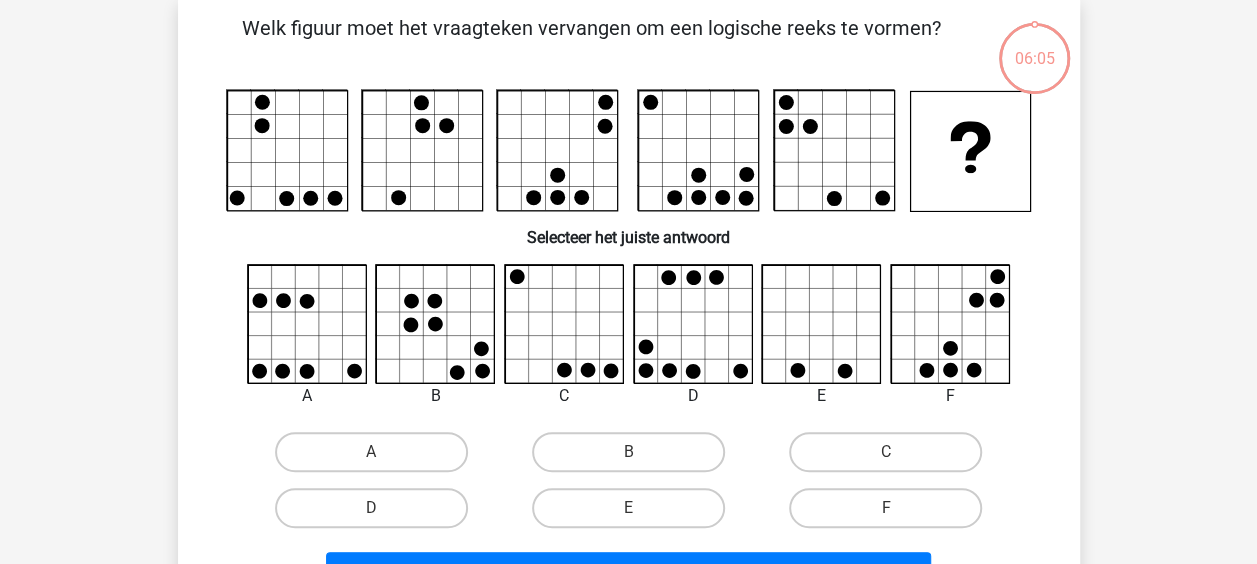 scroll, scrollTop: 92, scrollLeft: 0, axis: vertical 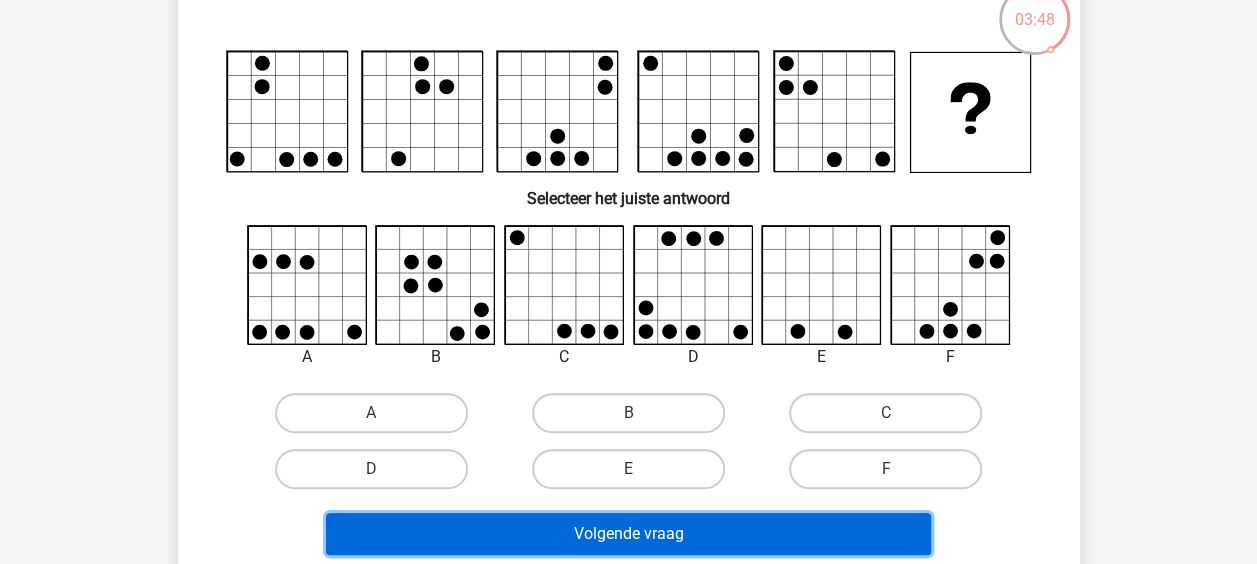 click on "Volgende vraag" at bounding box center [628, 534] 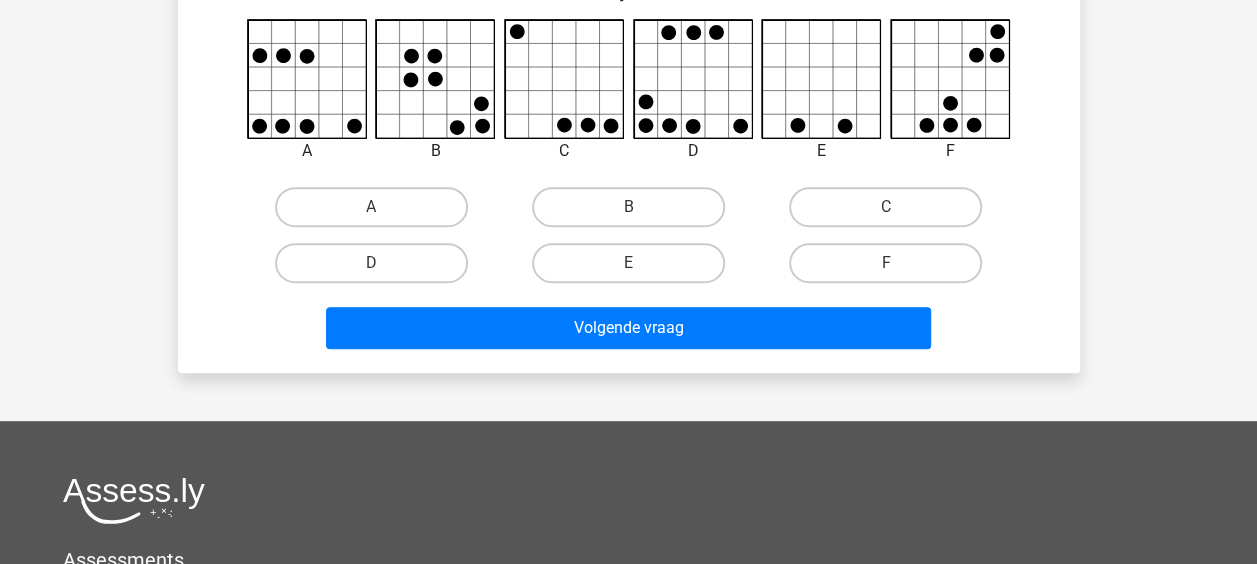 scroll, scrollTop: 136, scrollLeft: 0, axis: vertical 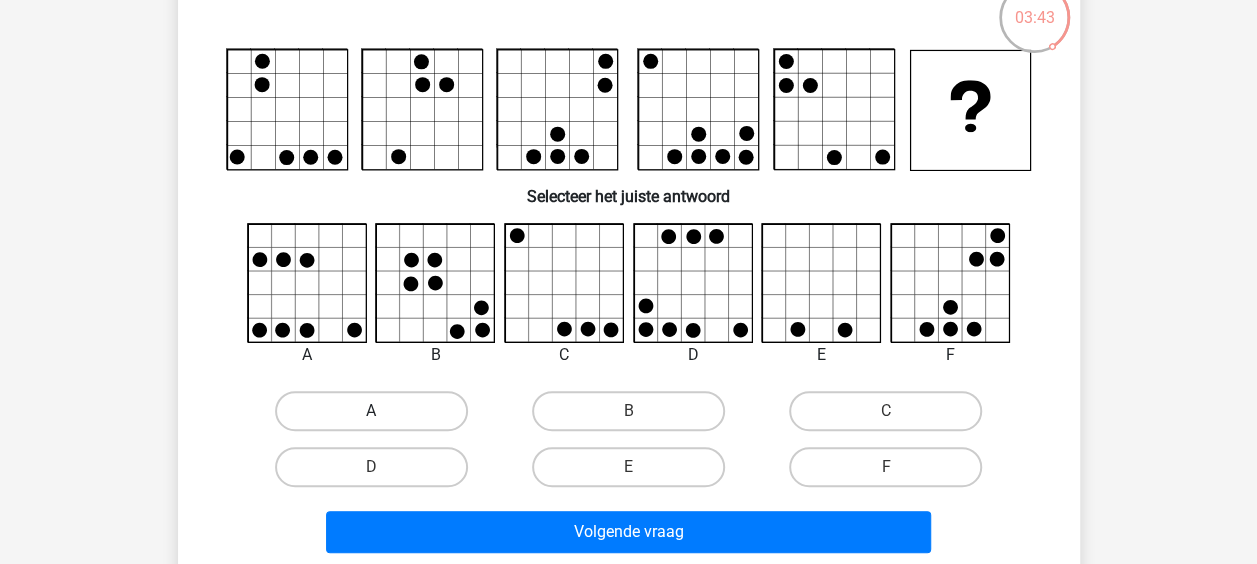 click on "A" at bounding box center (371, 411) 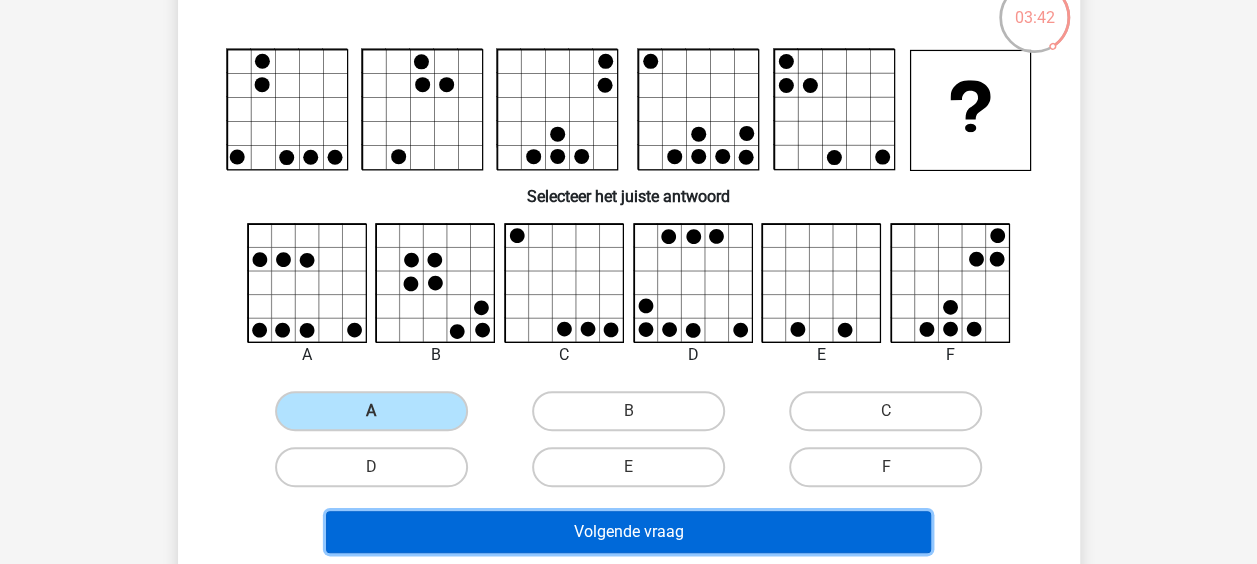 click on "Volgende vraag" at bounding box center [628, 532] 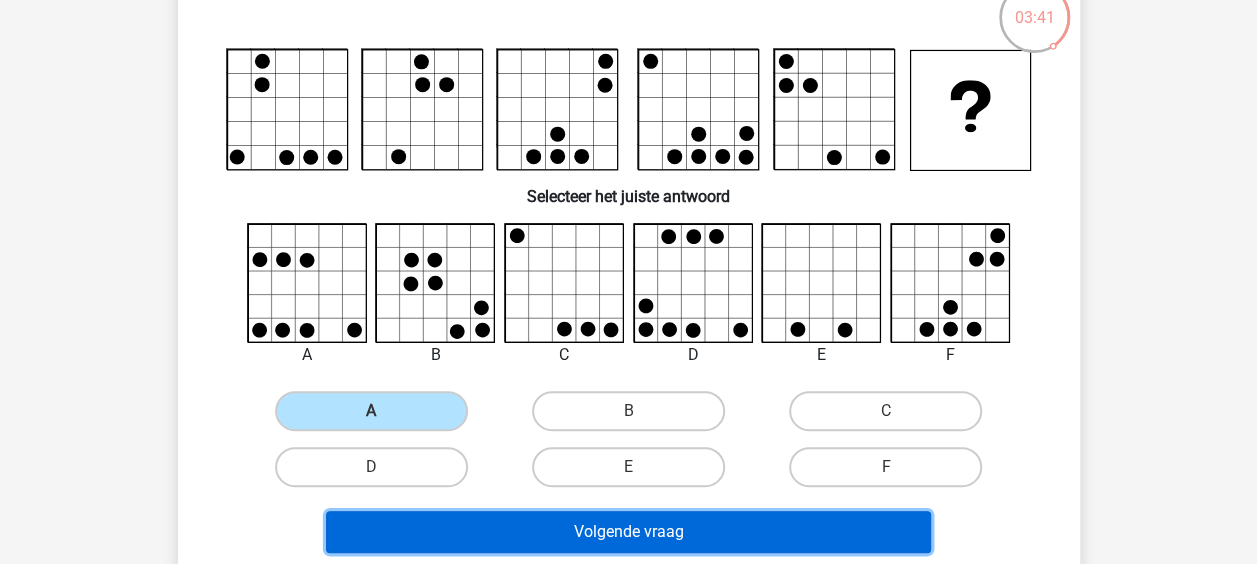click on "Volgende vraag" at bounding box center (628, 532) 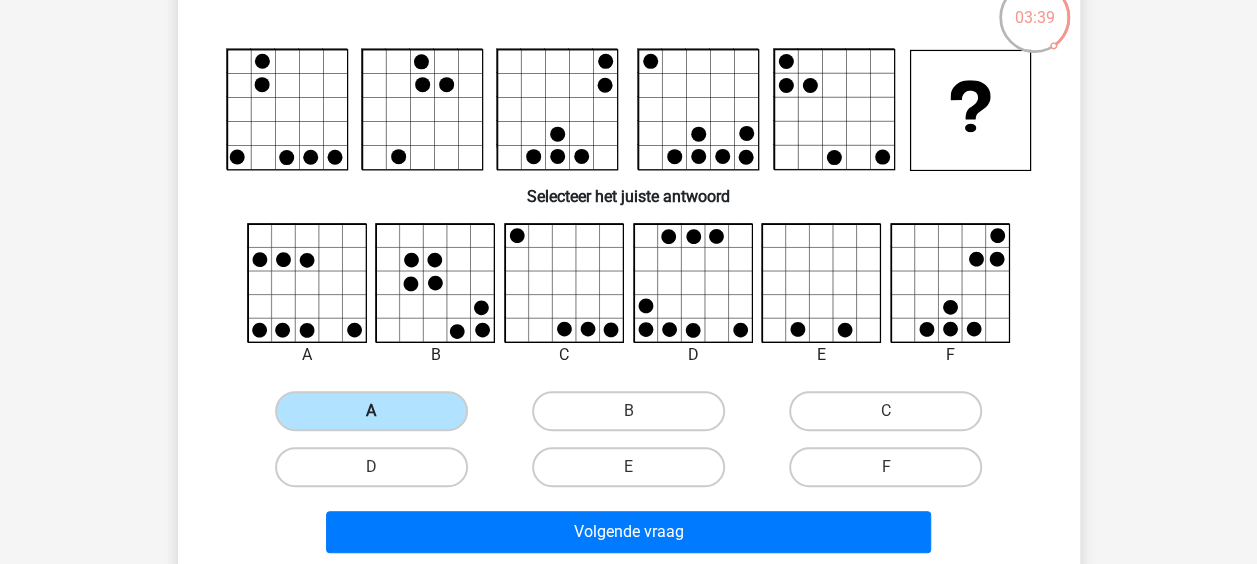 click on "A" at bounding box center (371, 411) 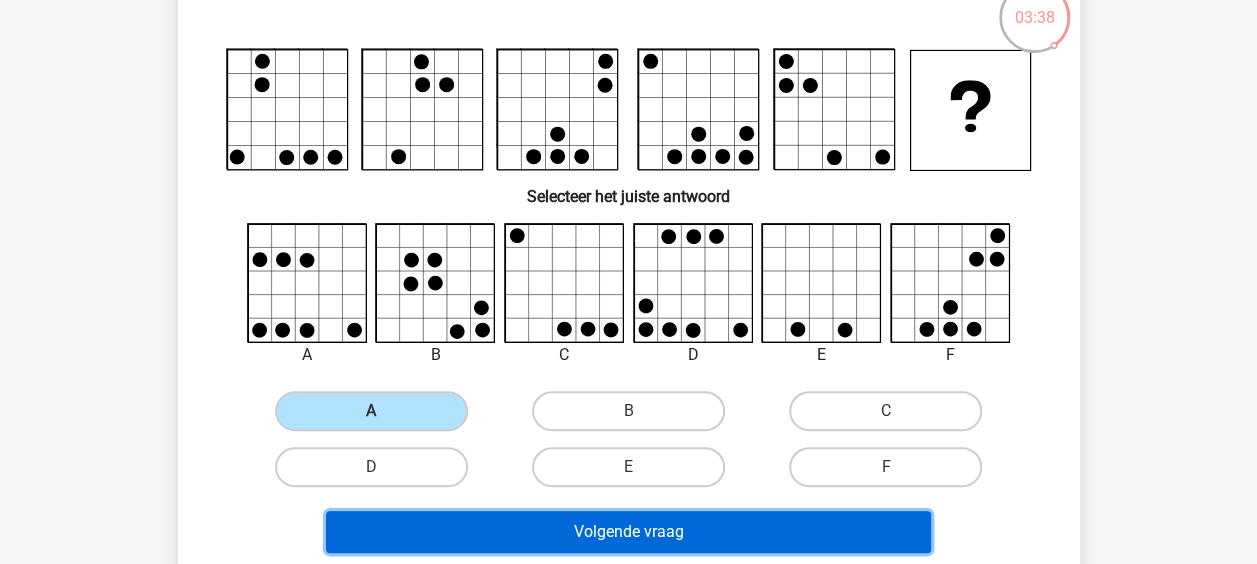 click on "Volgende vraag" at bounding box center [628, 532] 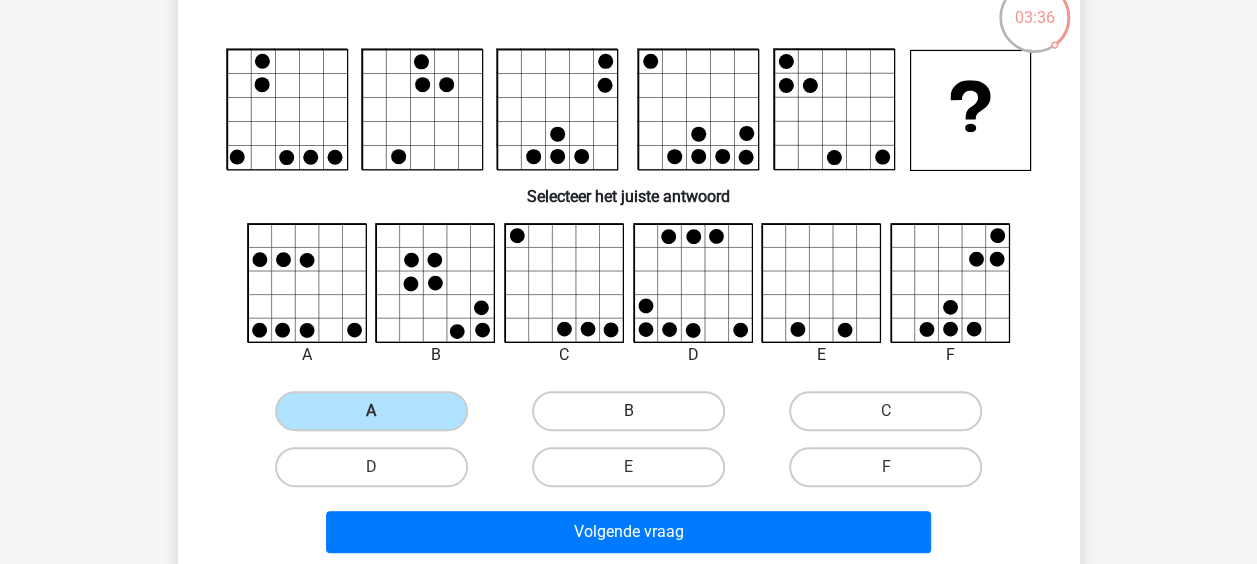 click on "B" at bounding box center (628, 411) 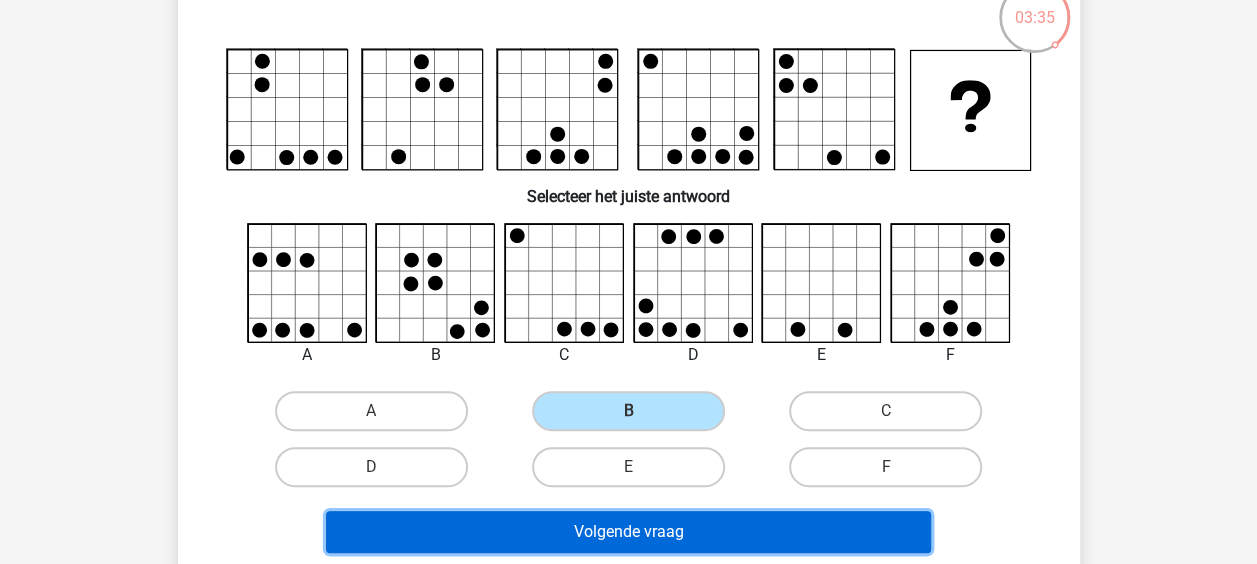click on "Volgende vraag" at bounding box center (628, 532) 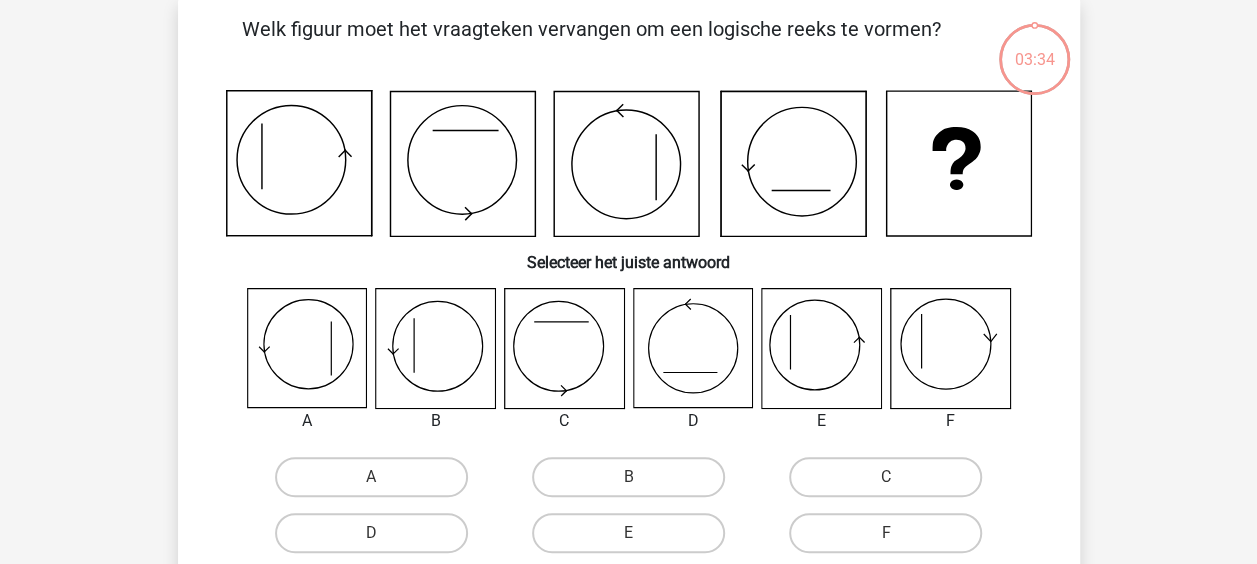 scroll, scrollTop: 92, scrollLeft: 0, axis: vertical 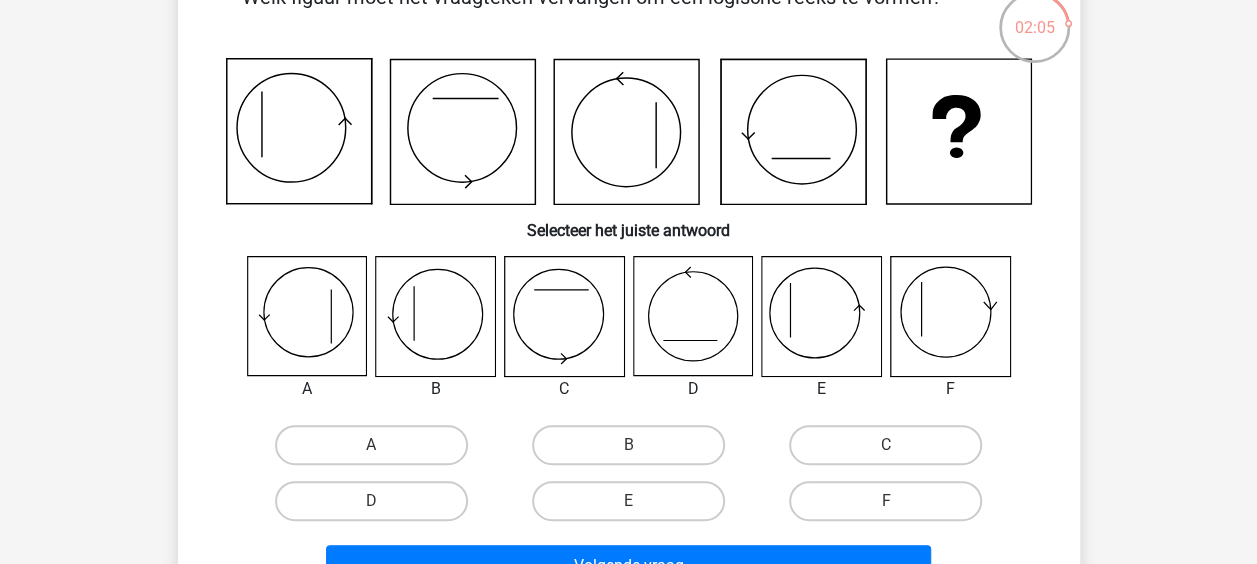 click 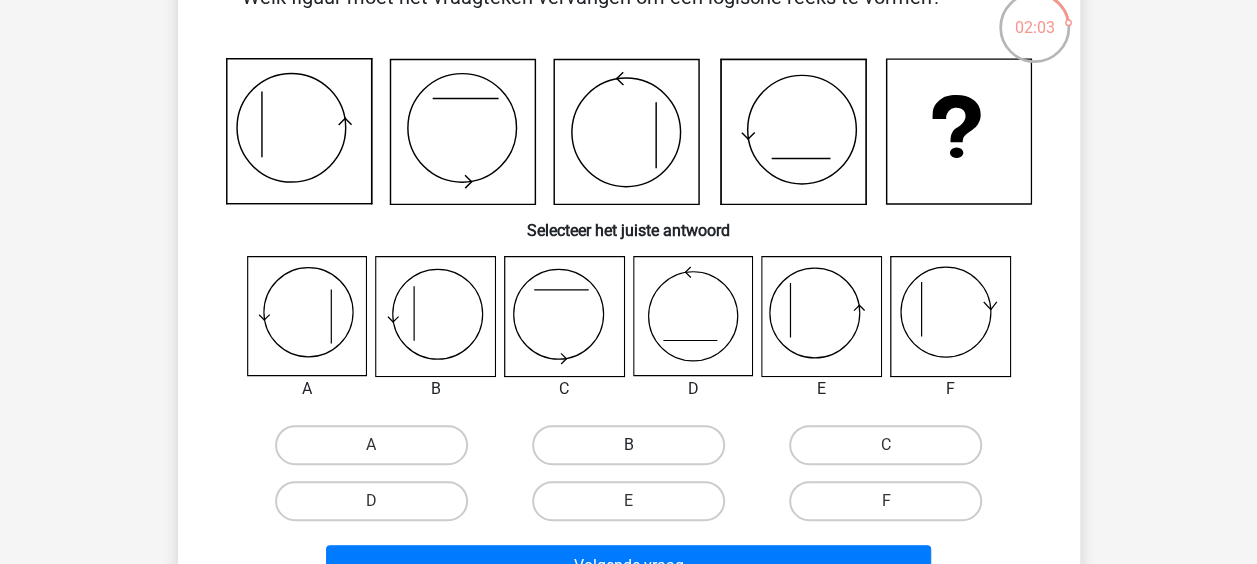 click on "B" at bounding box center [628, 445] 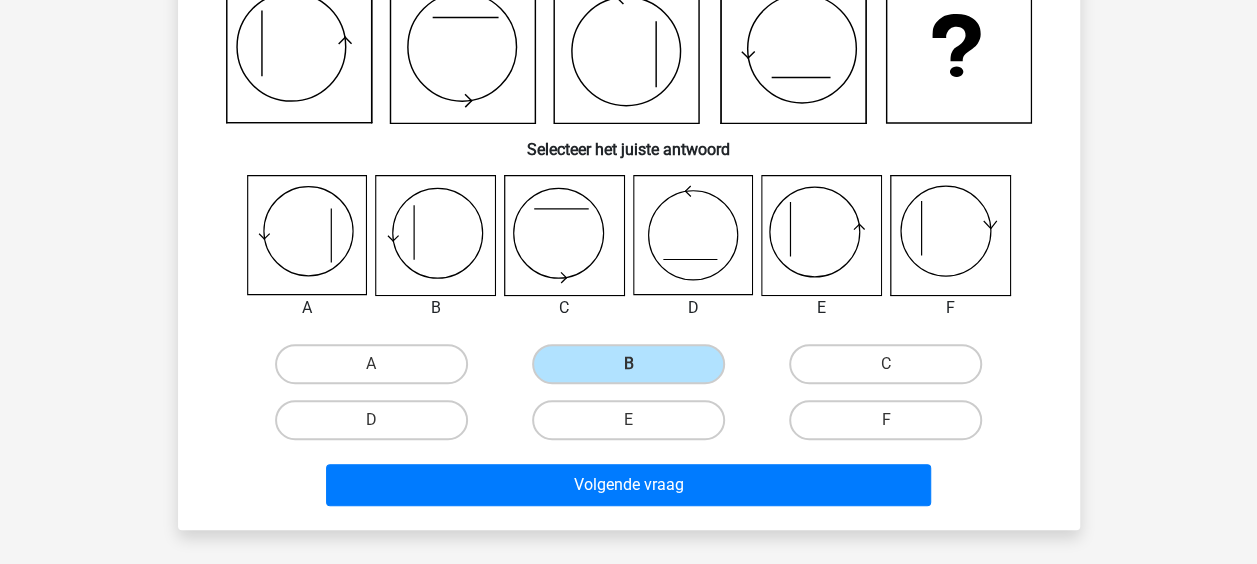 scroll, scrollTop: 153, scrollLeft: 0, axis: vertical 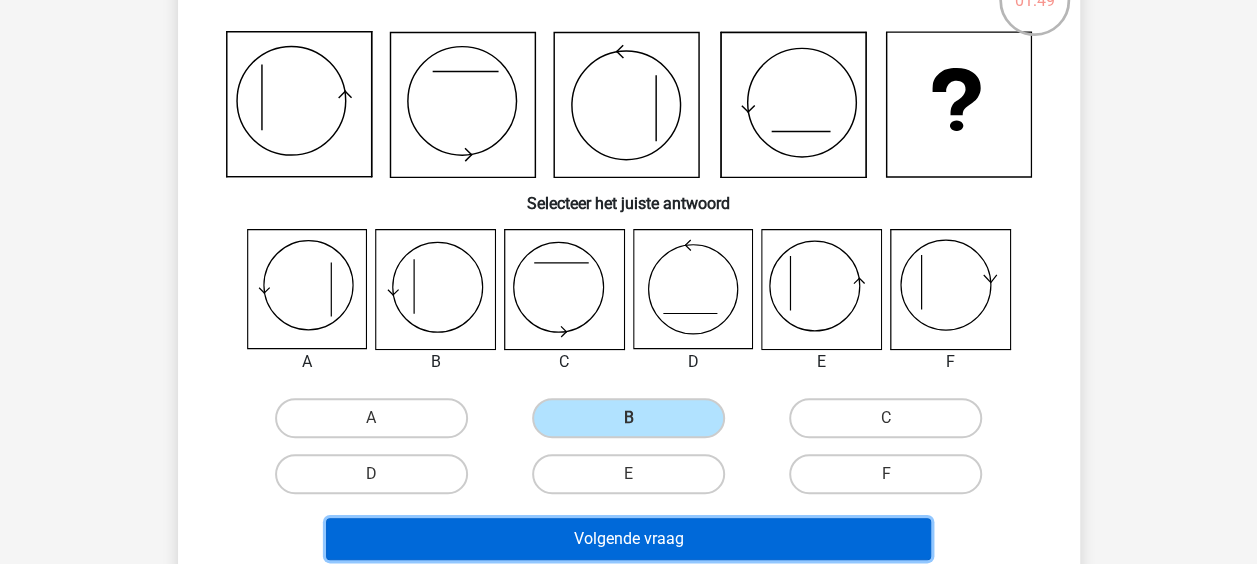 click on "Volgende vraag" at bounding box center (628, 539) 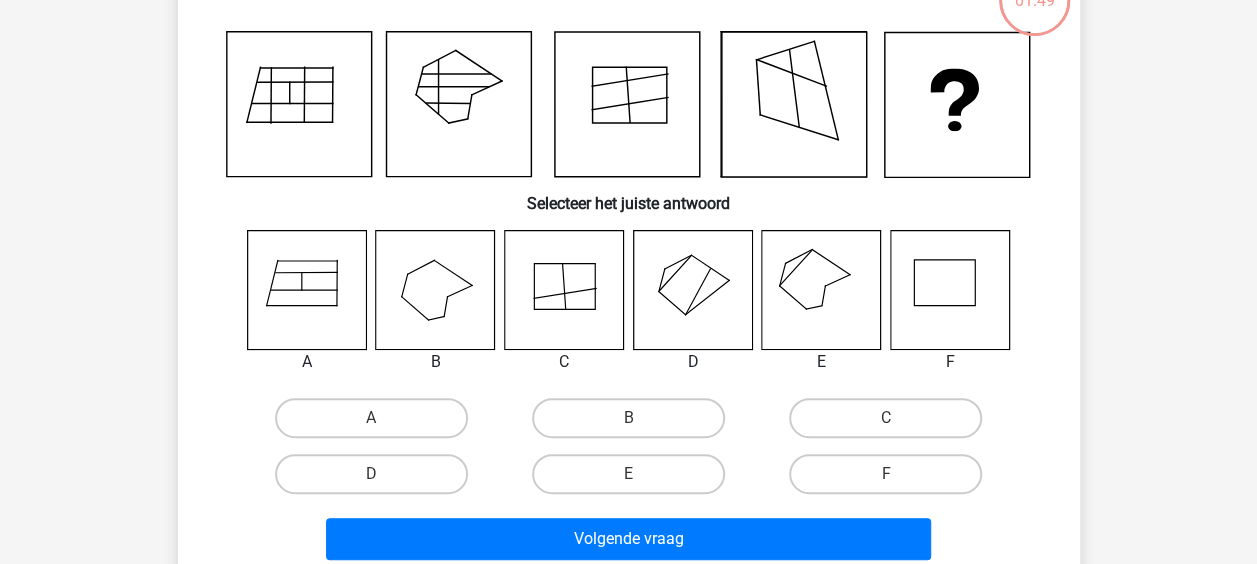 scroll, scrollTop: 92, scrollLeft: 0, axis: vertical 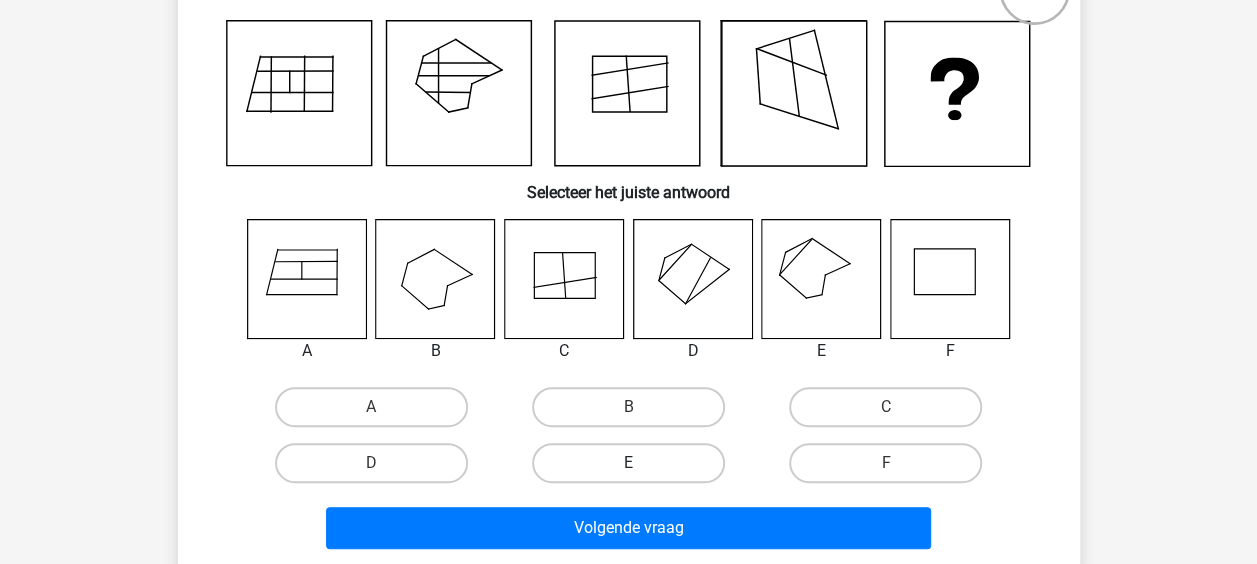 click on "E" at bounding box center [628, 463] 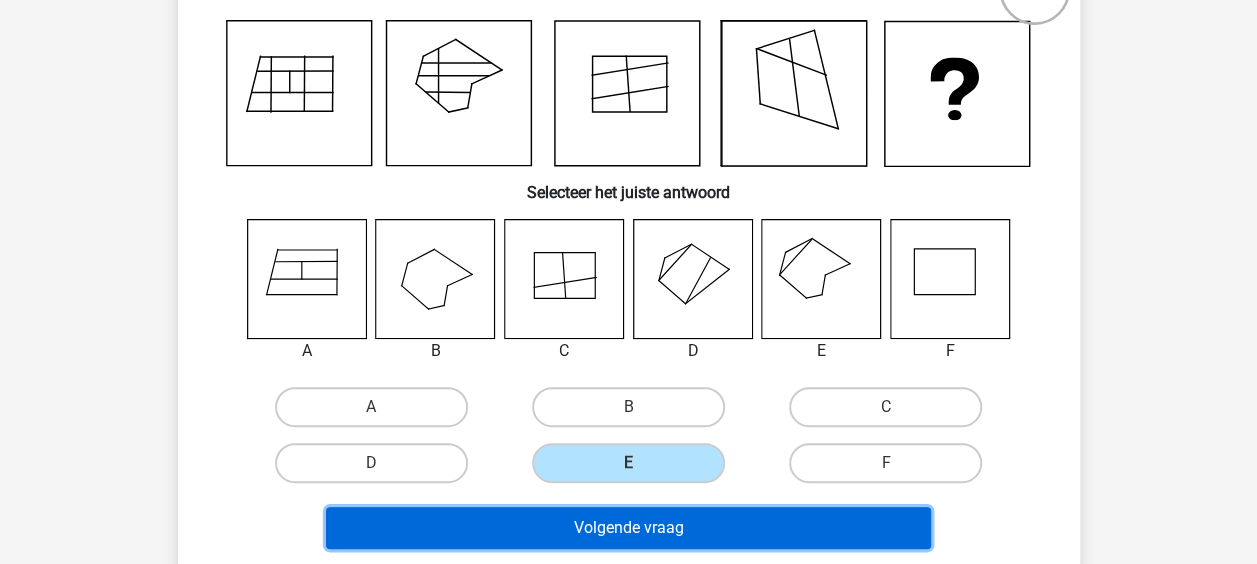click on "Volgende vraag" at bounding box center [628, 528] 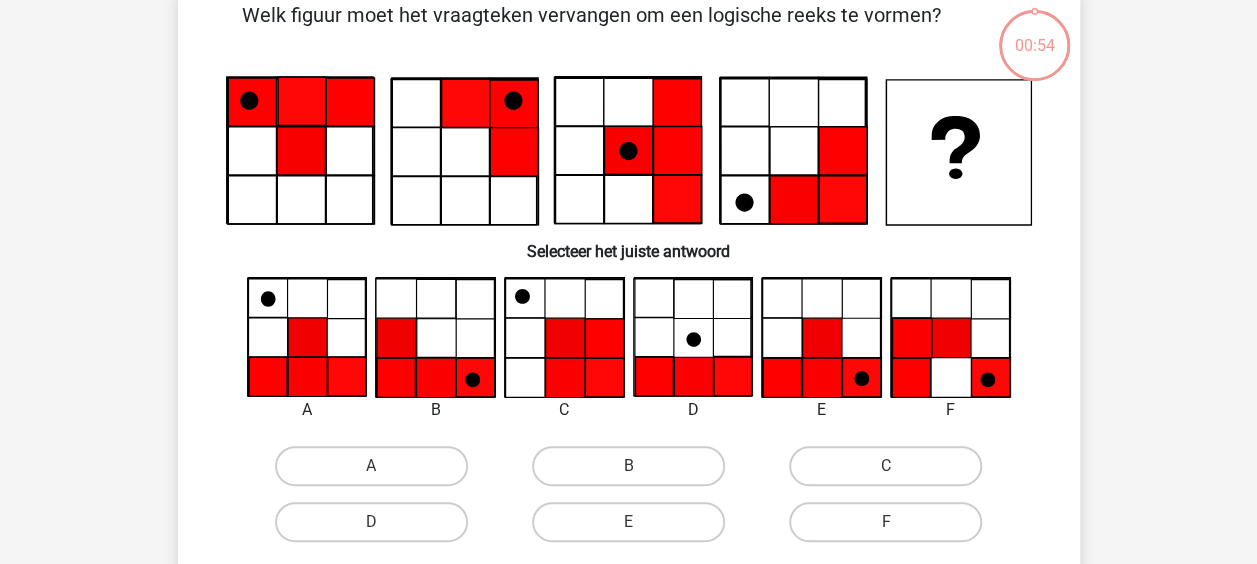 scroll, scrollTop: 92, scrollLeft: 0, axis: vertical 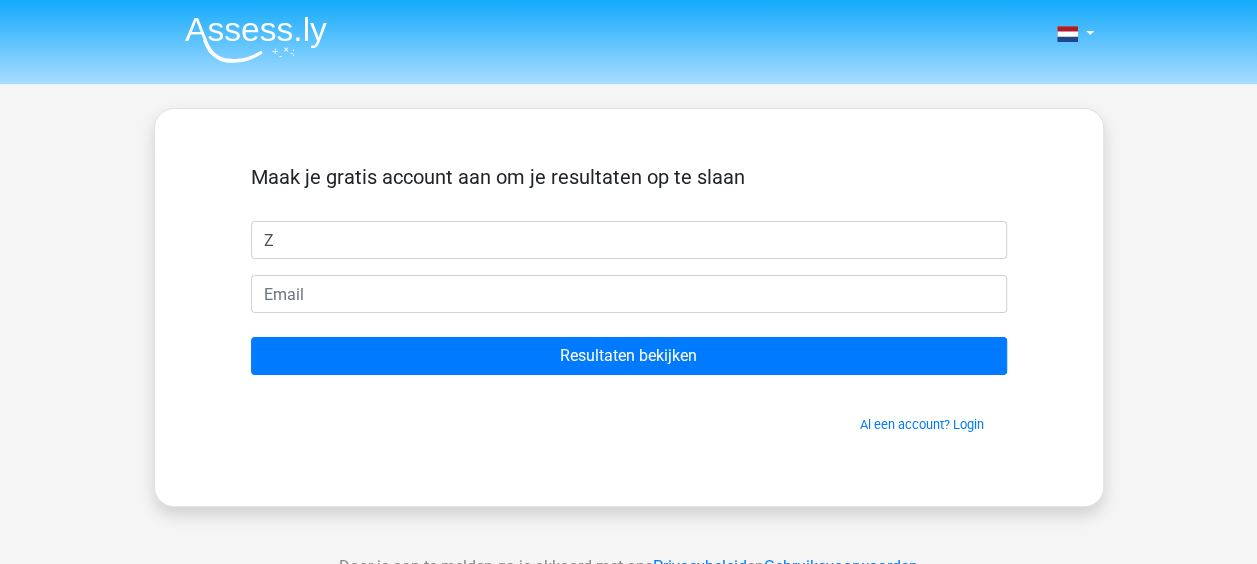 type on "Zoë" 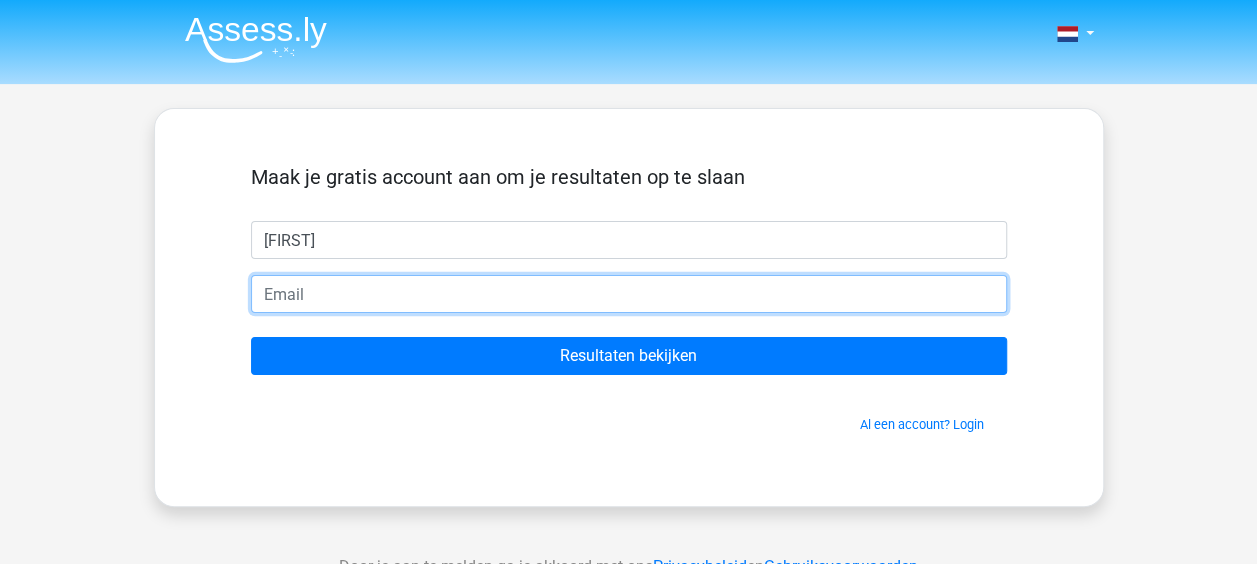 click at bounding box center (629, 294) 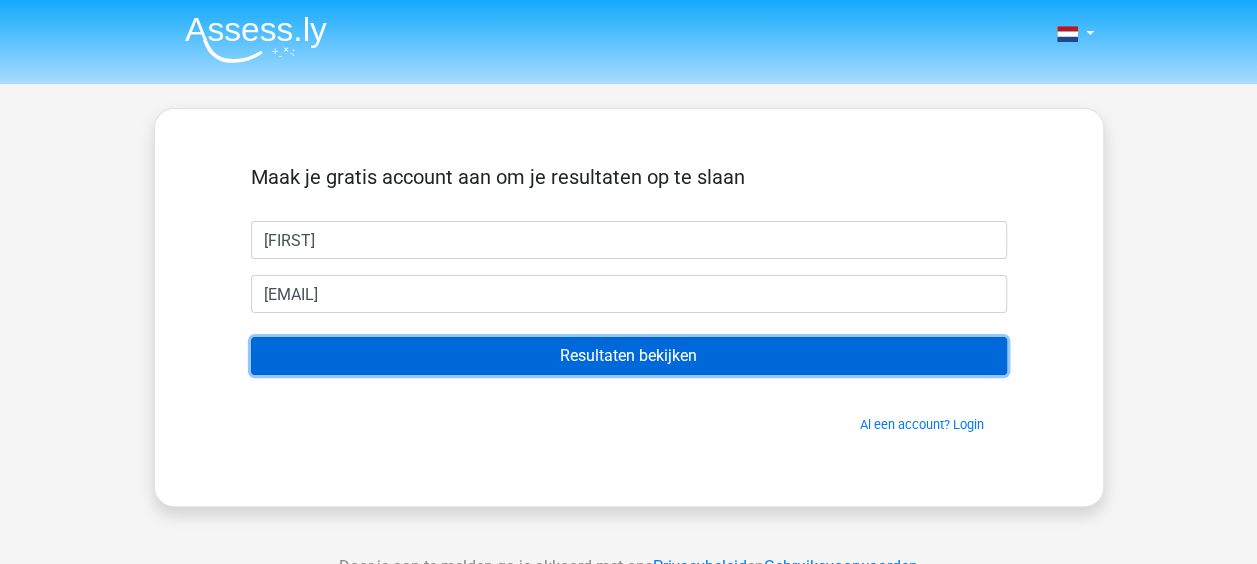 click on "Resultaten bekijken" at bounding box center [629, 356] 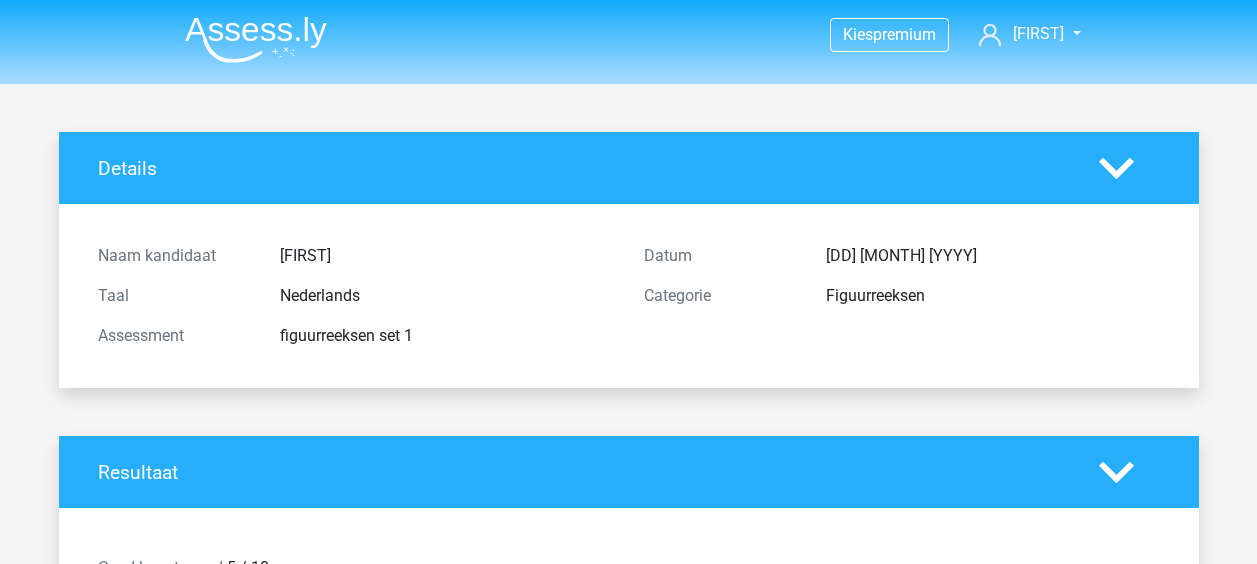 scroll, scrollTop: 0, scrollLeft: 0, axis: both 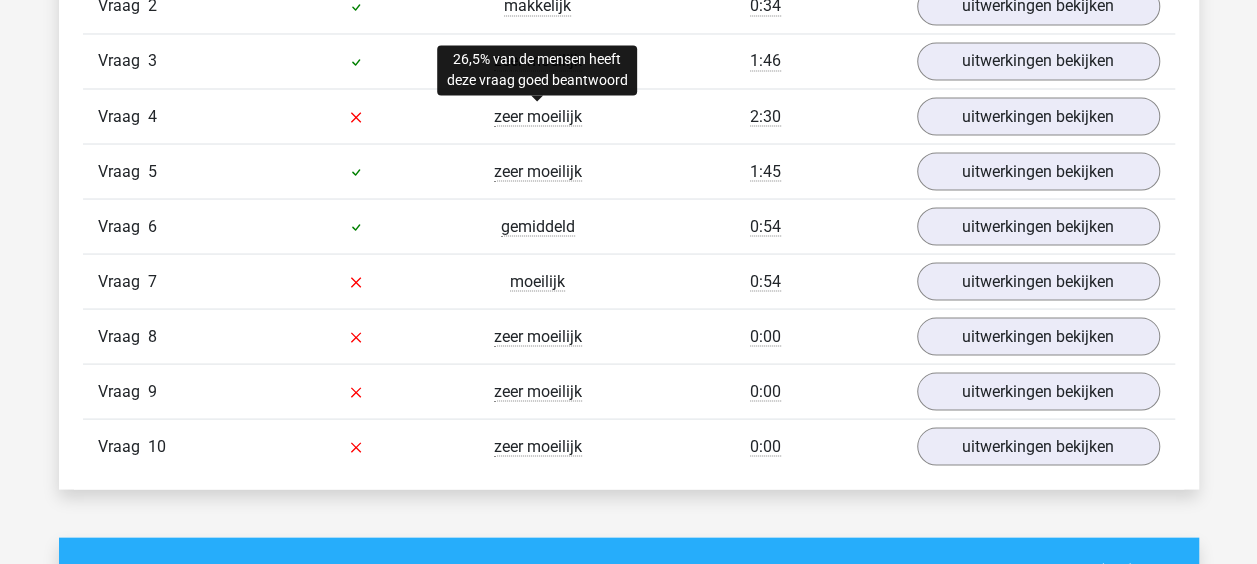 click on "zeer moeilijk" at bounding box center (538, 116) 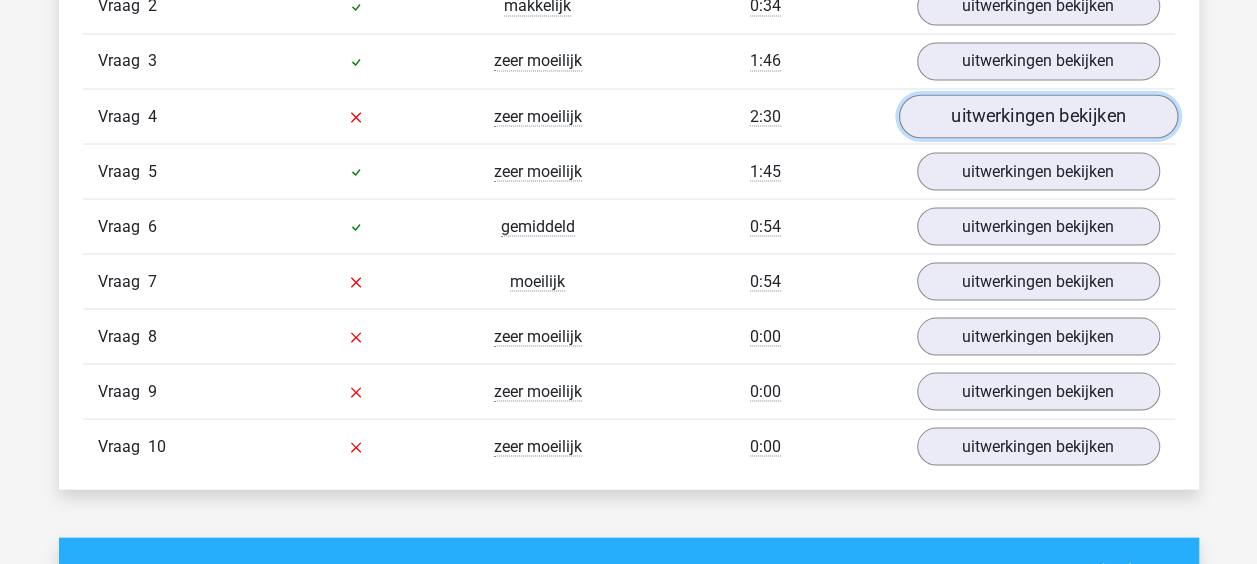 click on "uitwerkingen bekijken" at bounding box center (1037, 116) 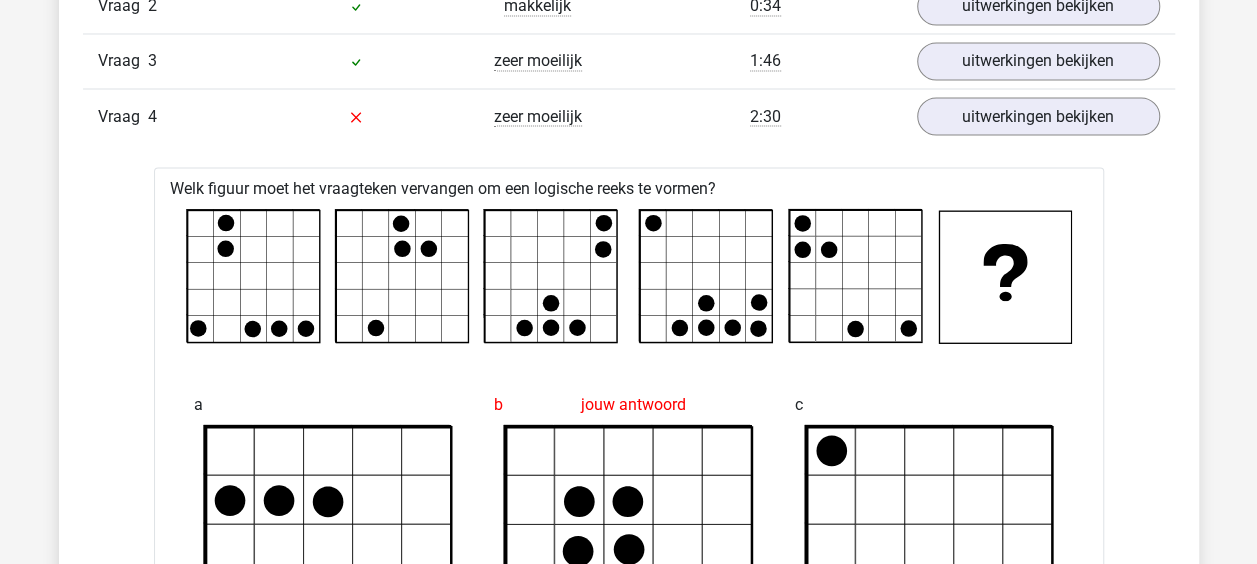 click on "Vraag
1
heel makkelijk
0:34
uitwerkingen bekijken
Welk figuur moet het vraagteken vervangen om een logische reeks te vormen?
a
b
goed
c" at bounding box center [629, 794] 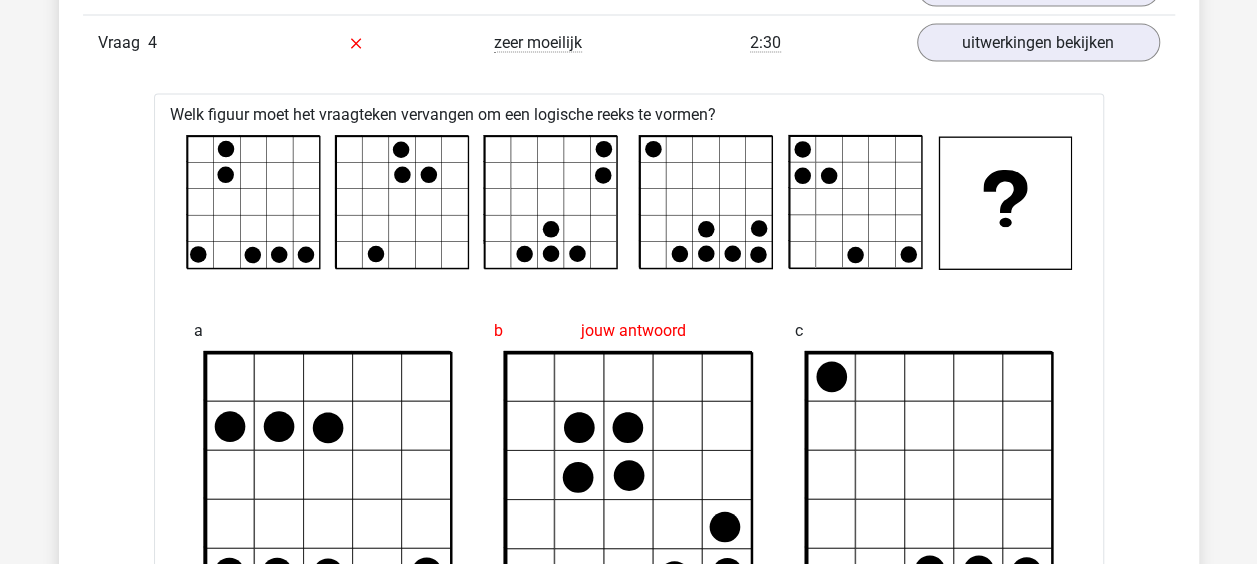 scroll, scrollTop: 1880, scrollLeft: 0, axis: vertical 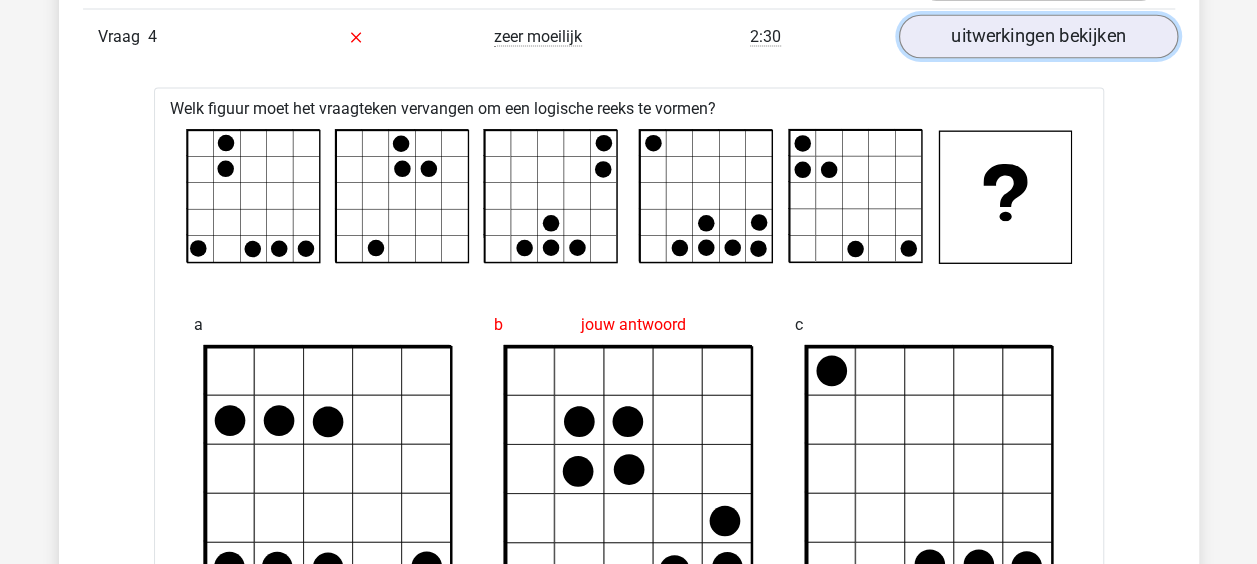 click on "uitwerkingen bekijken" at bounding box center (1037, 36) 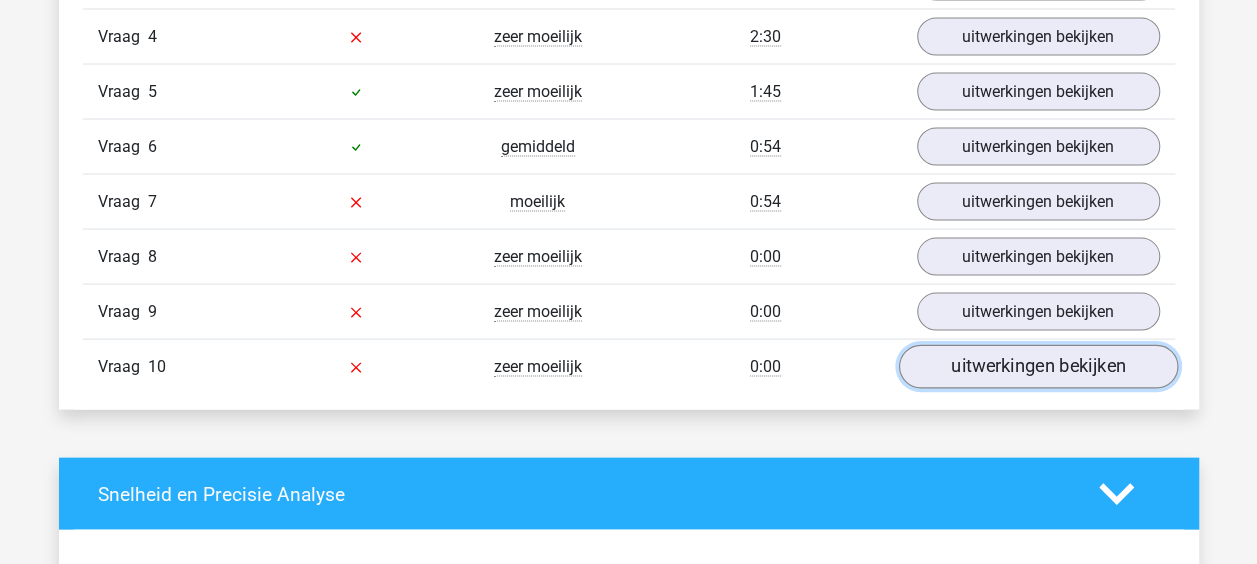 click on "uitwerkingen bekijken" at bounding box center [1037, 366] 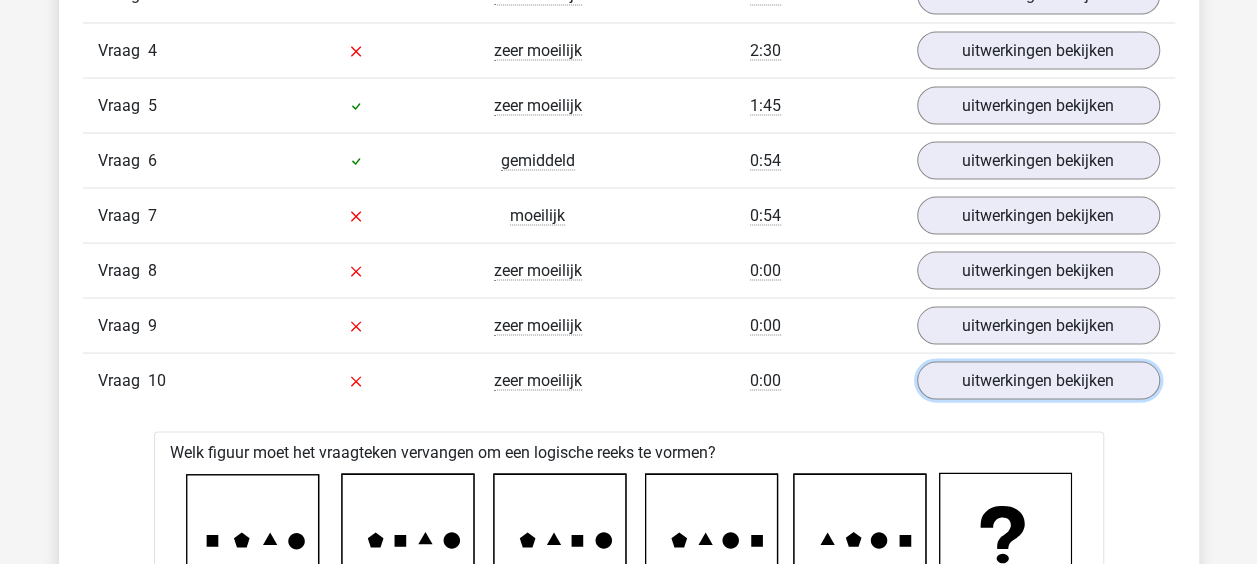 scroll, scrollTop: 1986, scrollLeft: 0, axis: vertical 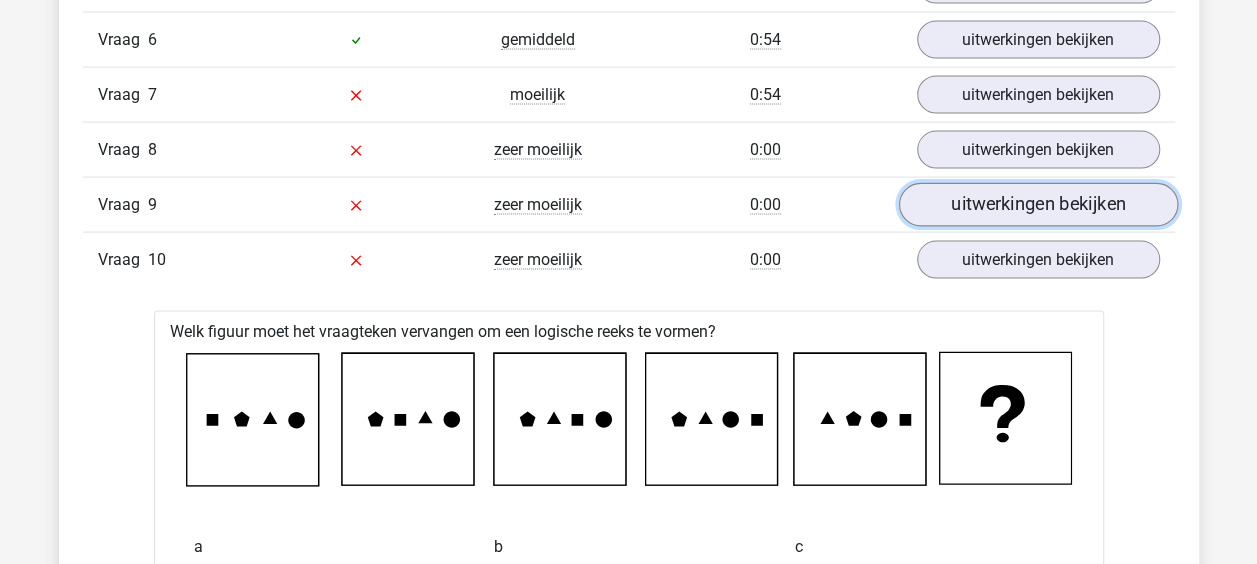 click on "uitwerkingen bekijken" at bounding box center [1037, 205] 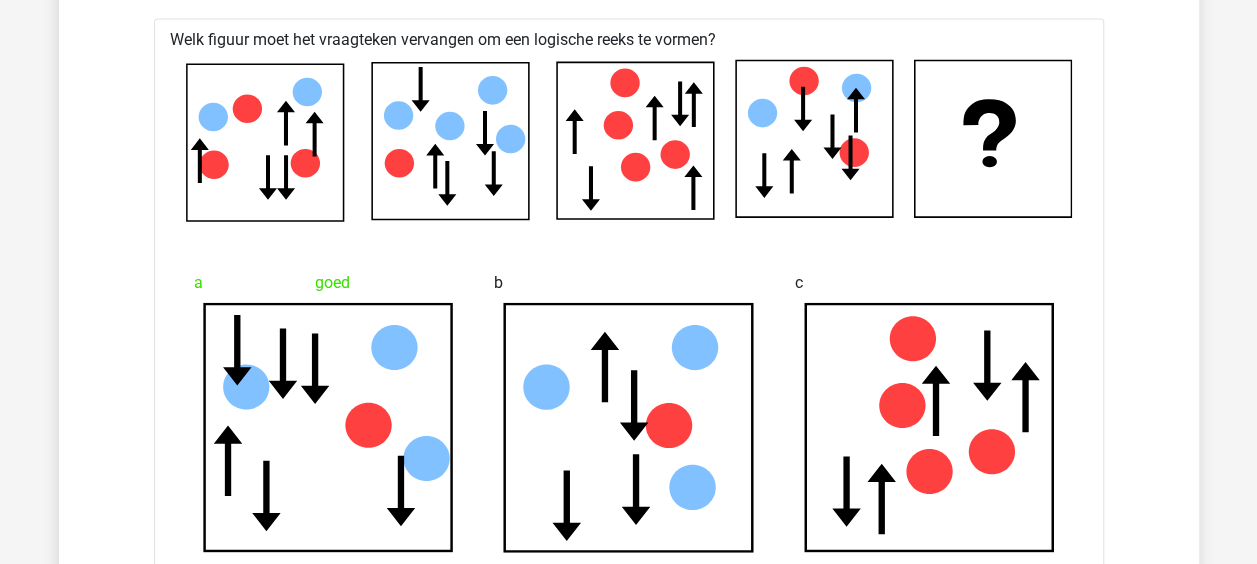 scroll, scrollTop: 2226, scrollLeft: 0, axis: vertical 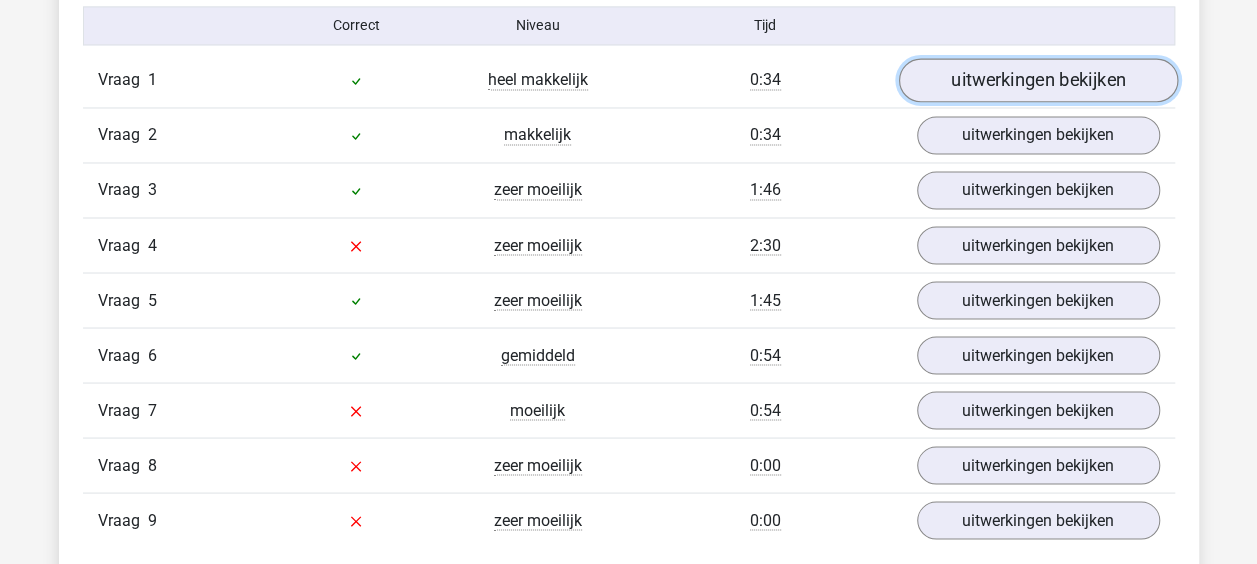 click on "uitwerkingen bekijken" at bounding box center [1037, 80] 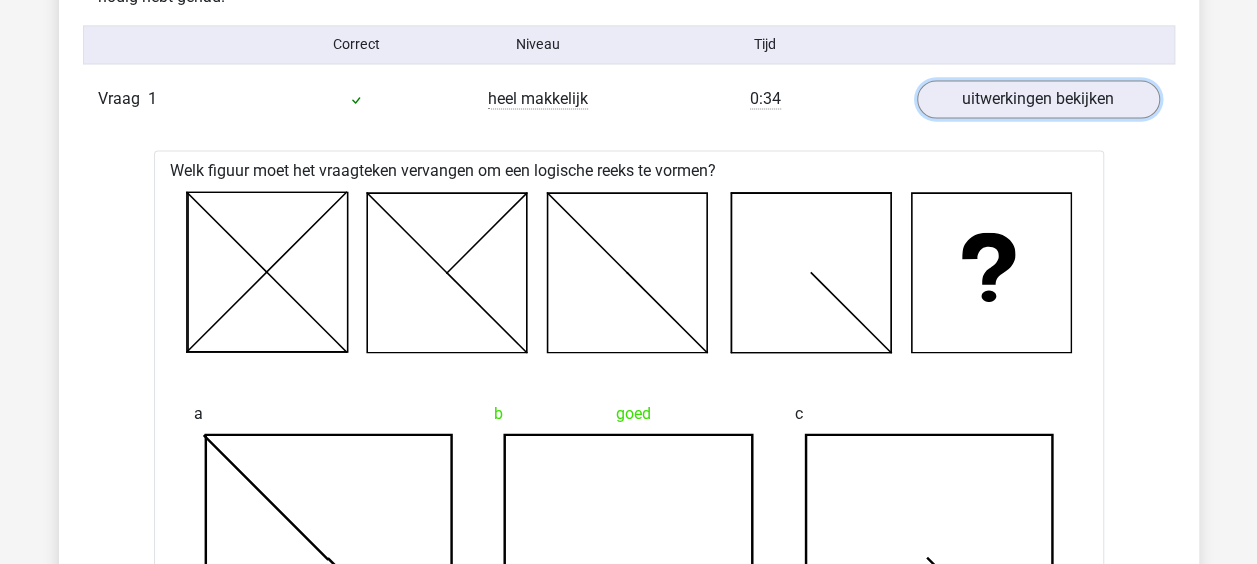 scroll, scrollTop: 1628, scrollLeft: 0, axis: vertical 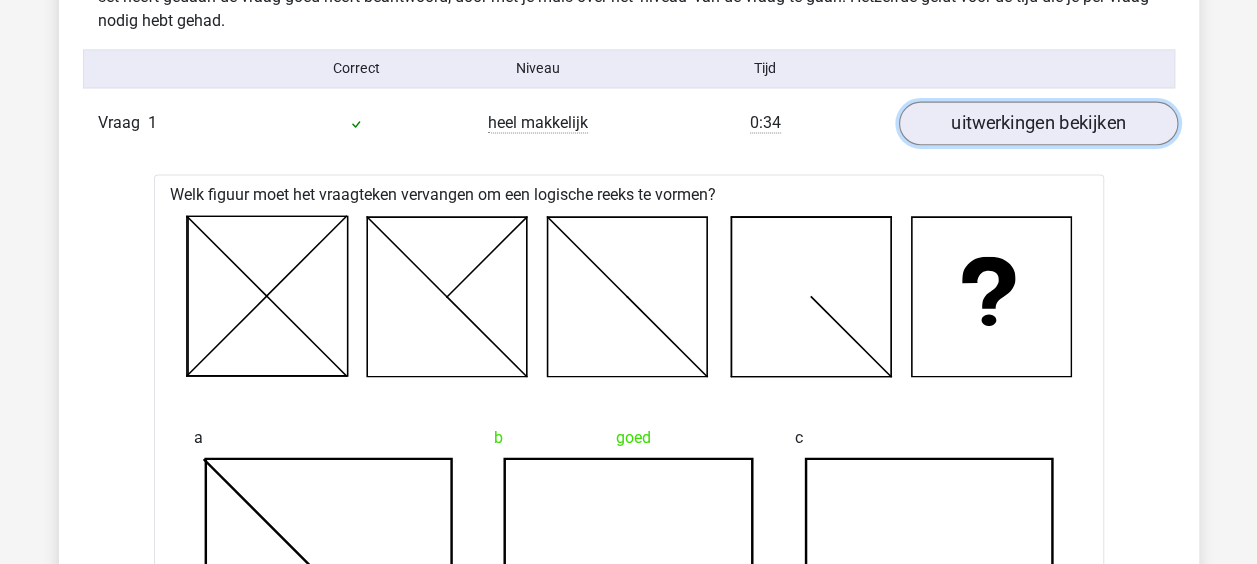 click on "uitwerkingen bekijken" at bounding box center [1037, 123] 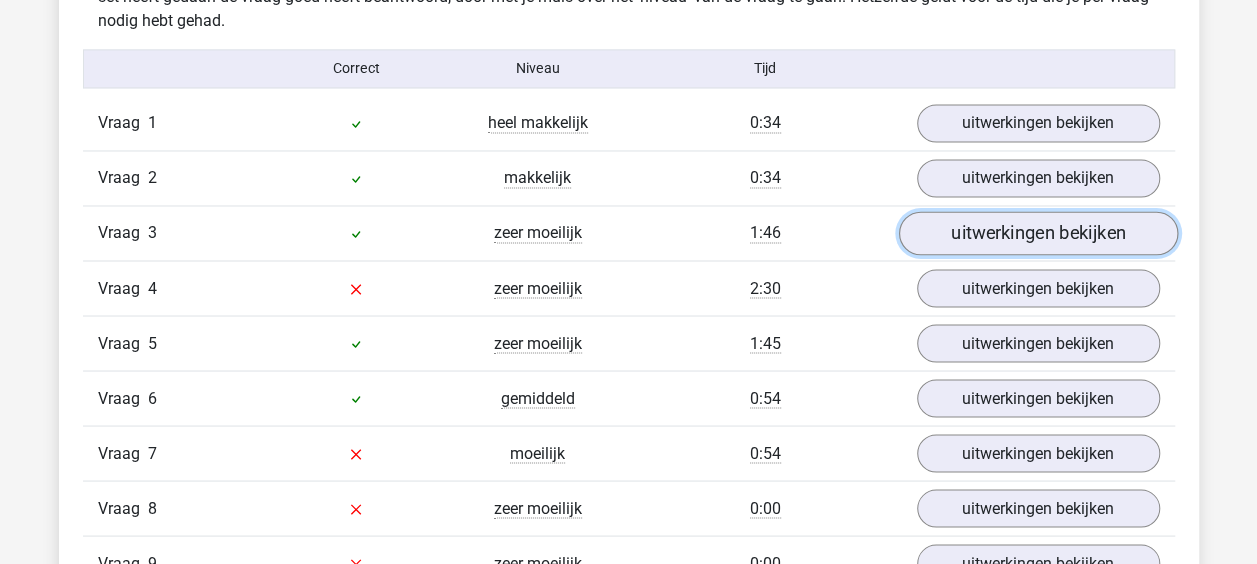 click on "uitwerkingen bekijken" at bounding box center [1037, 233] 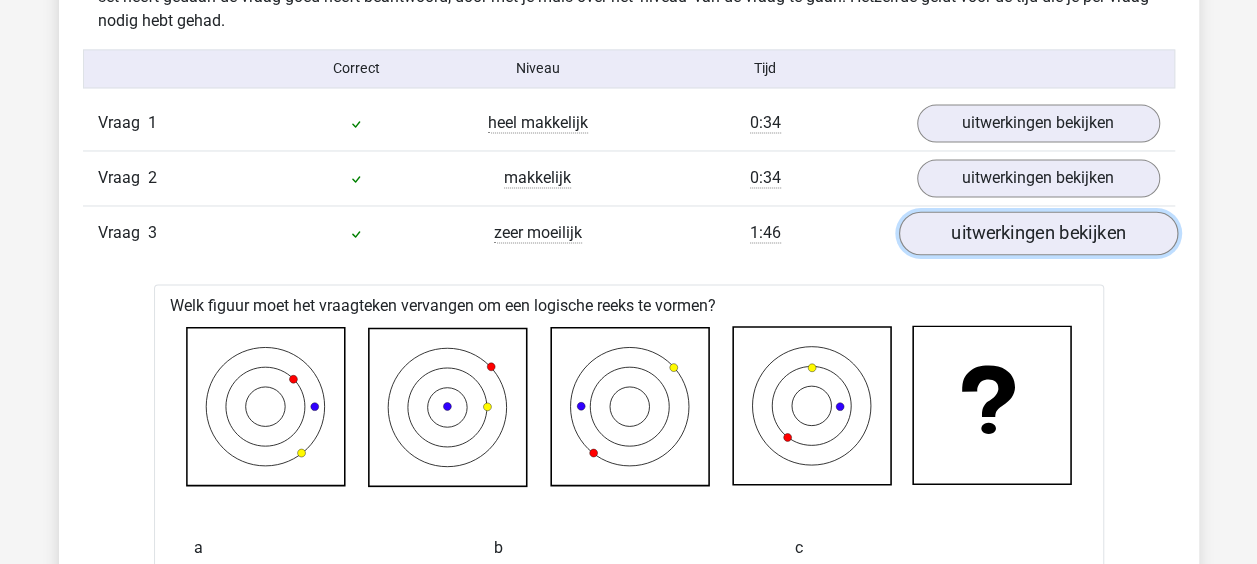click on "uitwerkingen bekijken" at bounding box center (1037, 233) 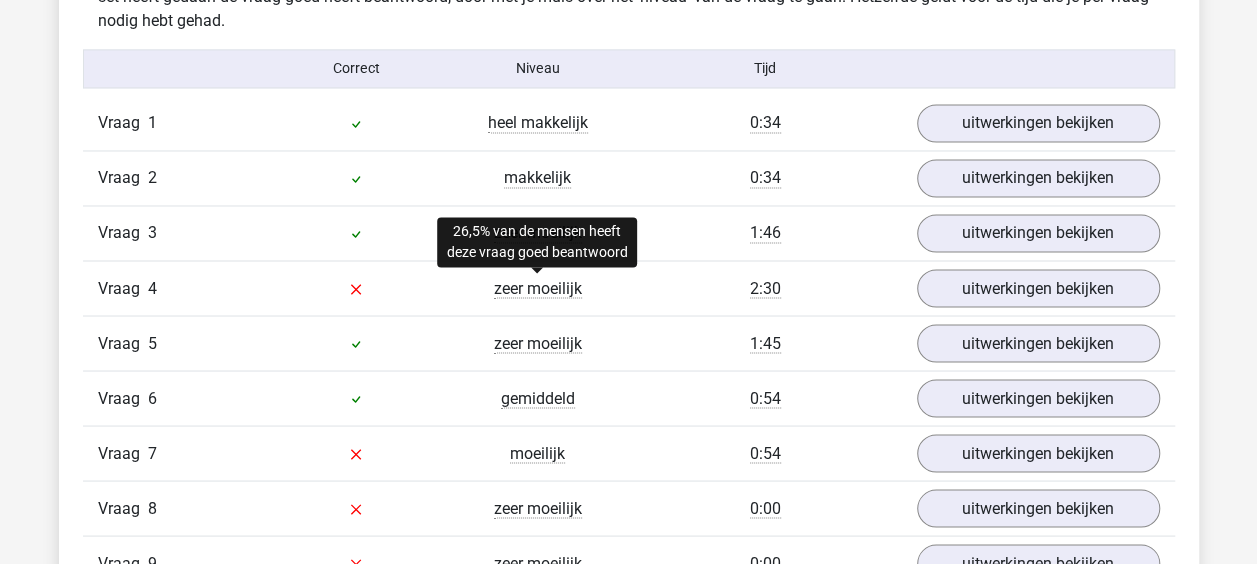 click on "zeer moeilijk" at bounding box center (538, 288) 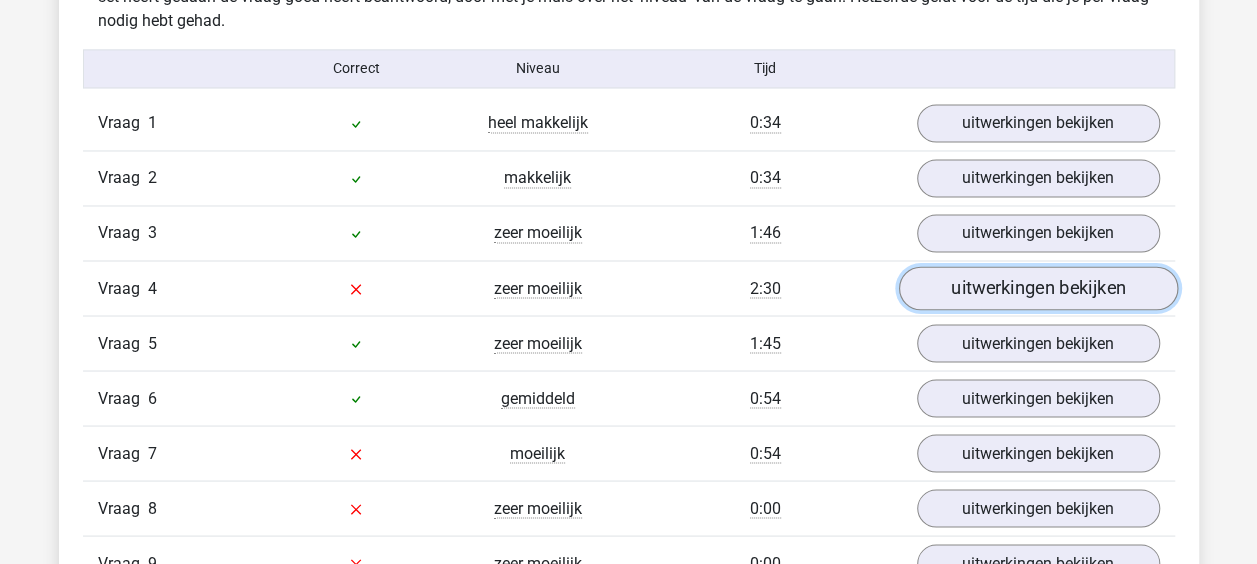 click on "uitwerkingen bekijken" at bounding box center (1037, 288) 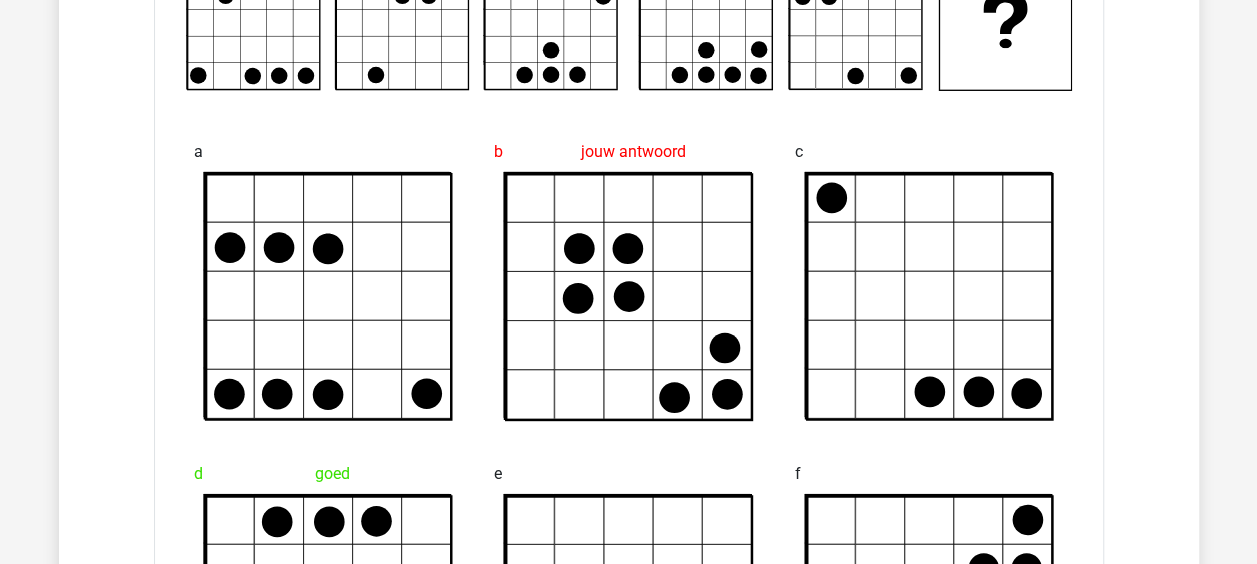 scroll, scrollTop: 1926, scrollLeft: 0, axis: vertical 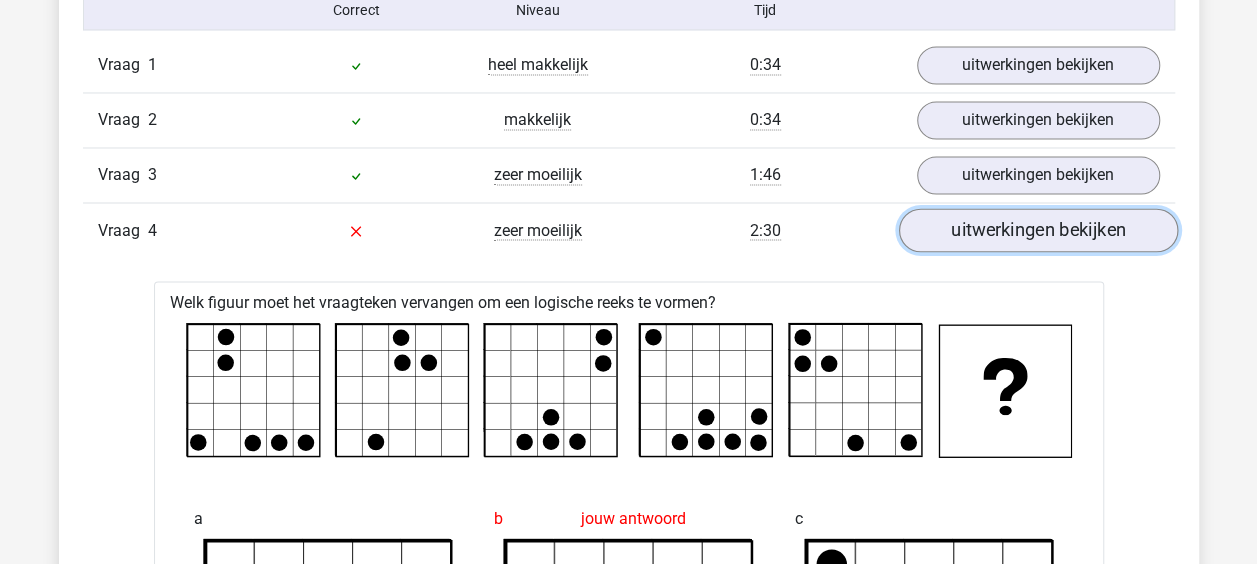 click on "uitwerkingen bekijken" at bounding box center [1037, 230] 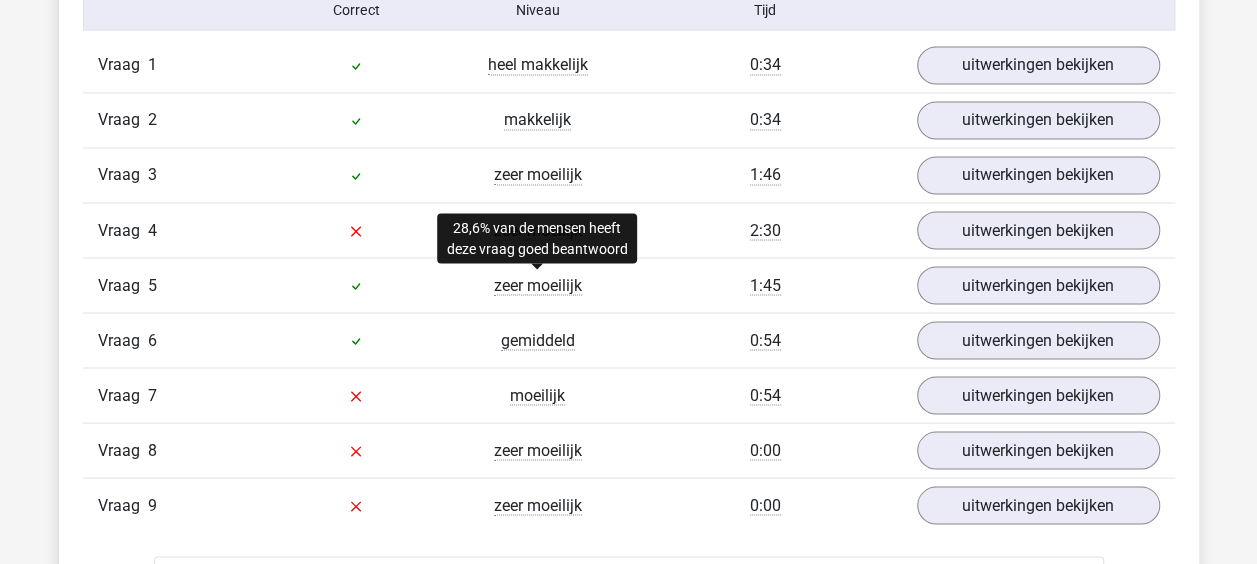 click on "zeer moeilijk" at bounding box center (538, 285) 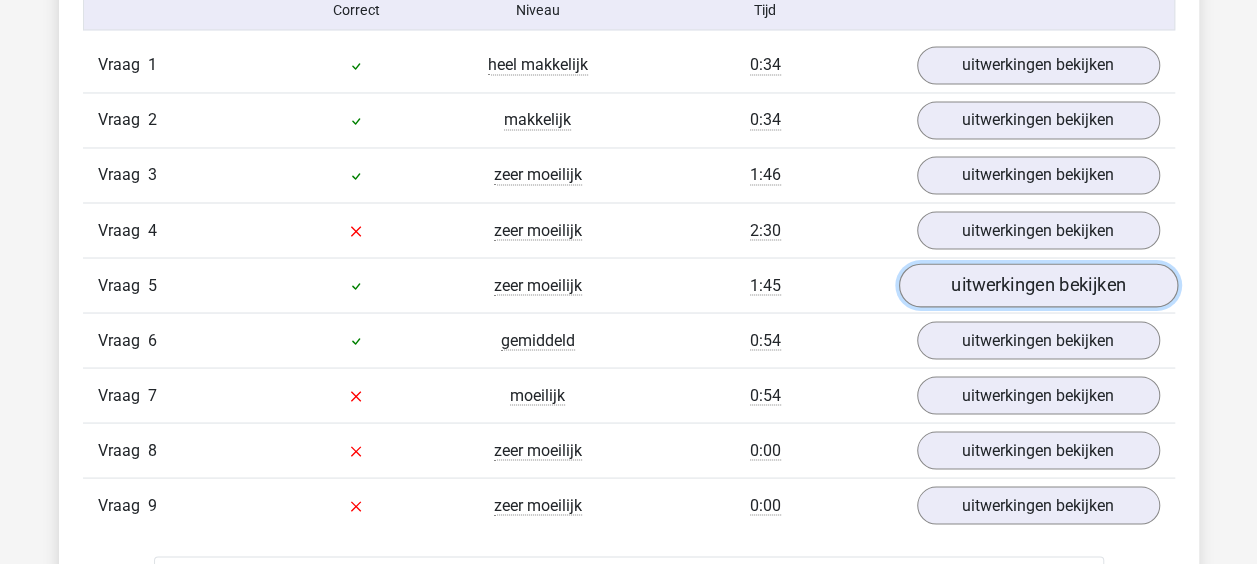click on "uitwerkingen bekijken" at bounding box center (1037, 285) 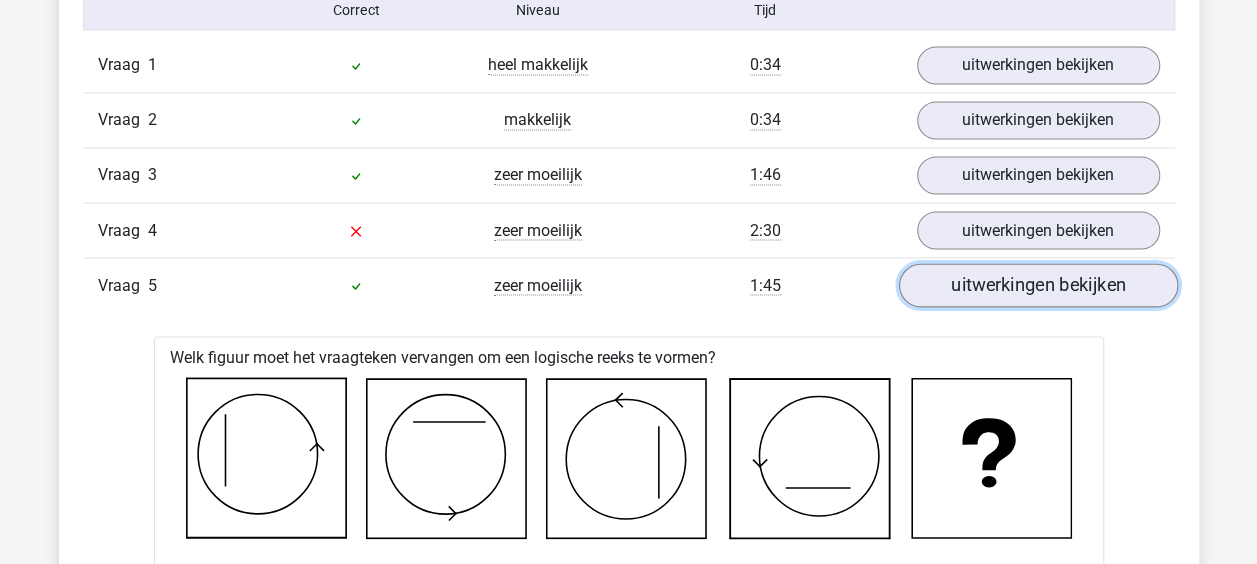 click on "uitwerkingen bekijken" at bounding box center [1037, 285] 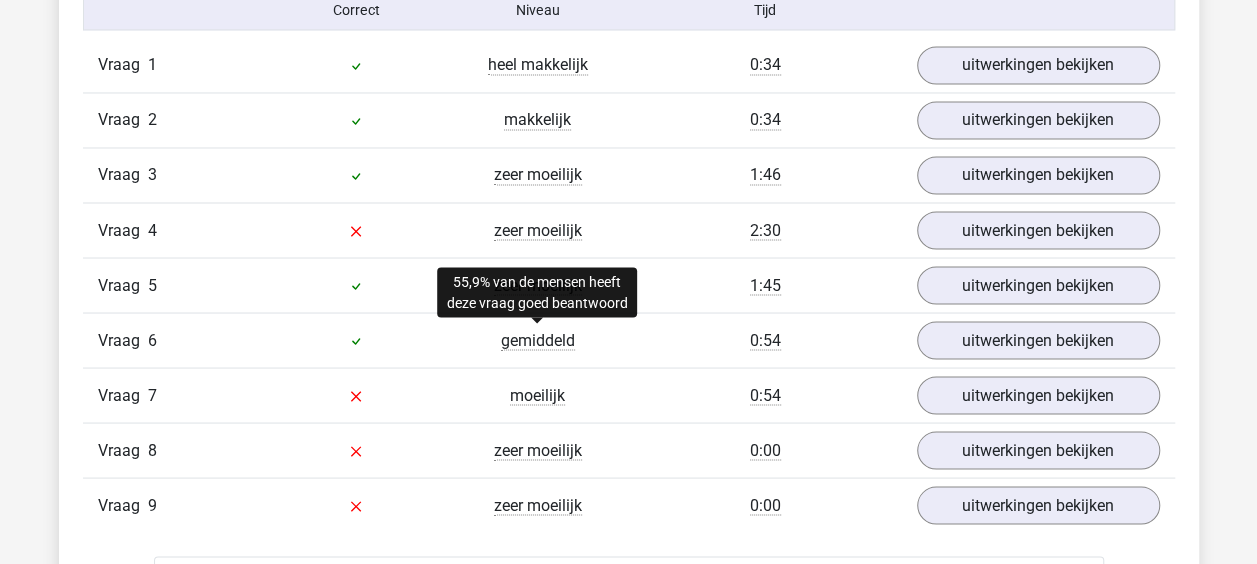 click on "gemiddeld" at bounding box center (538, 340) 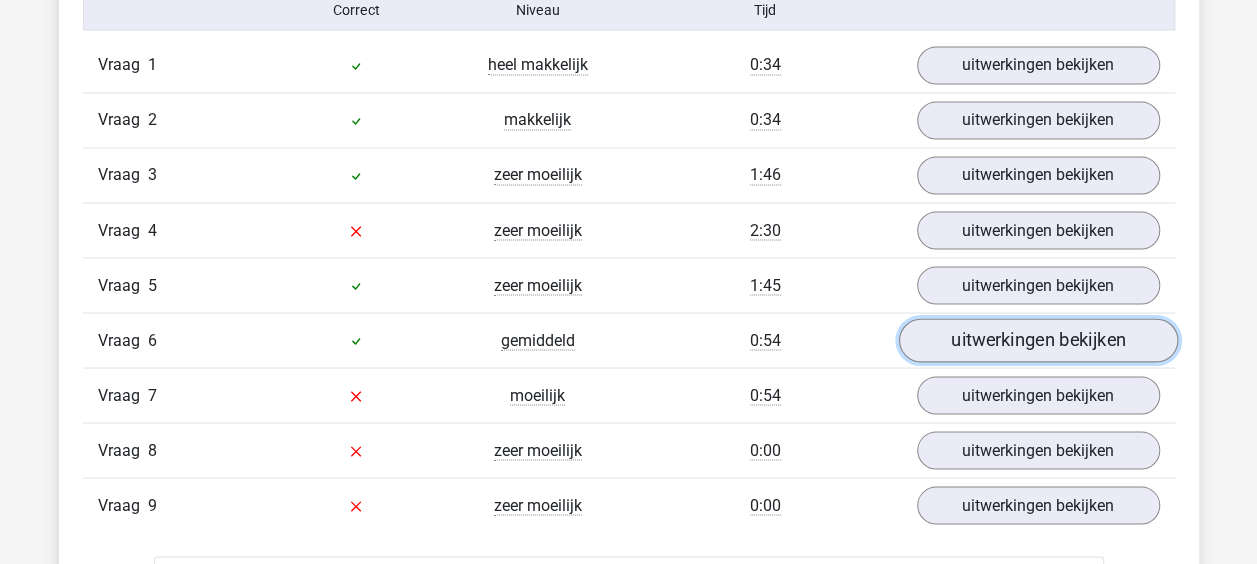 click on "uitwerkingen bekijken" at bounding box center [1037, 340] 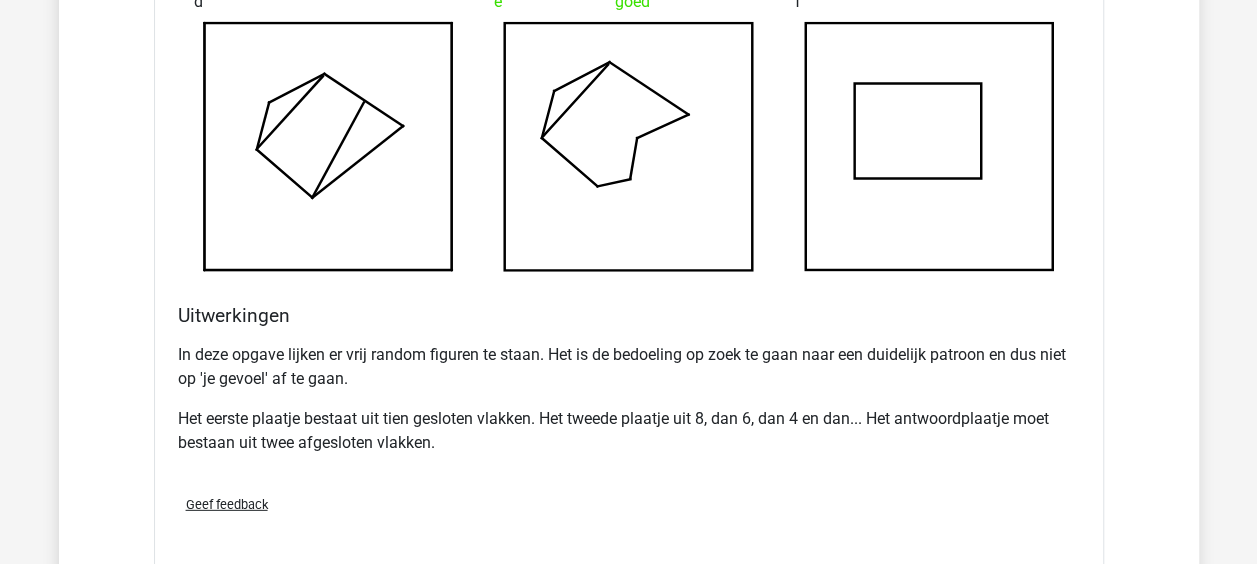 scroll, scrollTop: 2775, scrollLeft: 0, axis: vertical 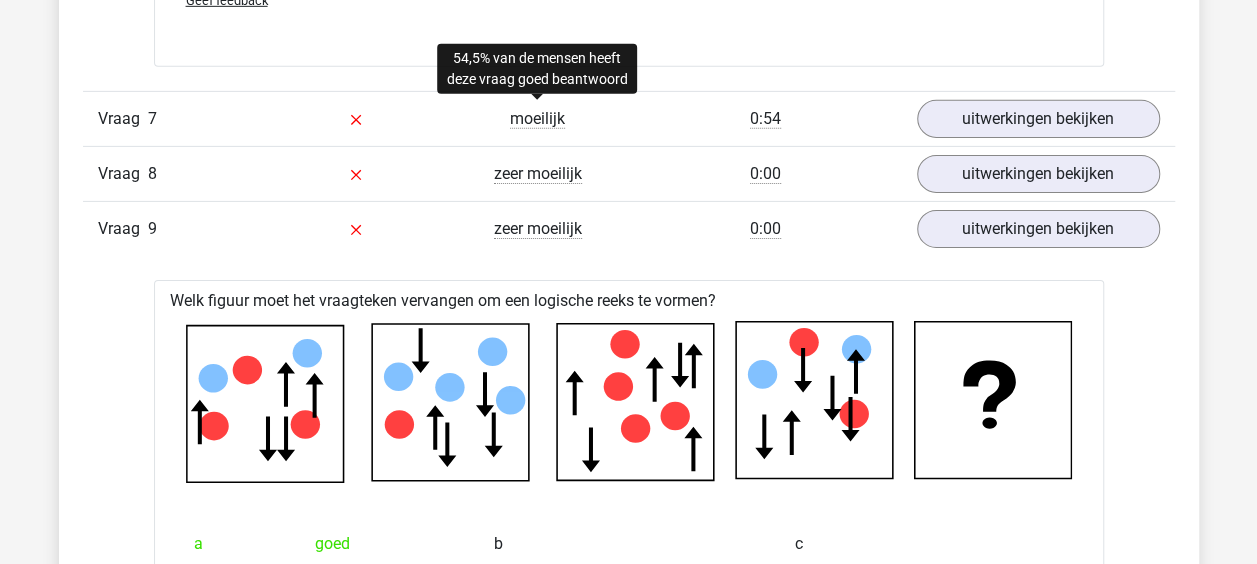 click on "moeilijk" at bounding box center [537, 119] 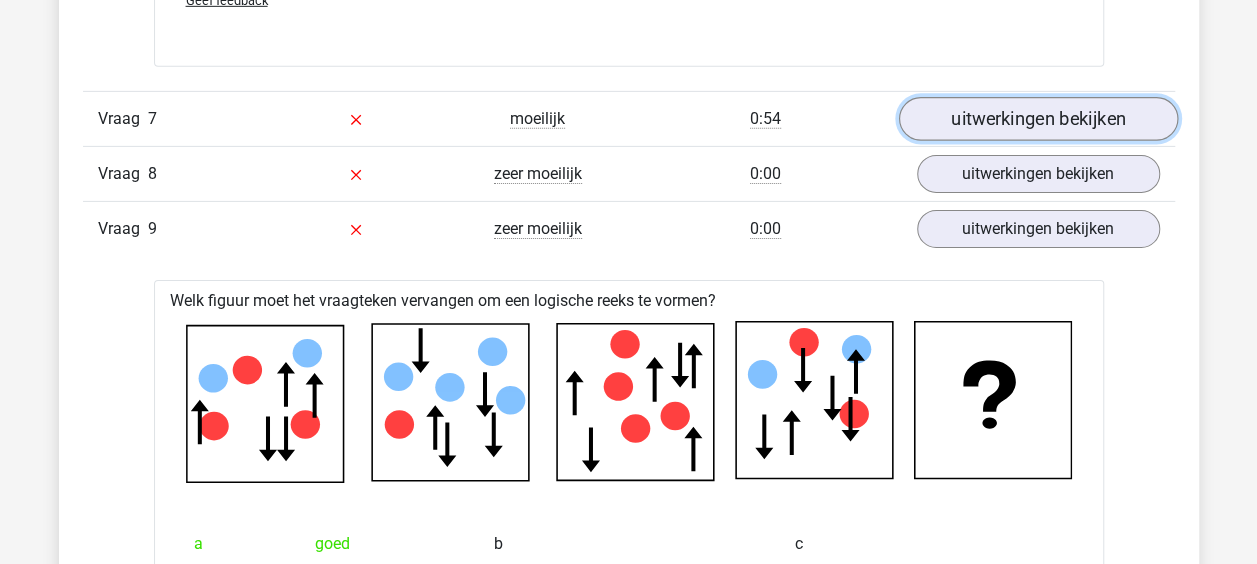 click on "uitwerkingen bekijken" at bounding box center [1037, 120] 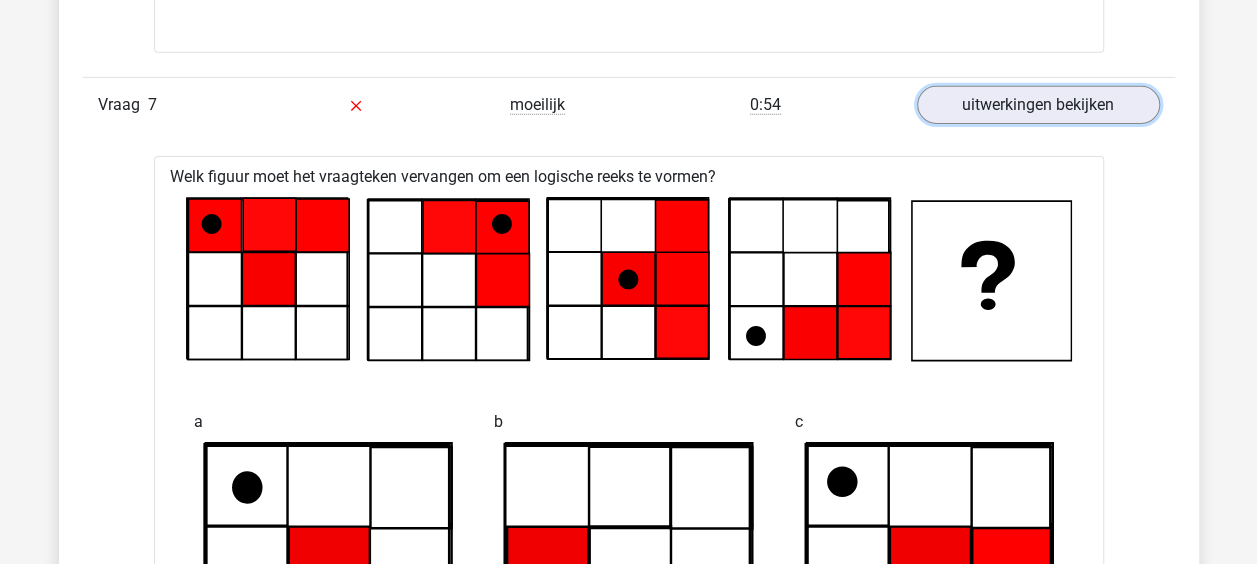 scroll, scrollTop: 3232, scrollLeft: 0, axis: vertical 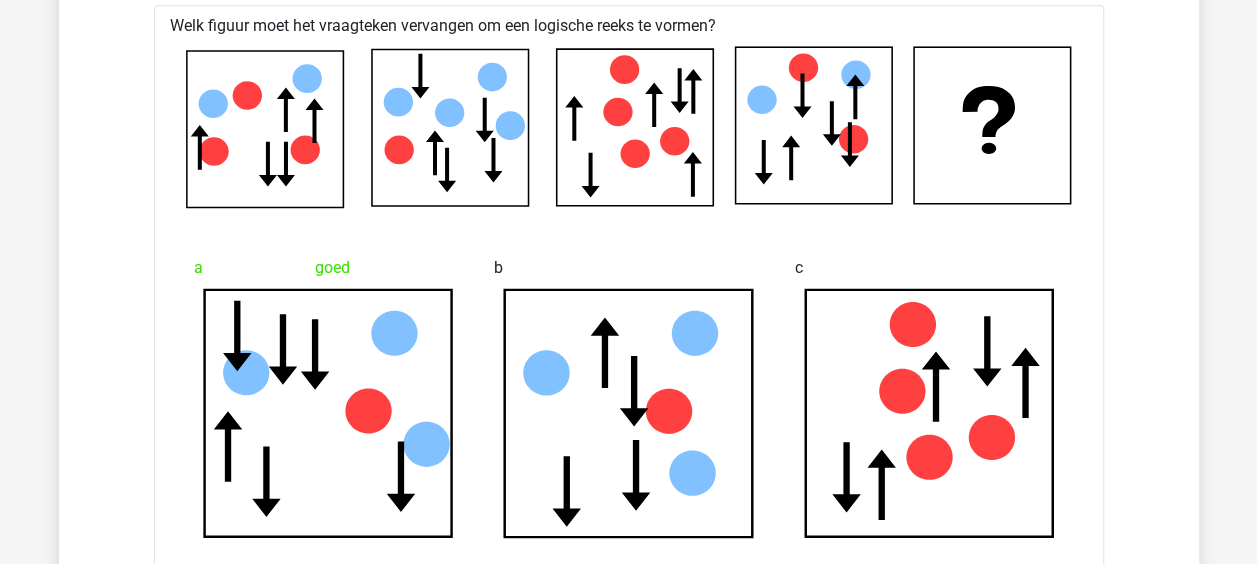 click 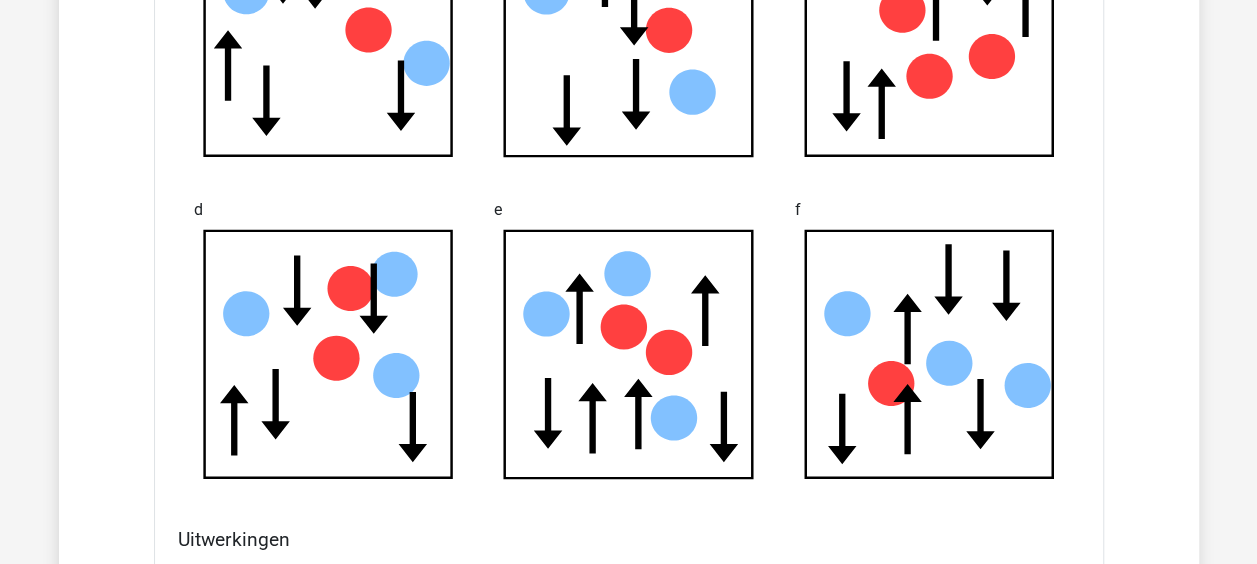 scroll, scrollTop: 5184, scrollLeft: 0, axis: vertical 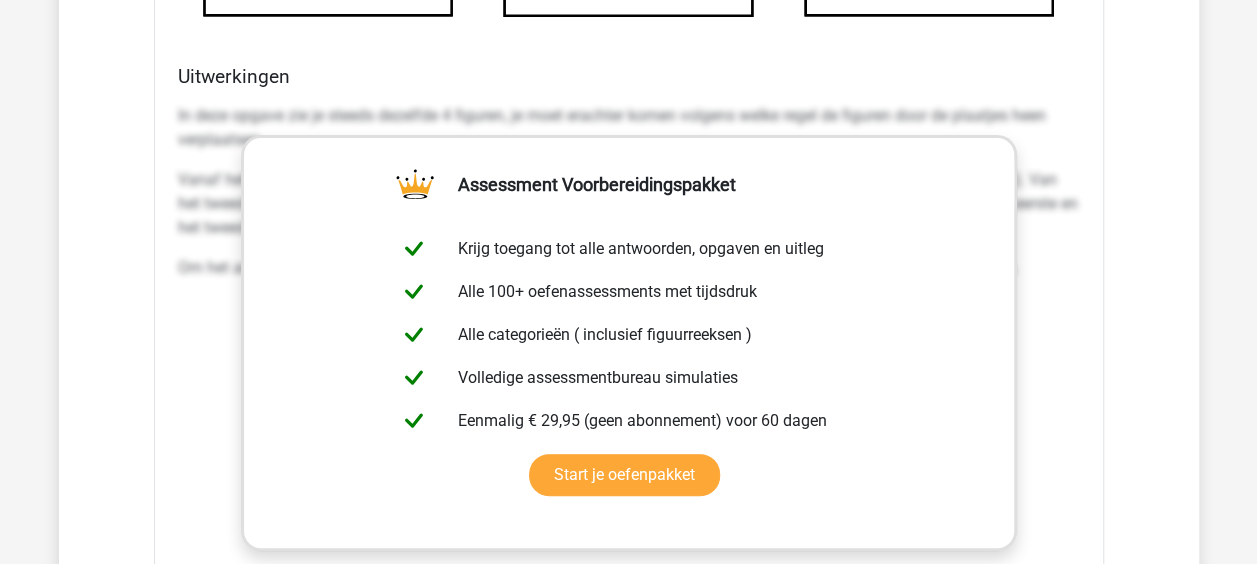 click on "Uitwerkingen" at bounding box center (629, 76) 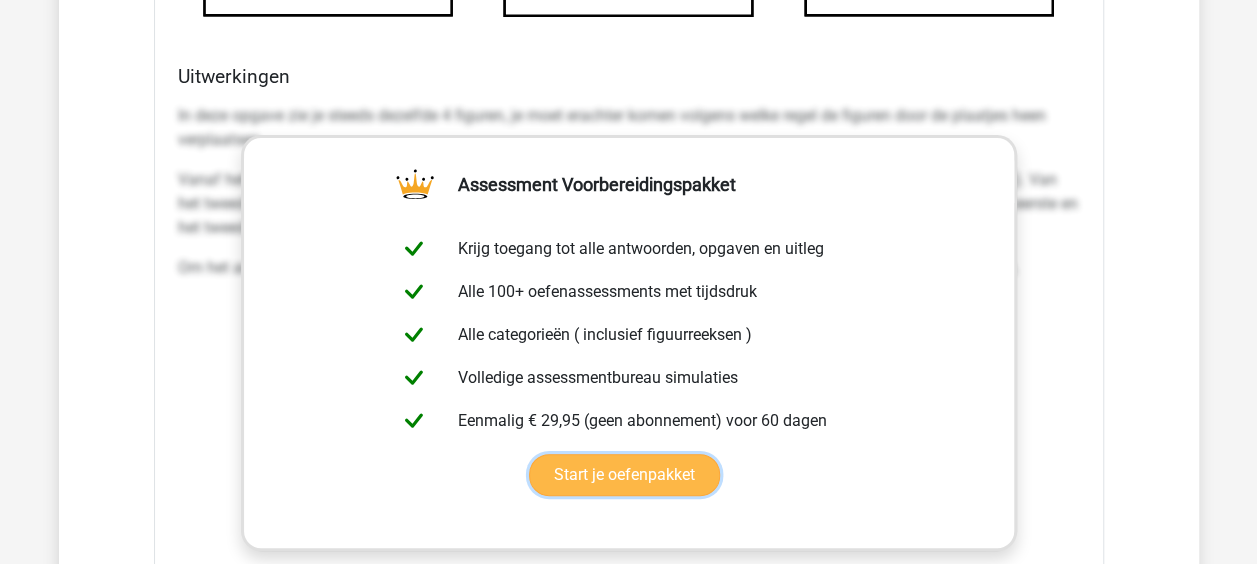 click on "Start je oefenpakket" at bounding box center [624, 475] 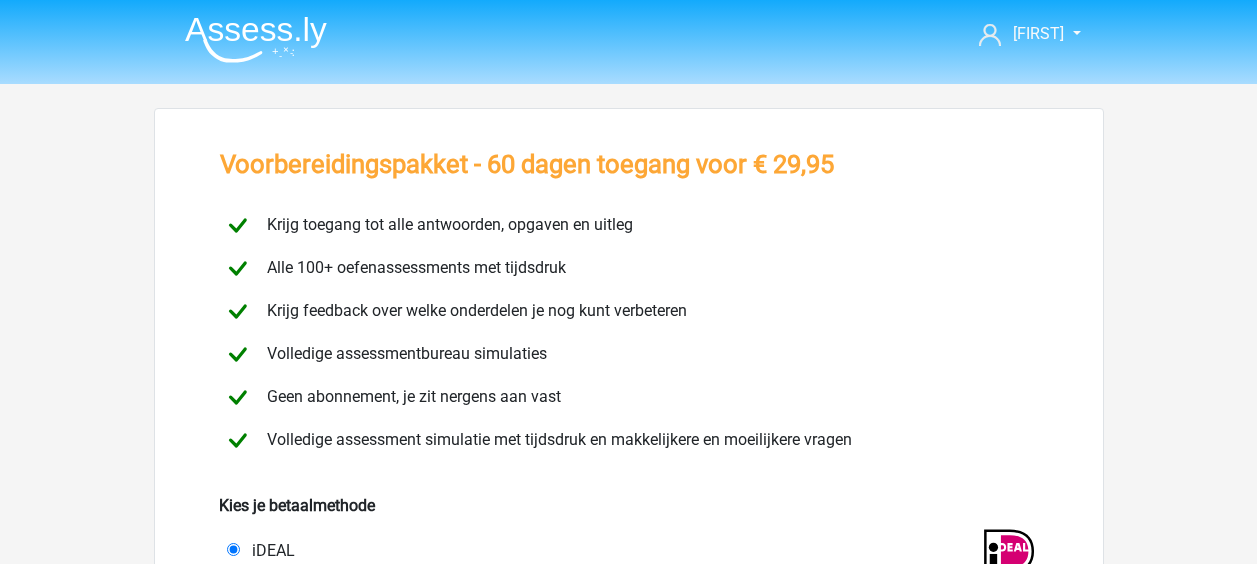 scroll, scrollTop: 0, scrollLeft: 0, axis: both 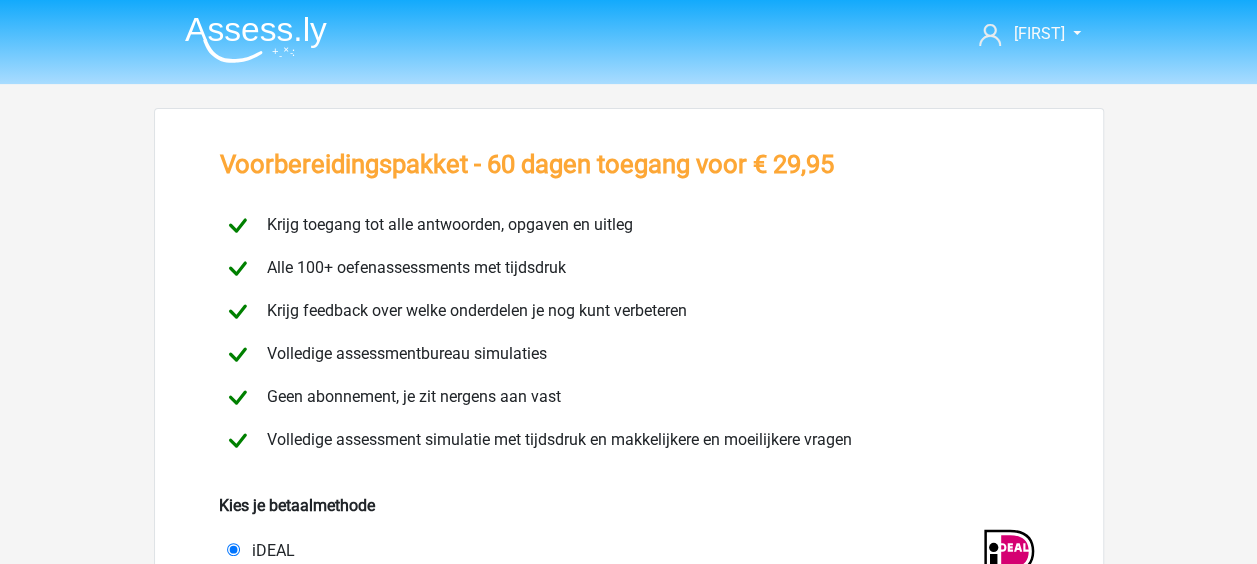 click at bounding box center [256, 39] 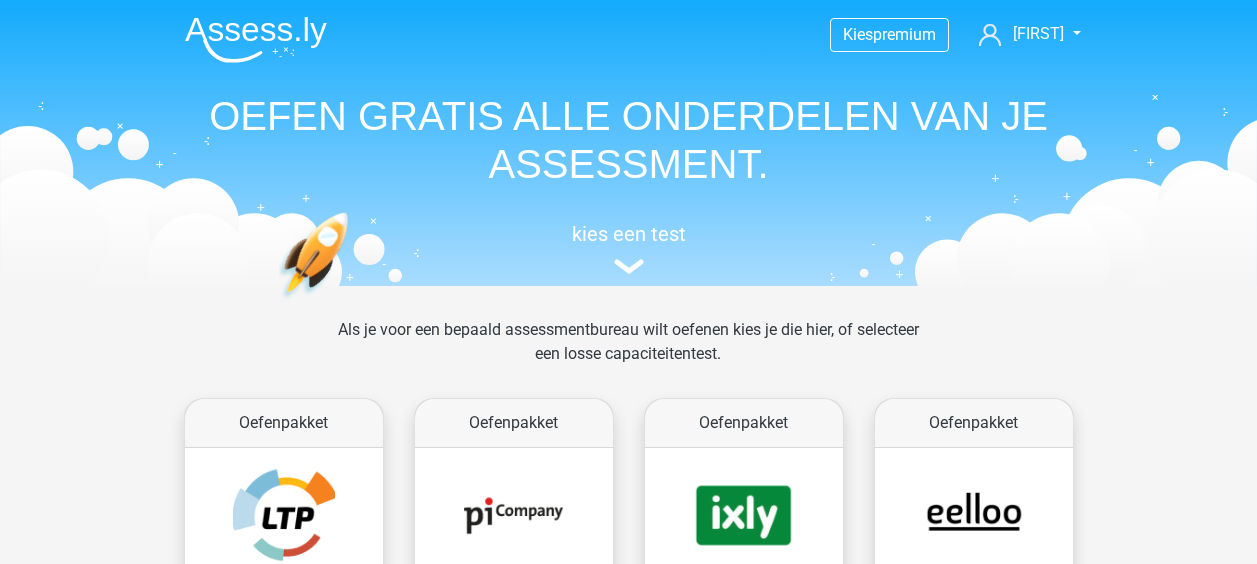 scroll, scrollTop: 0, scrollLeft: 0, axis: both 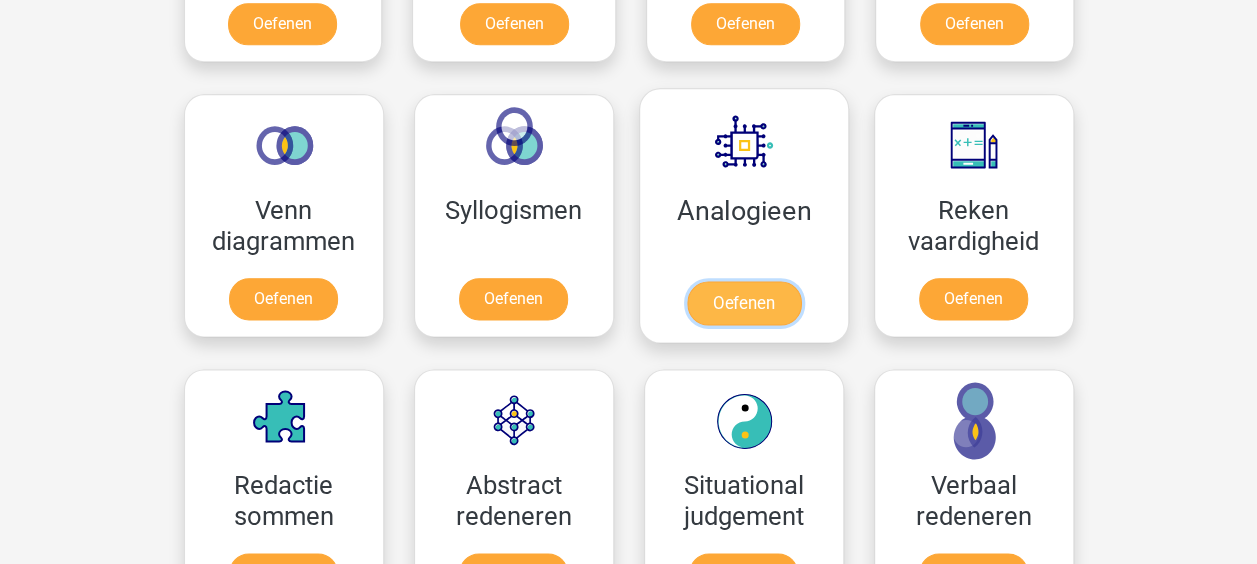 click on "Oefenen" at bounding box center [743, 303] 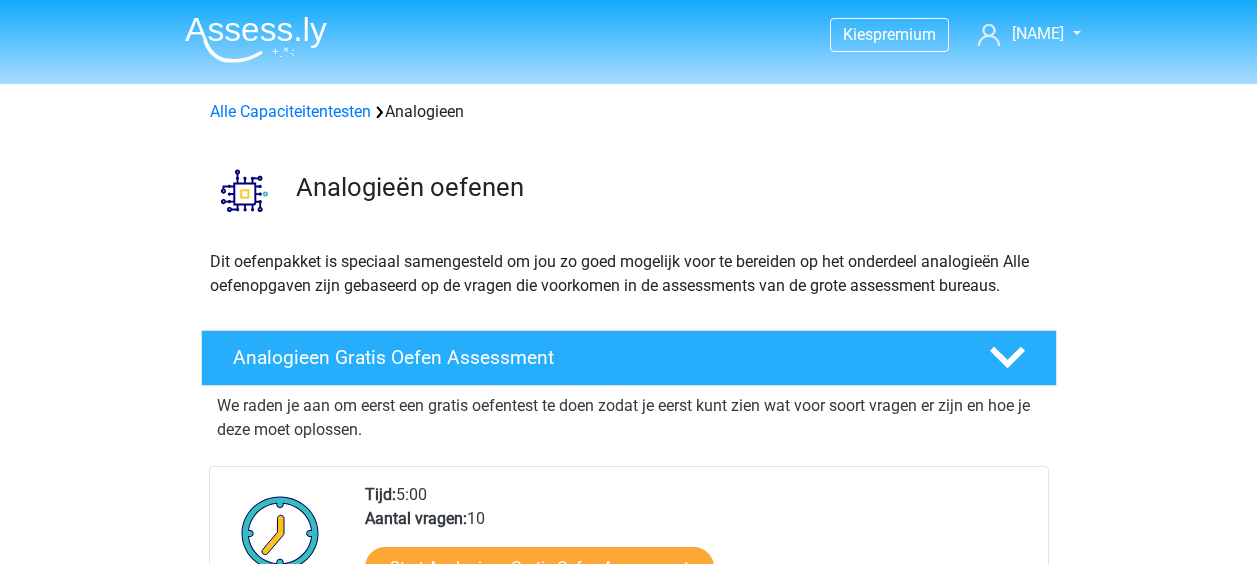 scroll, scrollTop: 0, scrollLeft: 0, axis: both 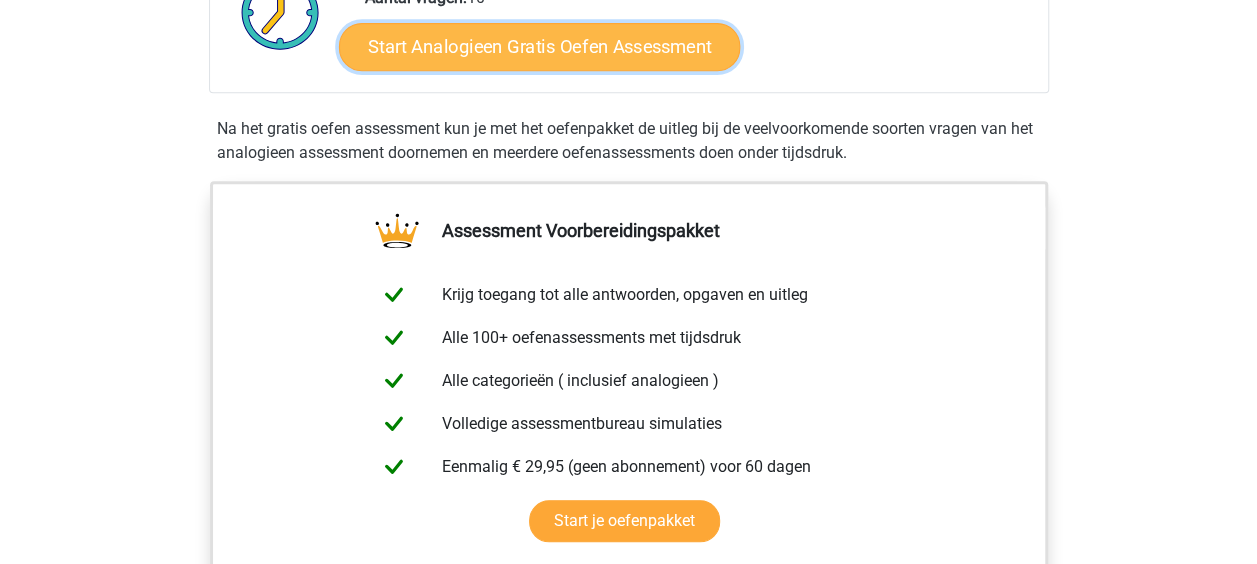 click on "Start Analogieen
Gratis Oefen Assessment" at bounding box center [539, 46] 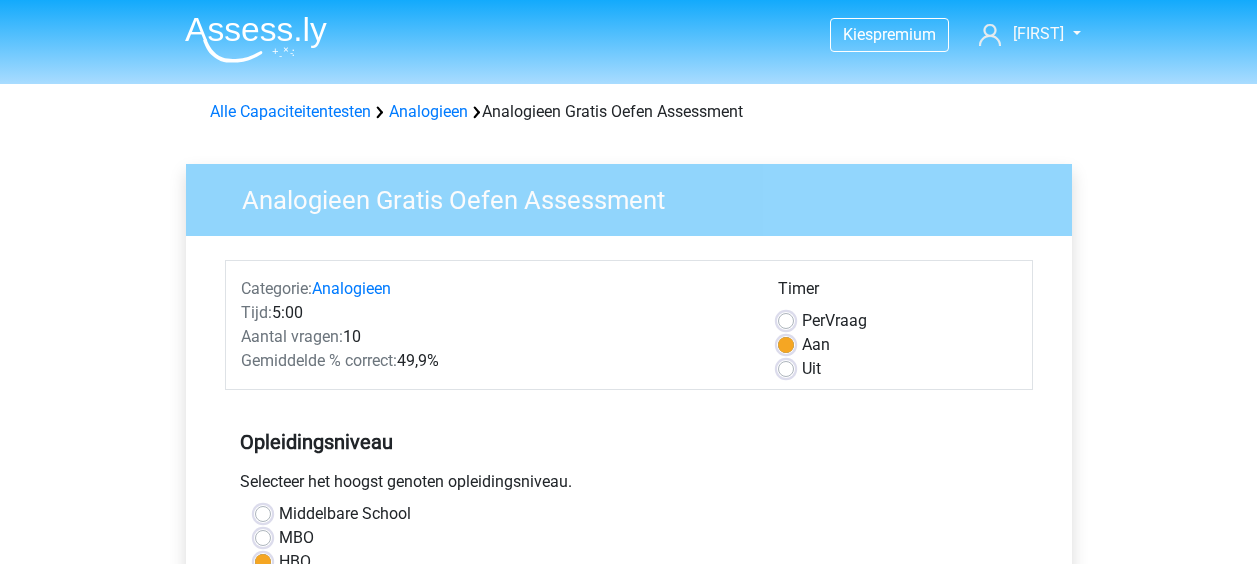 scroll, scrollTop: 0, scrollLeft: 0, axis: both 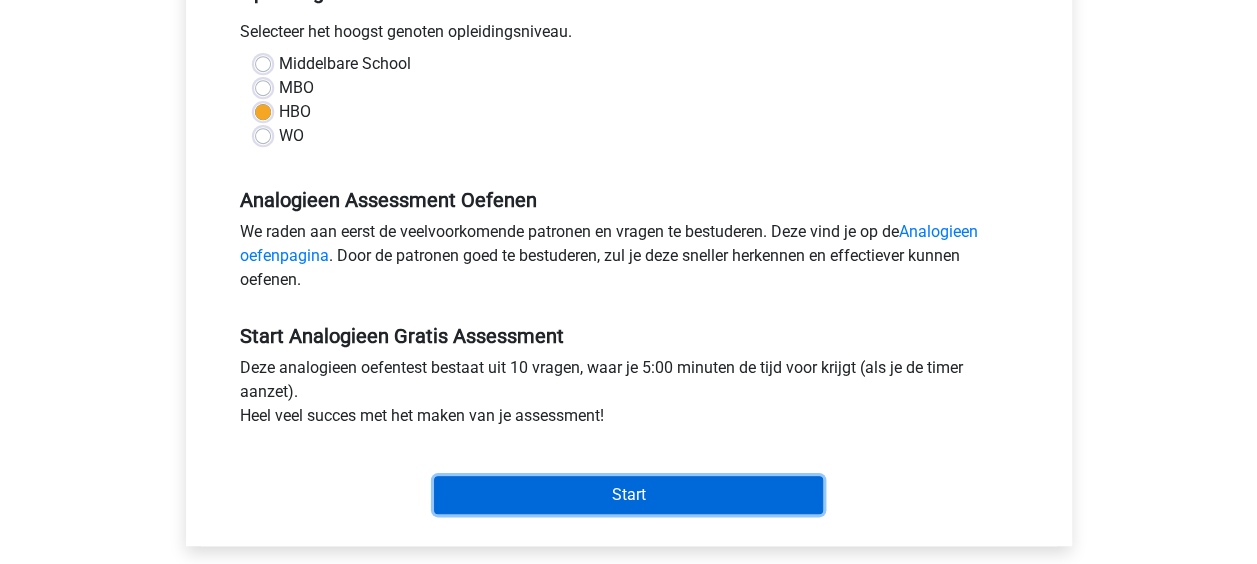 click on "Start" at bounding box center (628, 495) 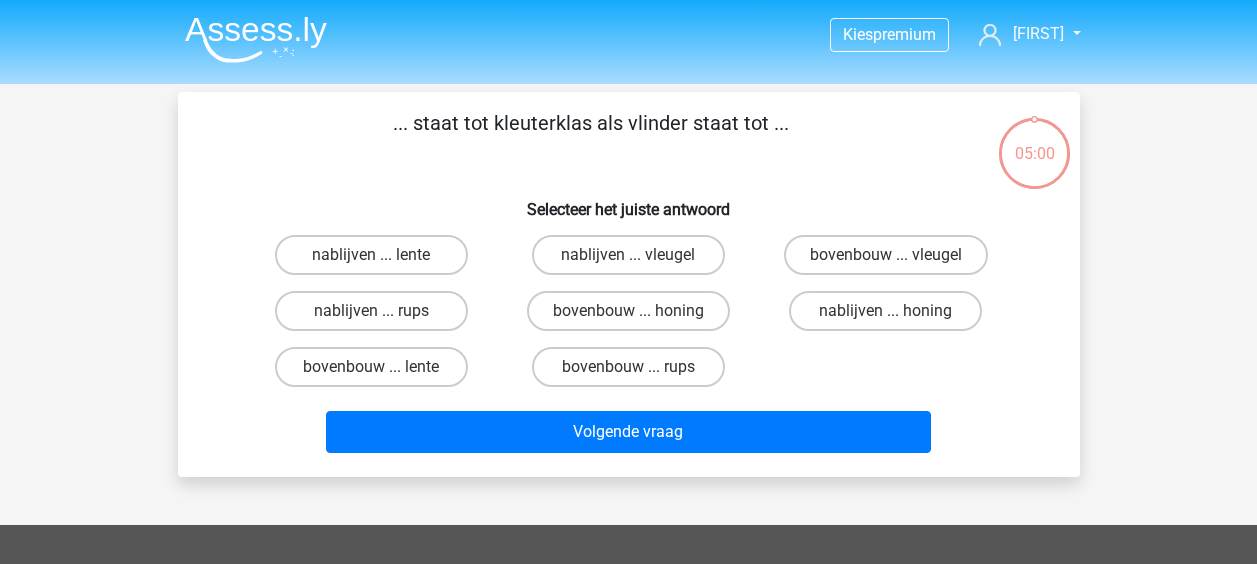scroll, scrollTop: 0, scrollLeft: 0, axis: both 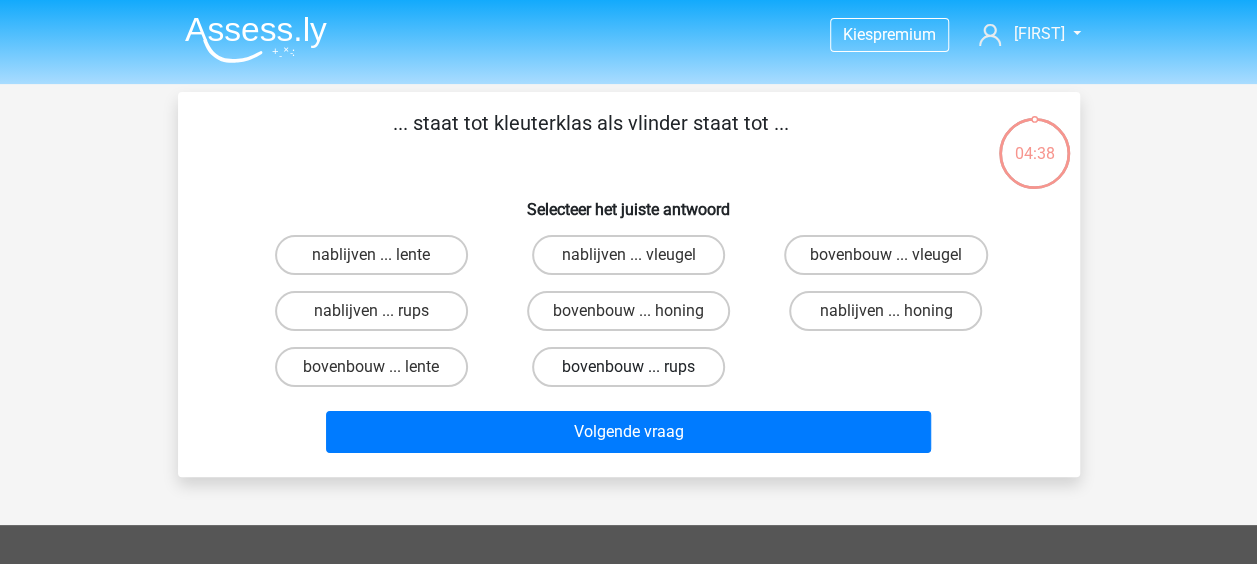 click on "bovenbouw ... rups" at bounding box center (628, 367) 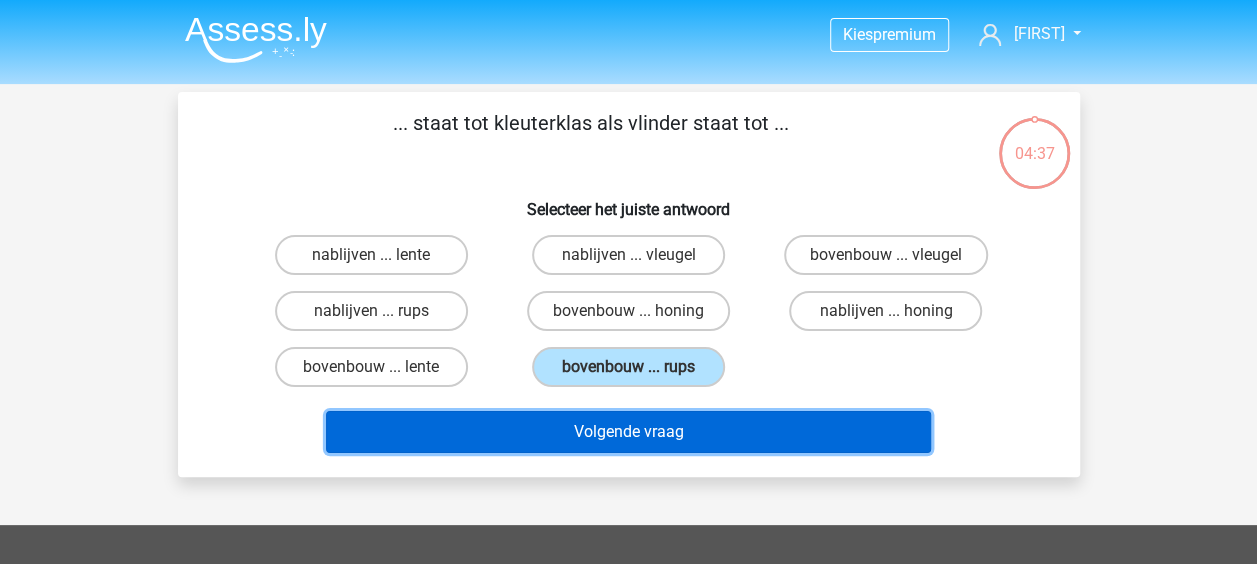 click on "Volgende vraag" at bounding box center [628, 432] 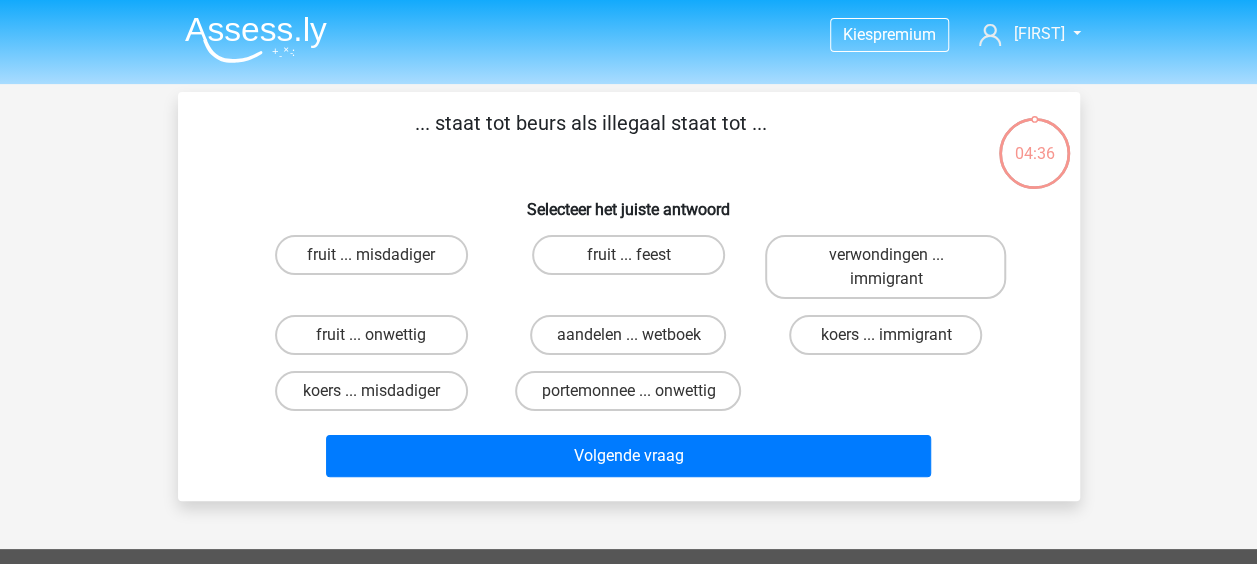 scroll, scrollTop: 92, scrollLeft: 0, axis: vertical 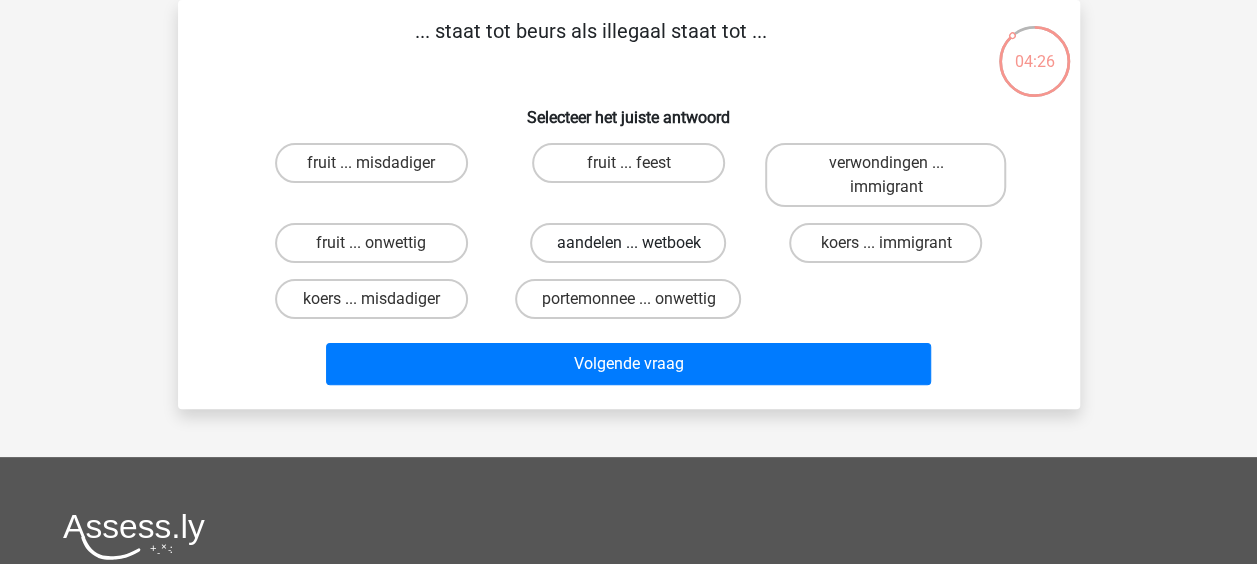 click on "aandelen ... wetboek" at bounding box center [628, 243] 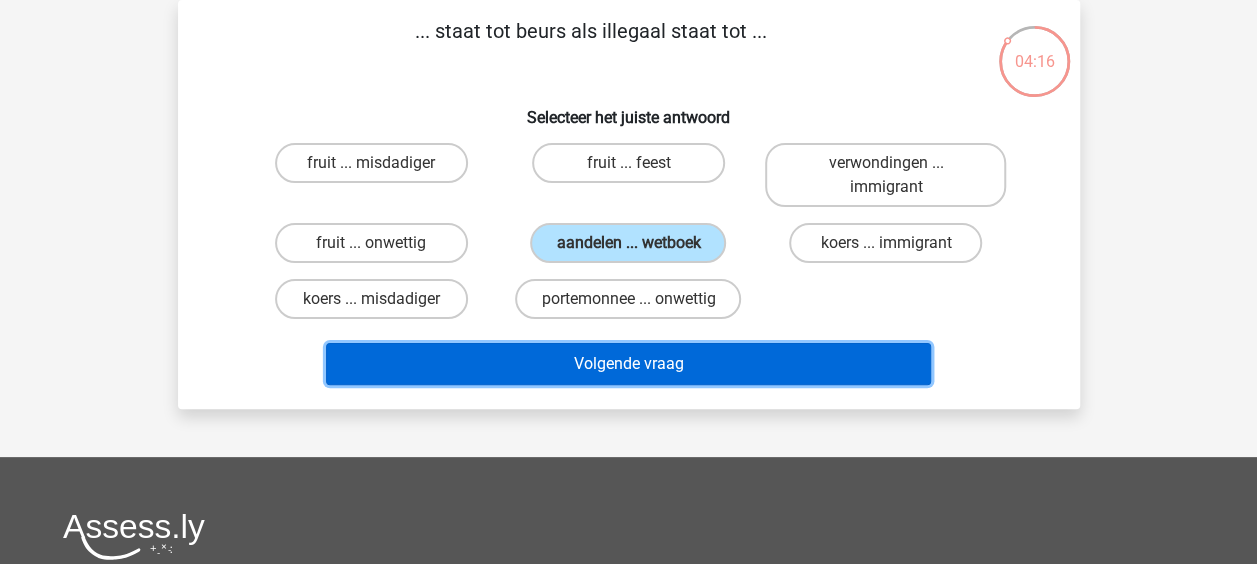 click on "Volgende vraag" at bounding box center (628, 364) 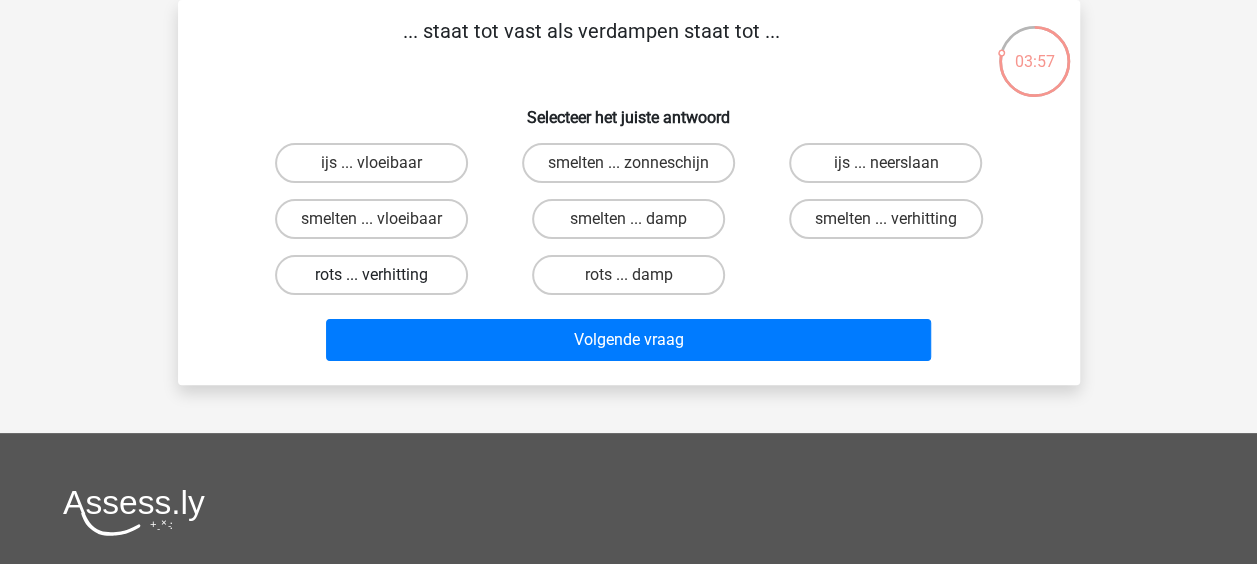 click on "rots ... verhitting" at bounding box center (371, 275) 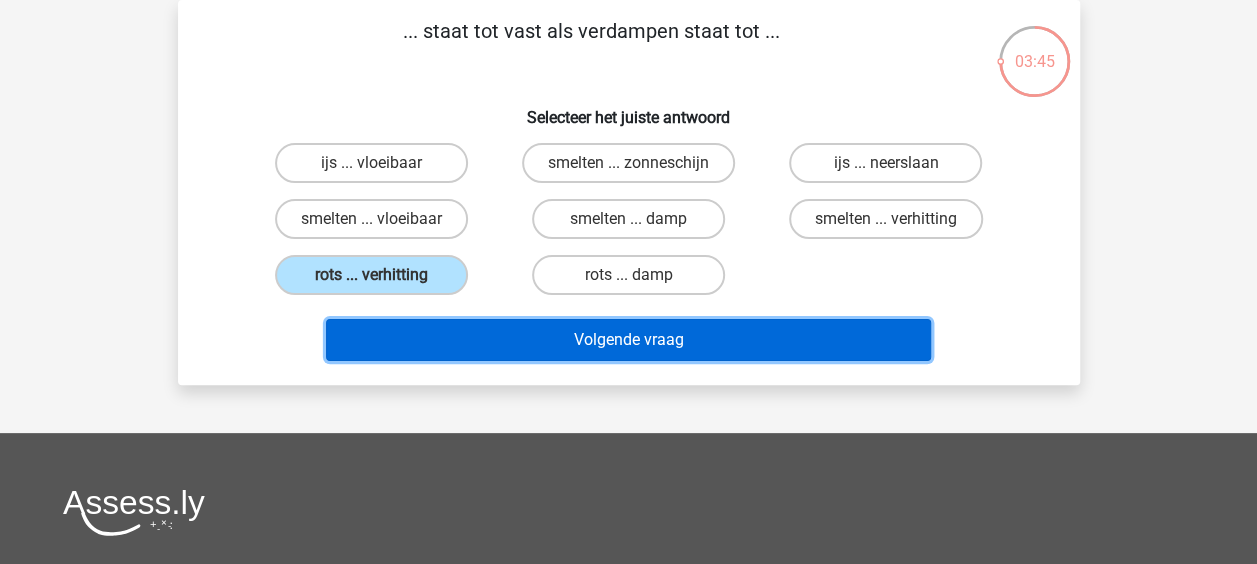 click on "Volgende vraag" at bounding box center [628, 340] 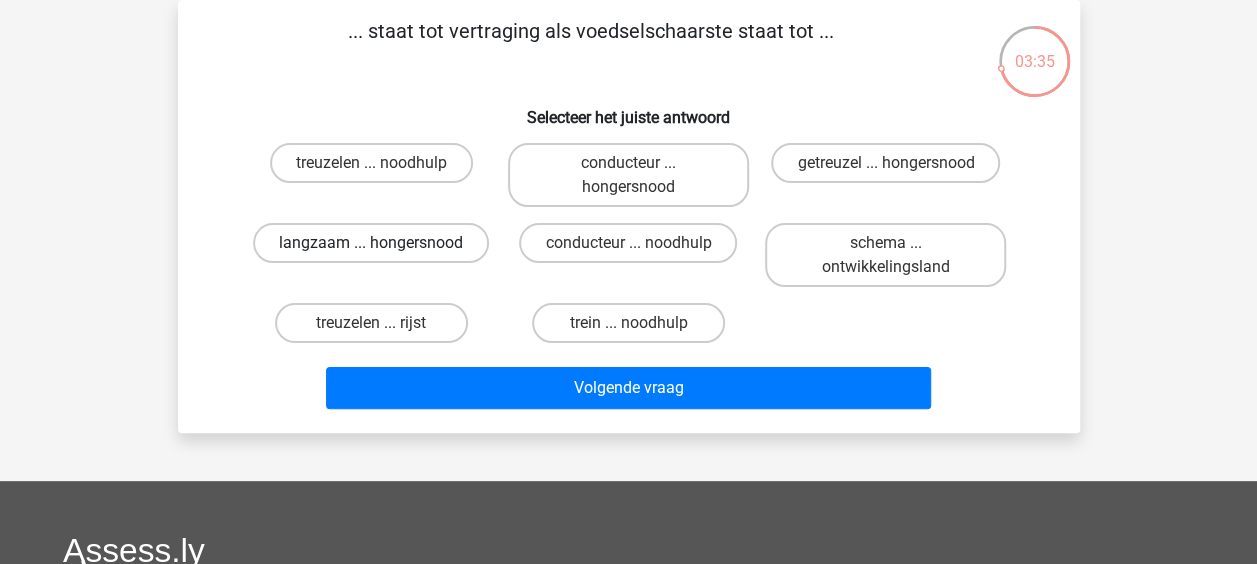 click on "langzaam ... hongersnood" at bounding box center [371, 243] 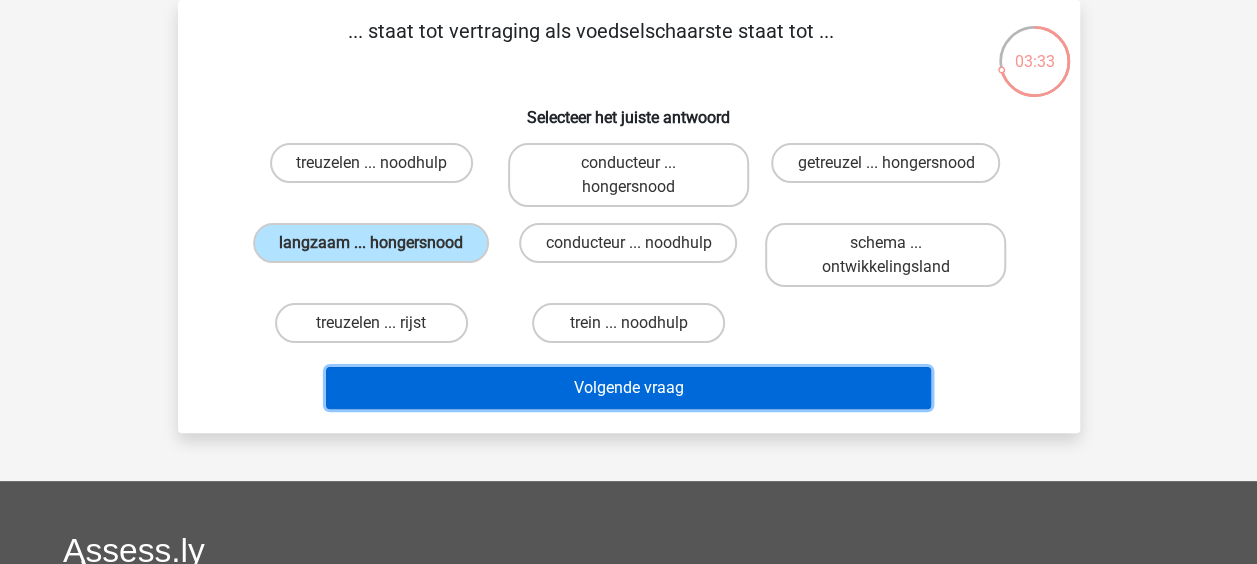 click on "Volgende vraag" at bounding box center (628, 388) 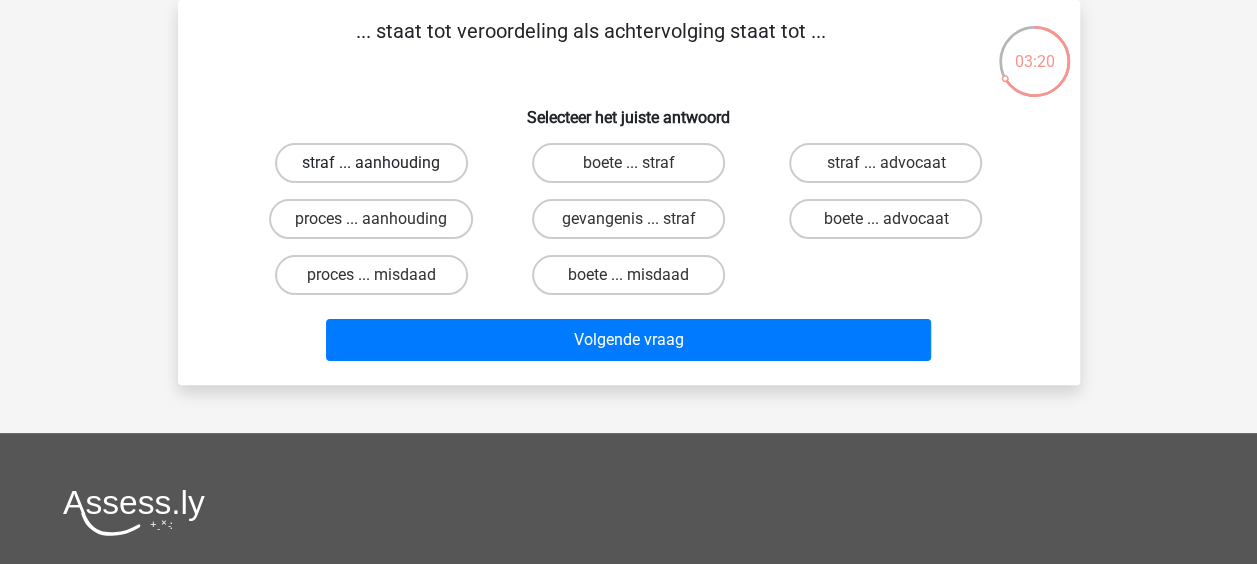 click on "straf ... aanhouding" at bounding box center [371, 163] 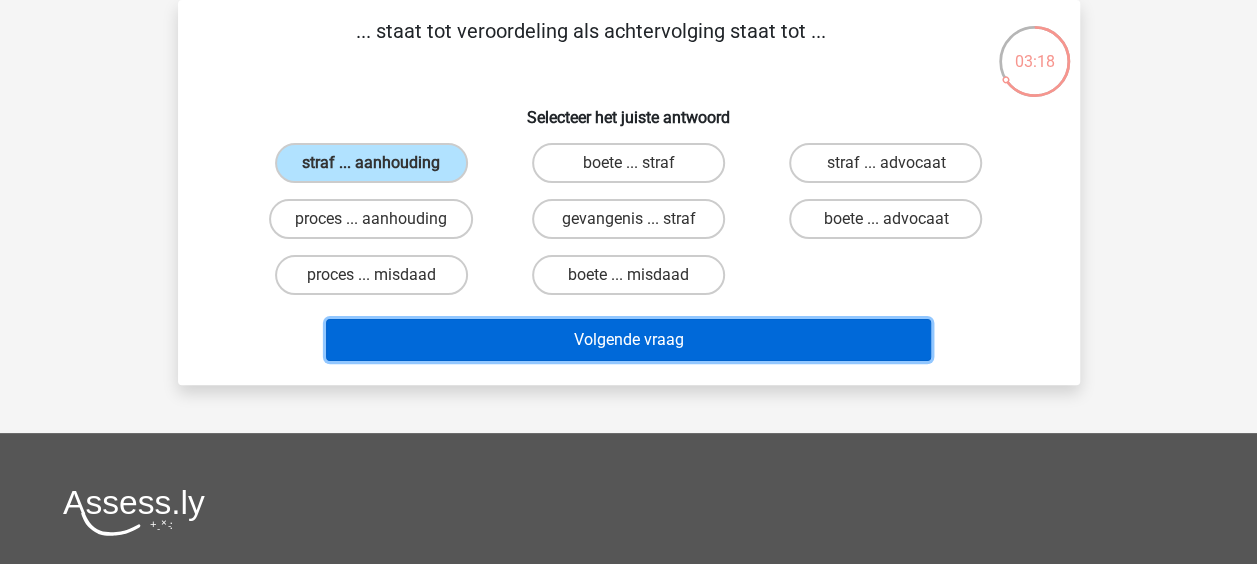click on "Volgende vraag" at bounding box center (628, 340) 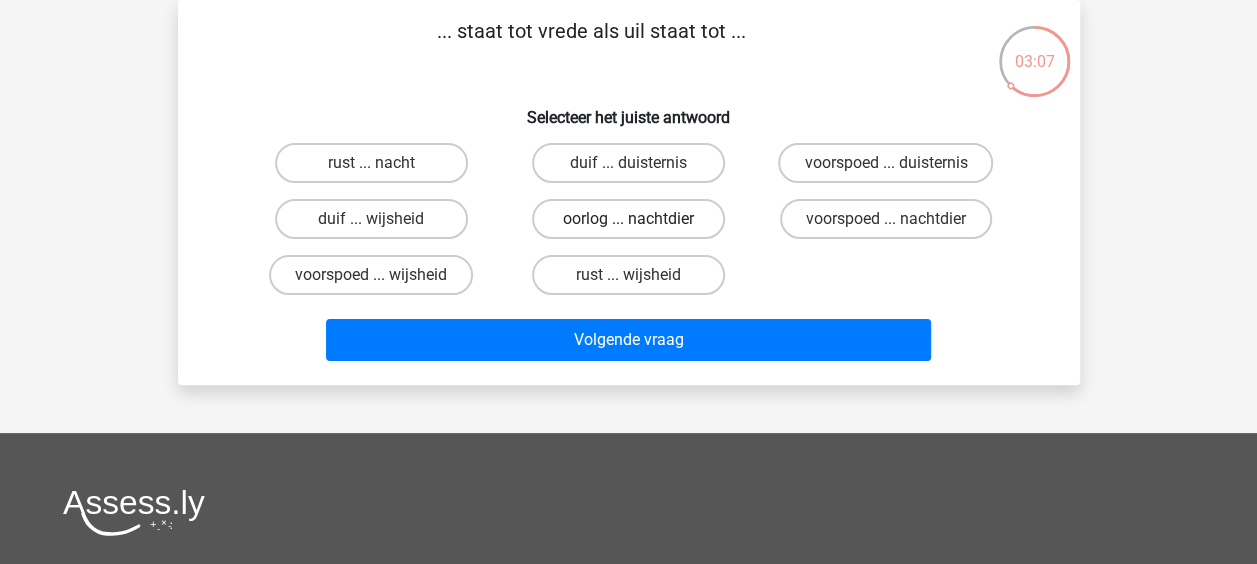 click on "oorlog ... nachtdier" at bounding box center (628, 219) 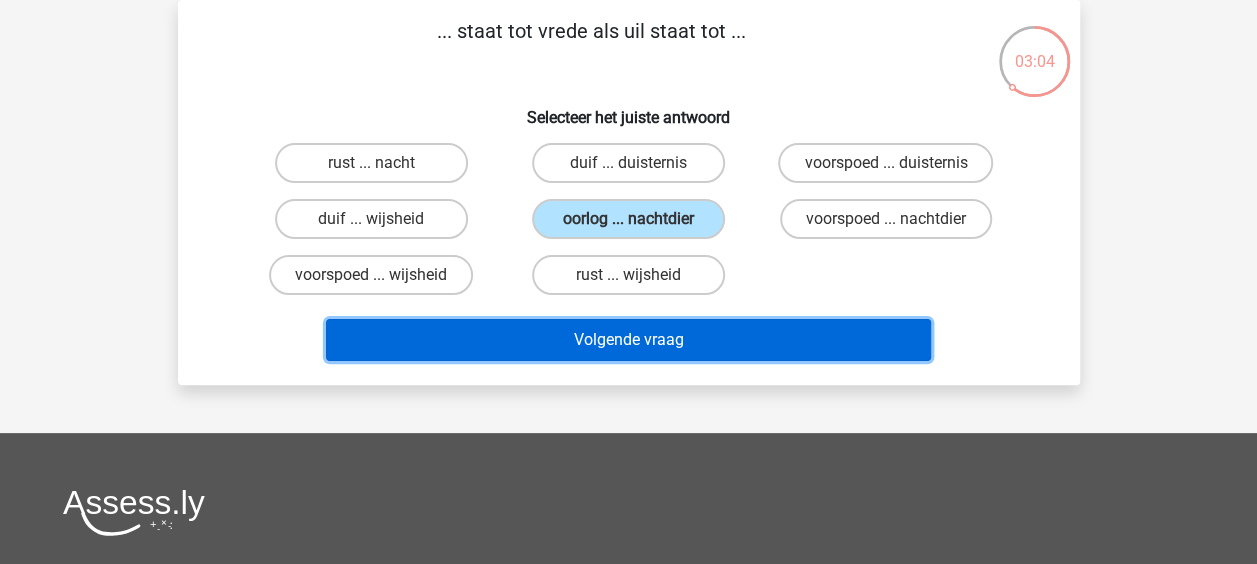 click on "Volgende vraag" at bounding box center (628, 340) 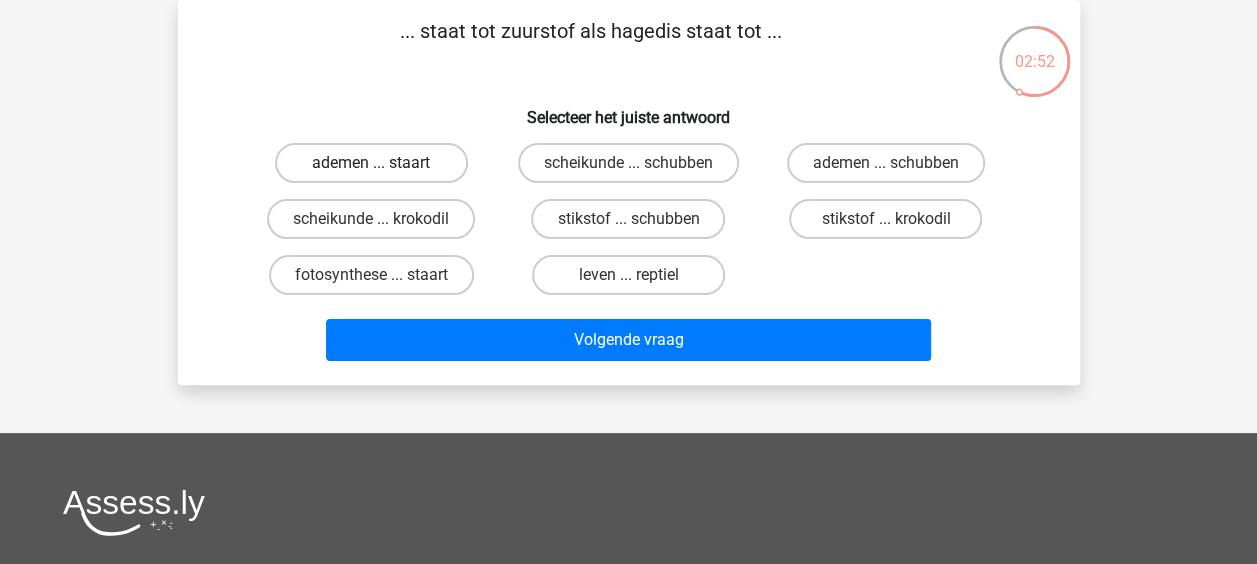 click on "ademen ... staart" at bounding box center (371, 163) 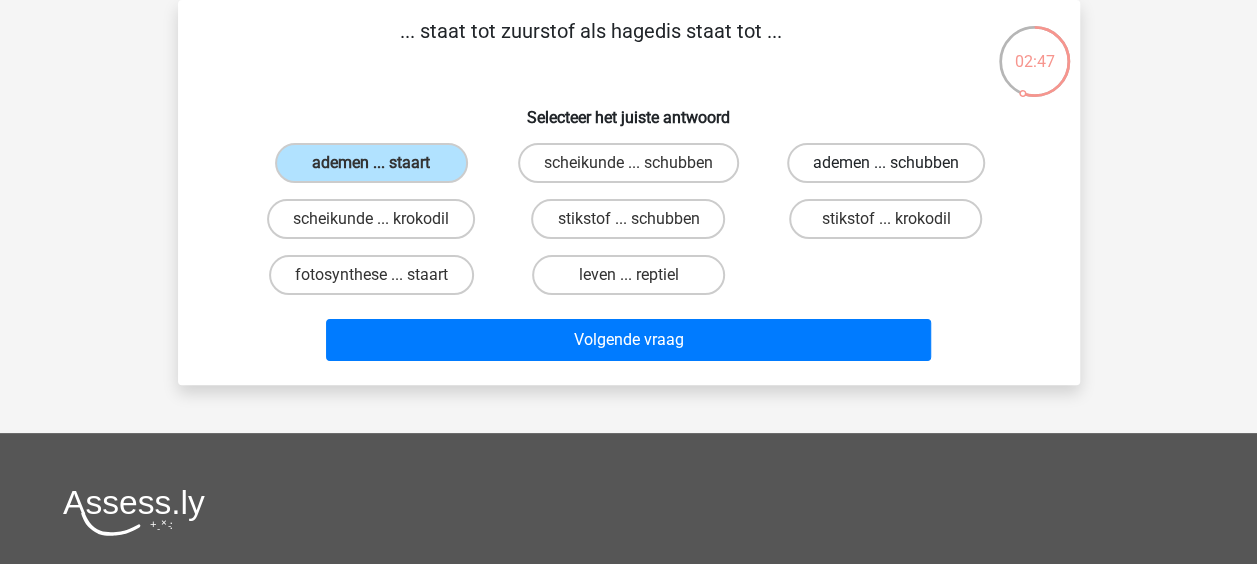 click on "ademen ... schubben" at bounding box center [886, 163] 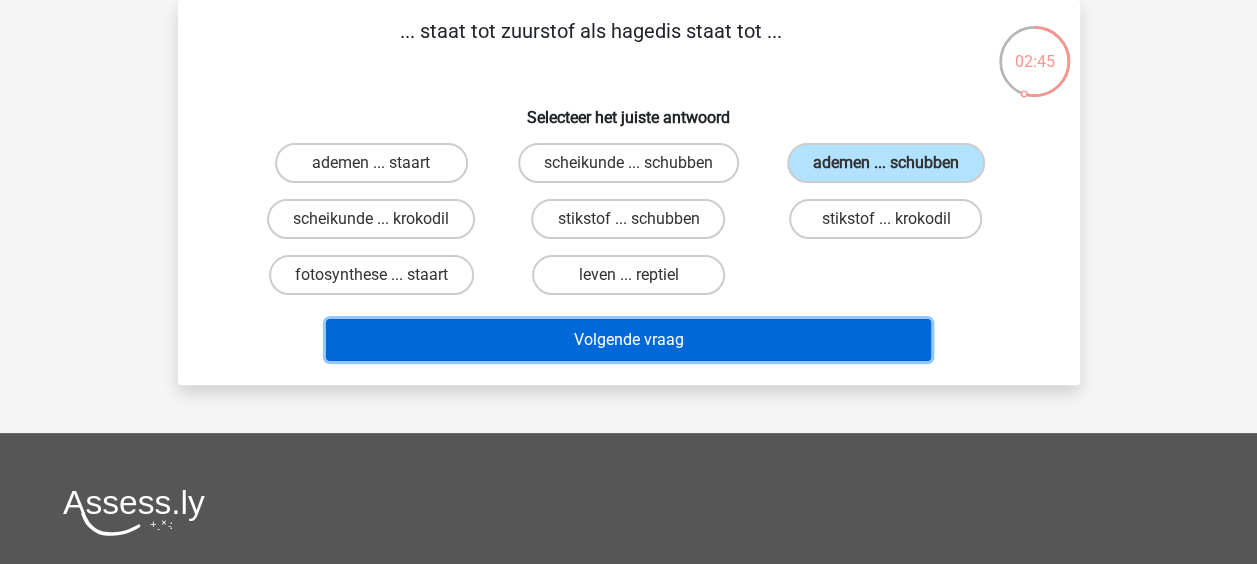 click on "Volgende vraag" at bounding box center (628, 340) 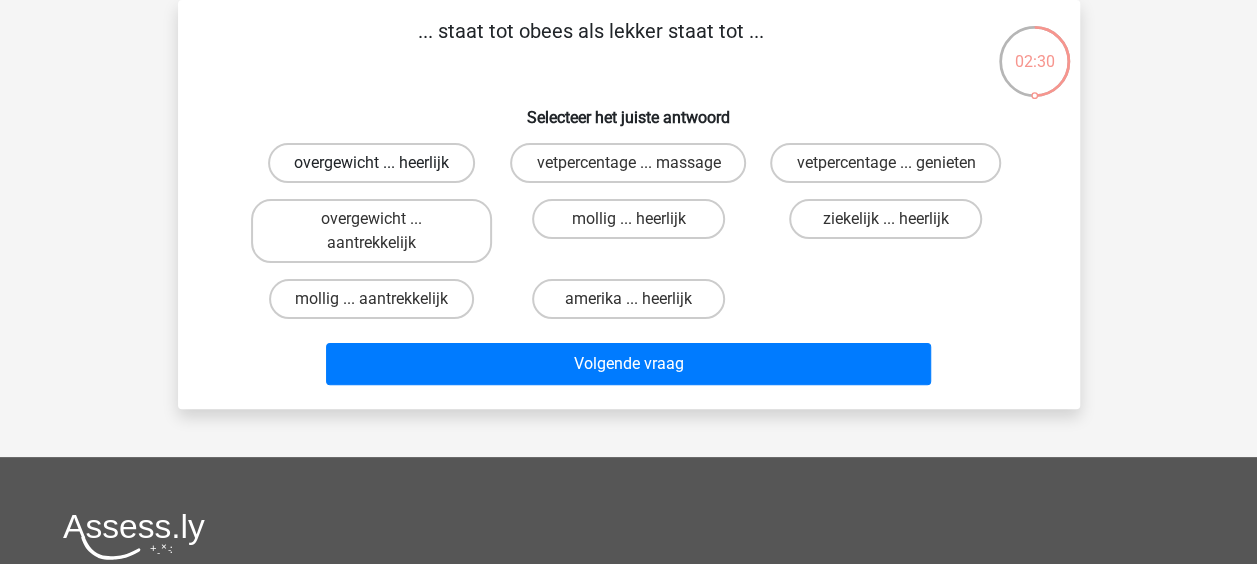 click on "overgewicht ... heerlijk" at bounding box center [371, 163] 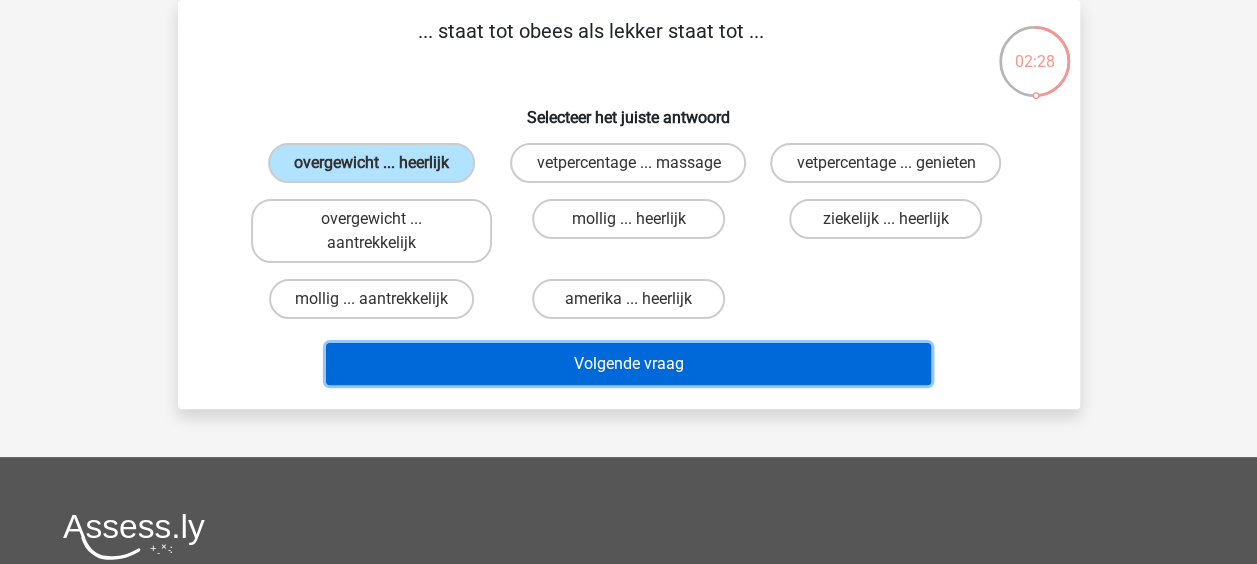 click on "Volgende vraag" at bounding box center [628, 364] 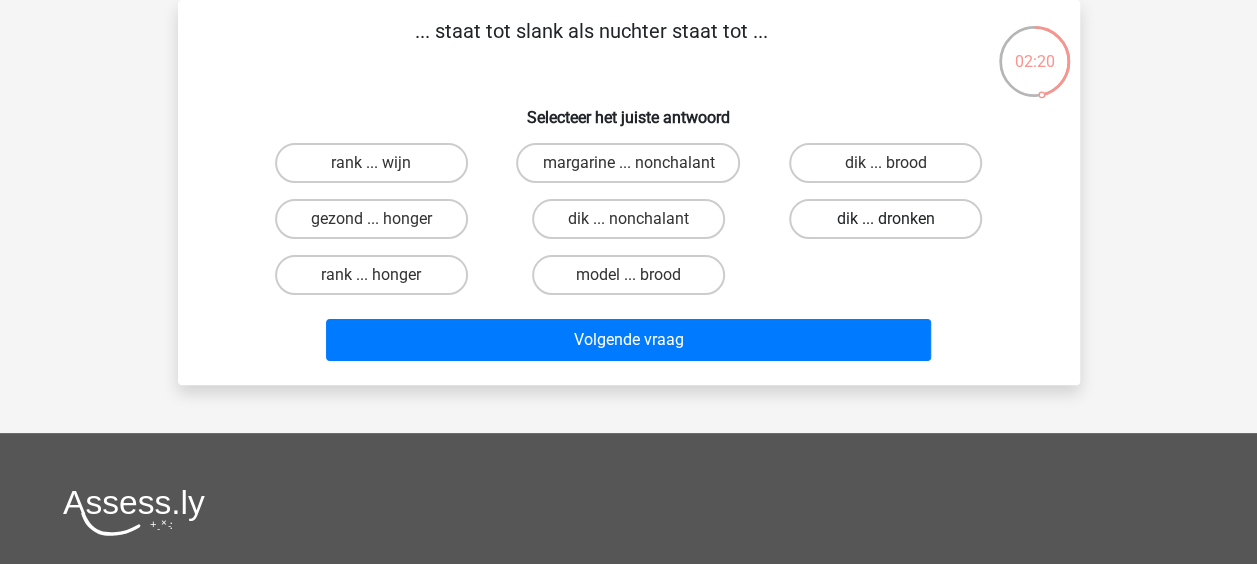 click on "dik ... dronken" at bounding box center (885, 219) 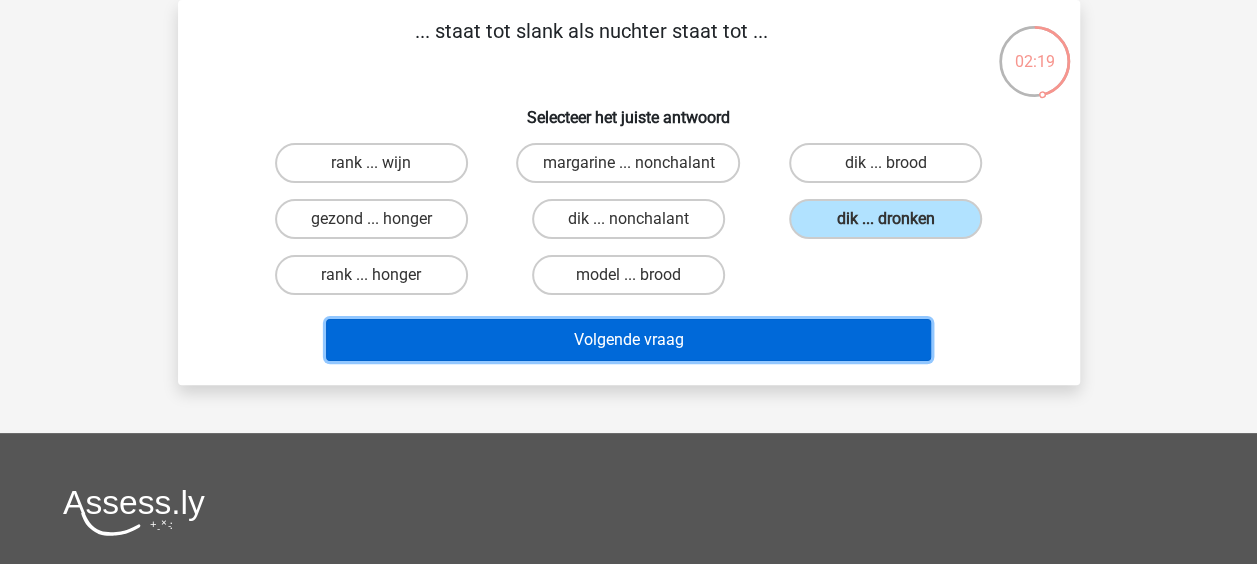 click on "Volgende vraag" at bounding box center (628, 340) 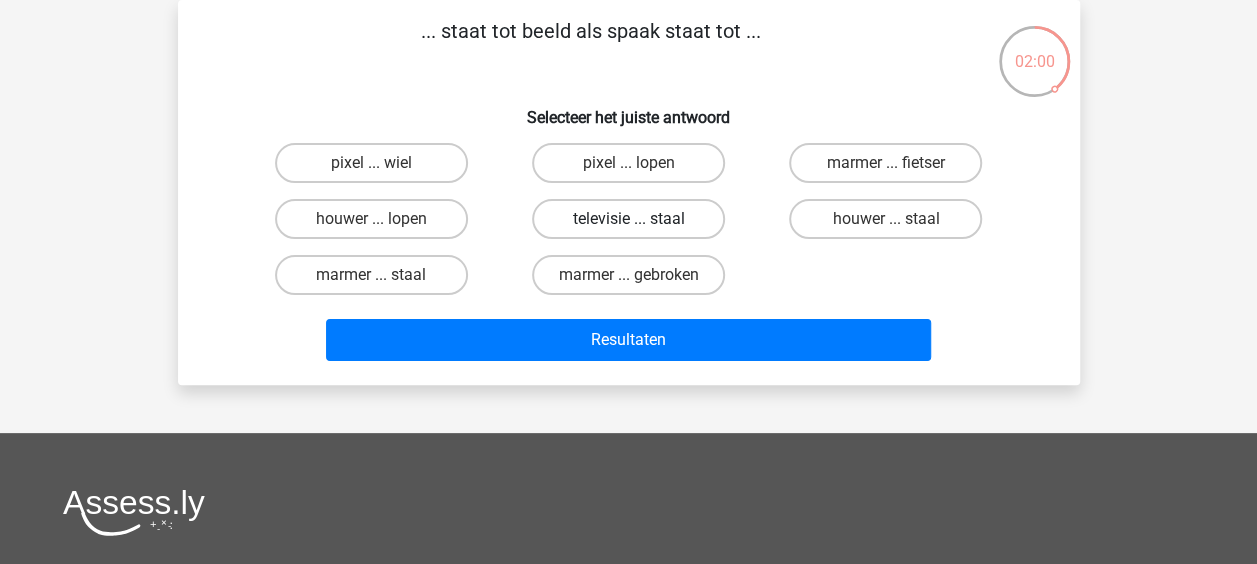 click on "televisie ... staal" at bounding box center (628, 219) 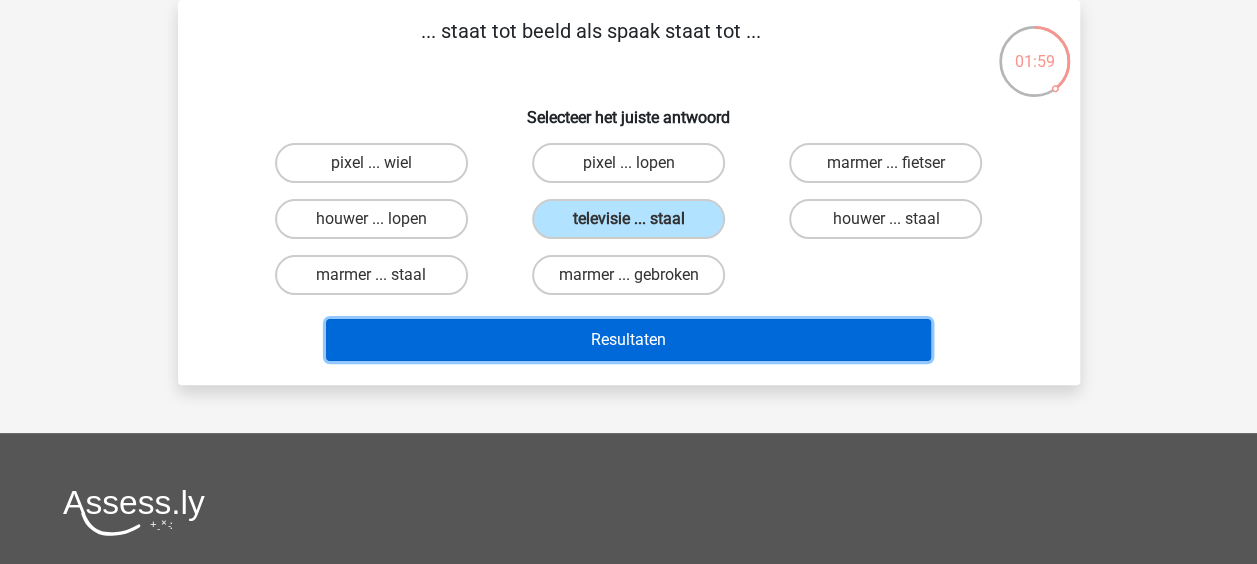 click on "Resultaten" at bounding box center (628, 340) 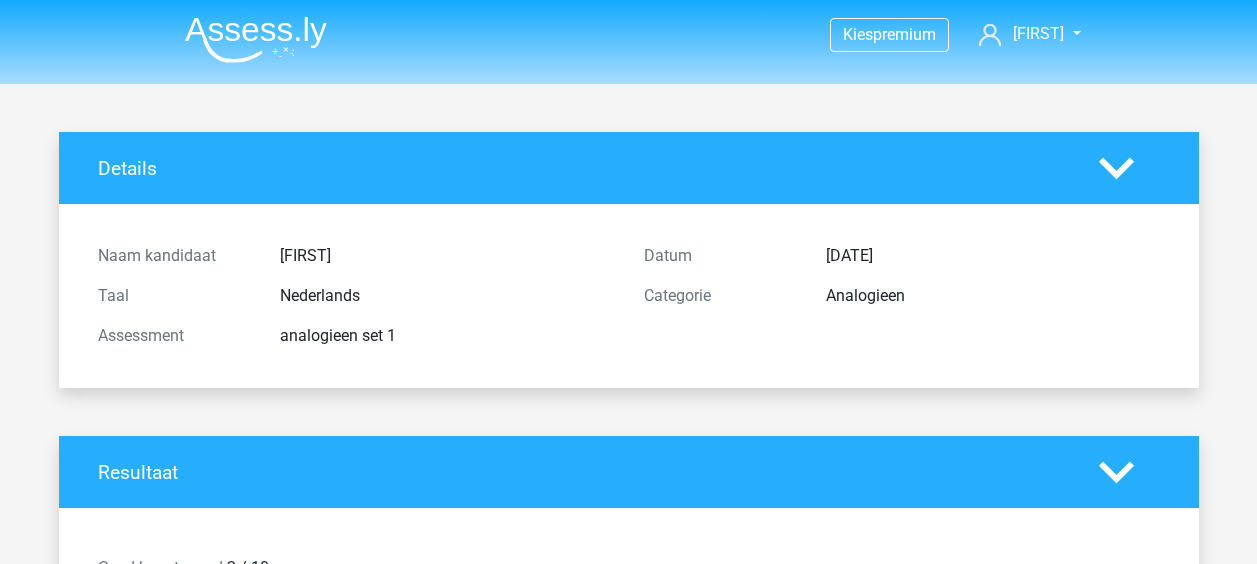 scroll, scrollTop: 0, scrollLeft: 0, axis: both 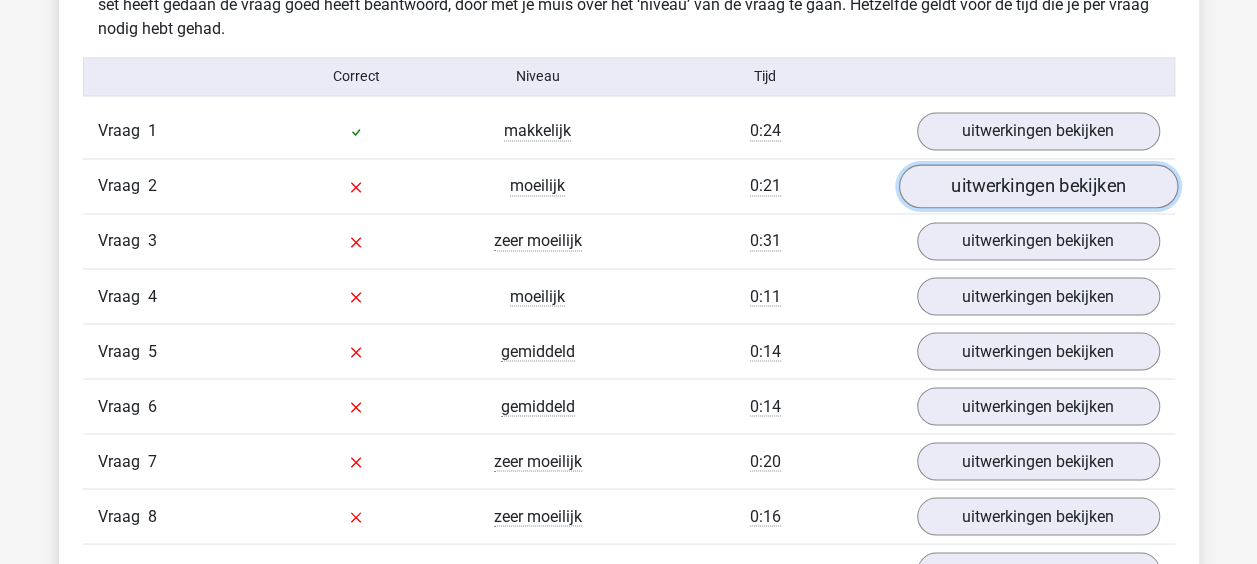 click on "uitwerkingen bekijken" at bounding box center [1037, 186] 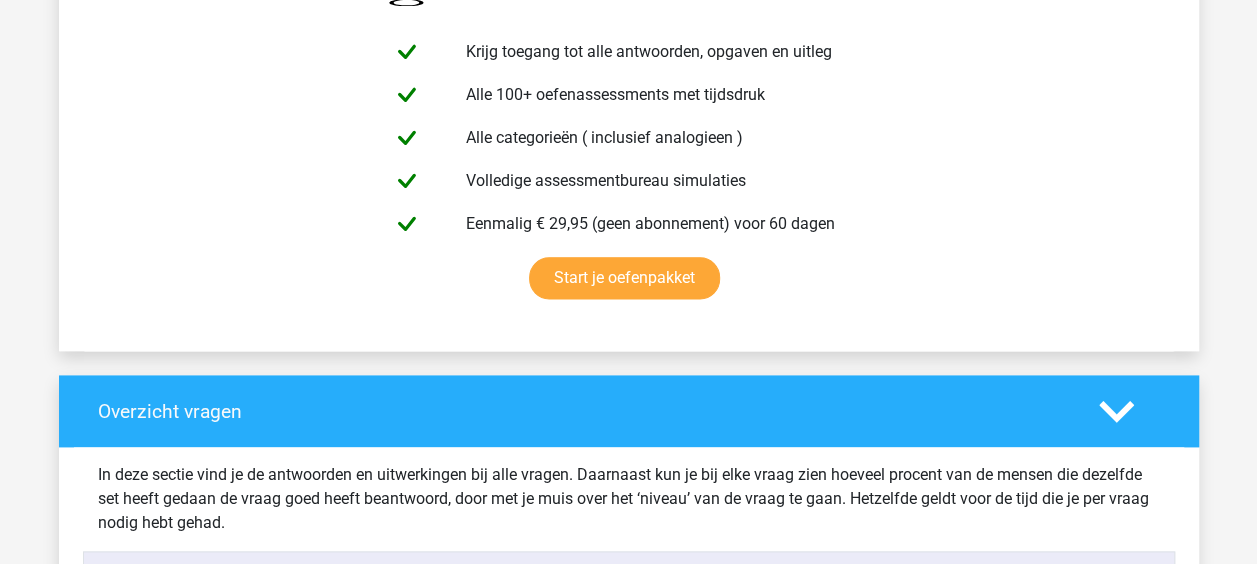 scroll, scrollTop: 1620, scrollLeft: 0, axis: vertical 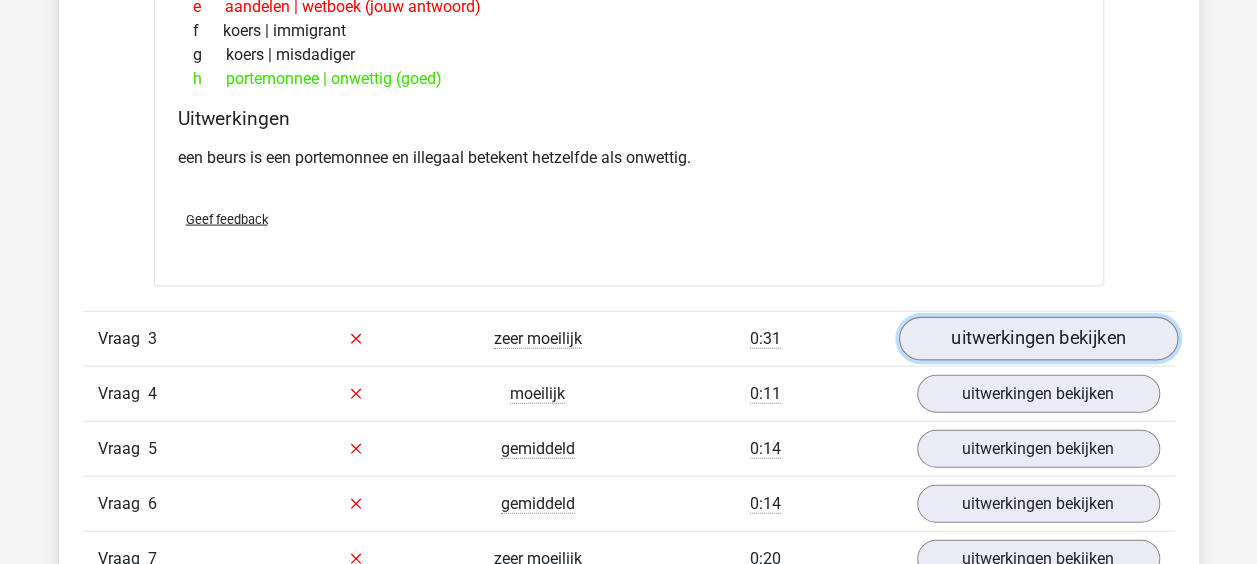click on "uitwerkingen bekijken" at bounding box center [1037, 339] 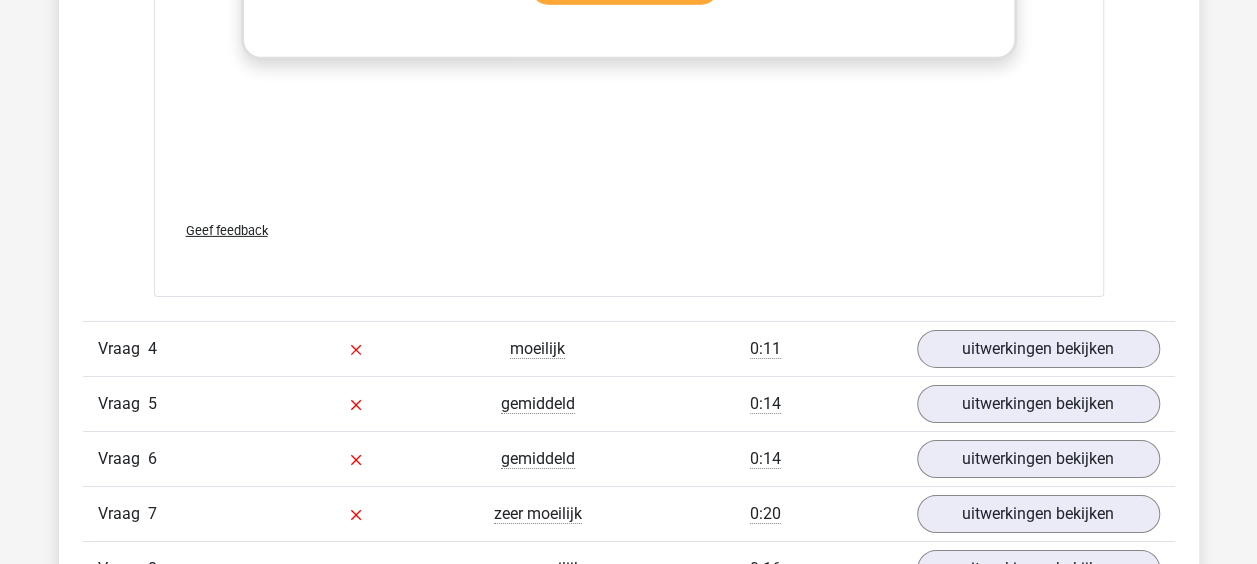 scroll, scrollTop: 3220, scrollLeft: 0, axis: vertical 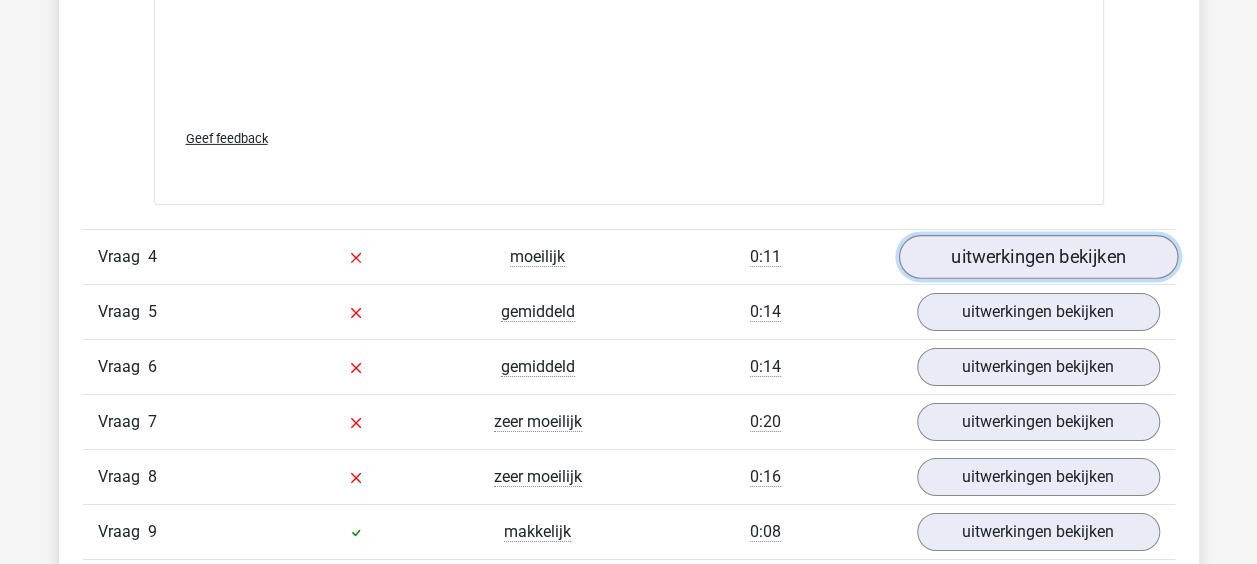 click on "uitwerkingen bekijken" at bounding box center (1037, 257) 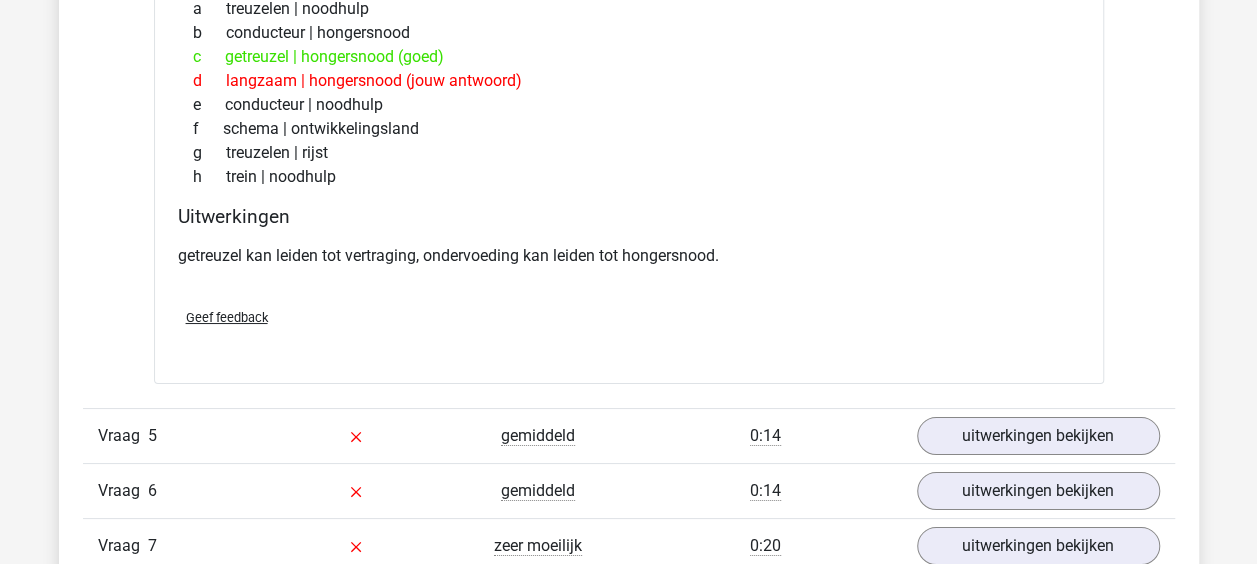 scroll, scrollTop: 3646, scrollLeft: 0, axis: vertical 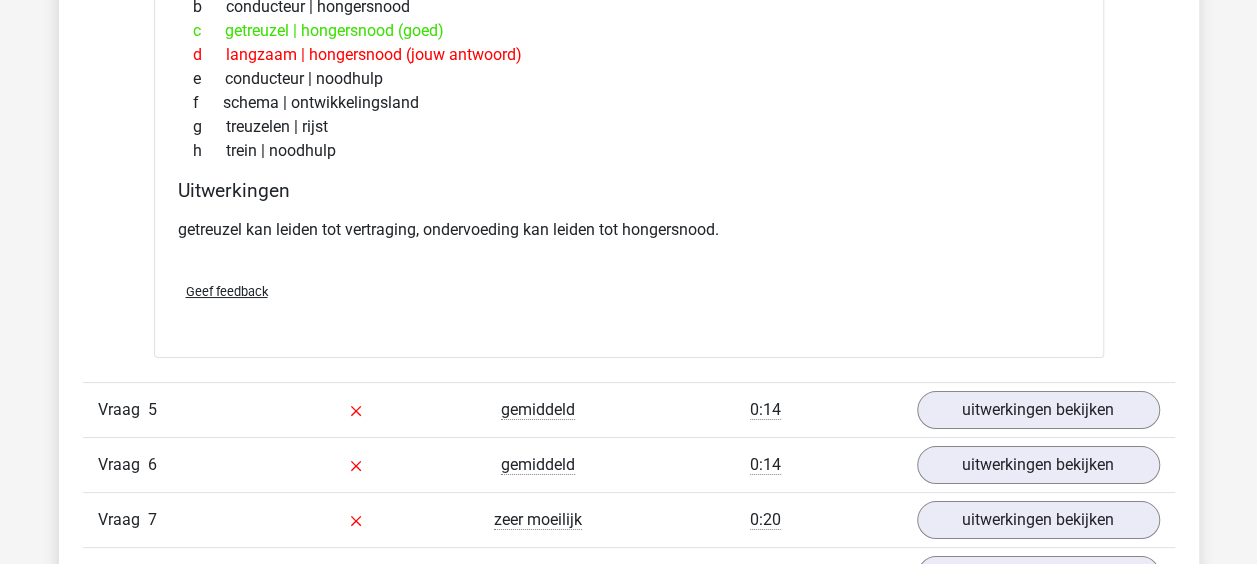 click on "Vraag
5
gemiddeld
0:14
uitwerkingen bekijken" at bounding box center (629, 409) 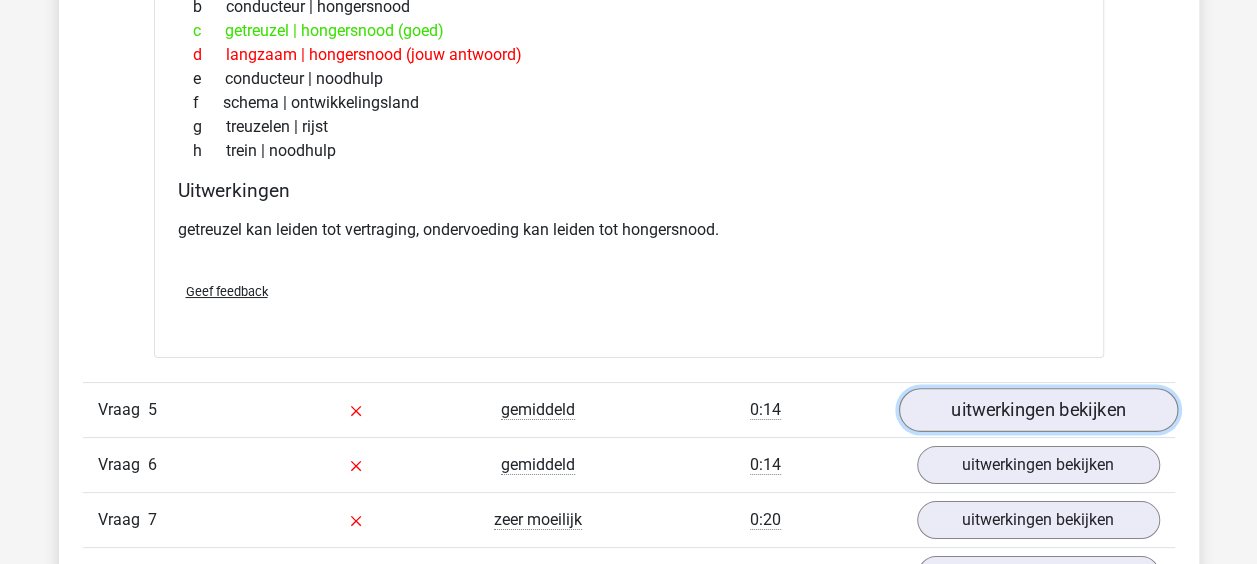 click on "uitwerkingen bekijken" at bounding box center [1037, 410] 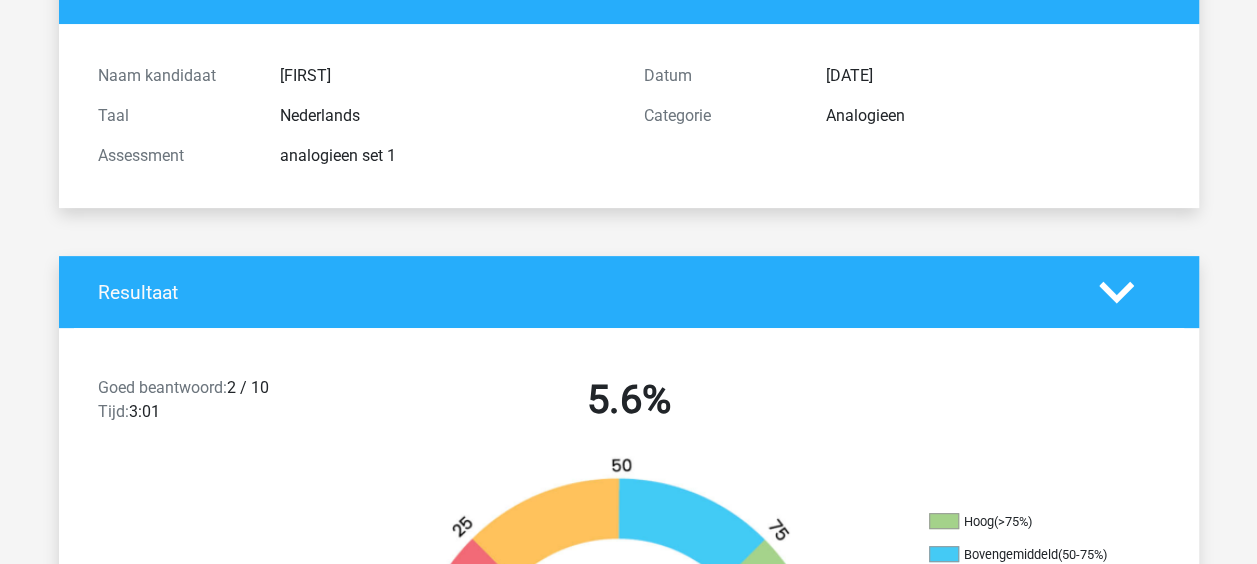 scroll, scrollTop: 0, scrollLeft: 0, axis: both 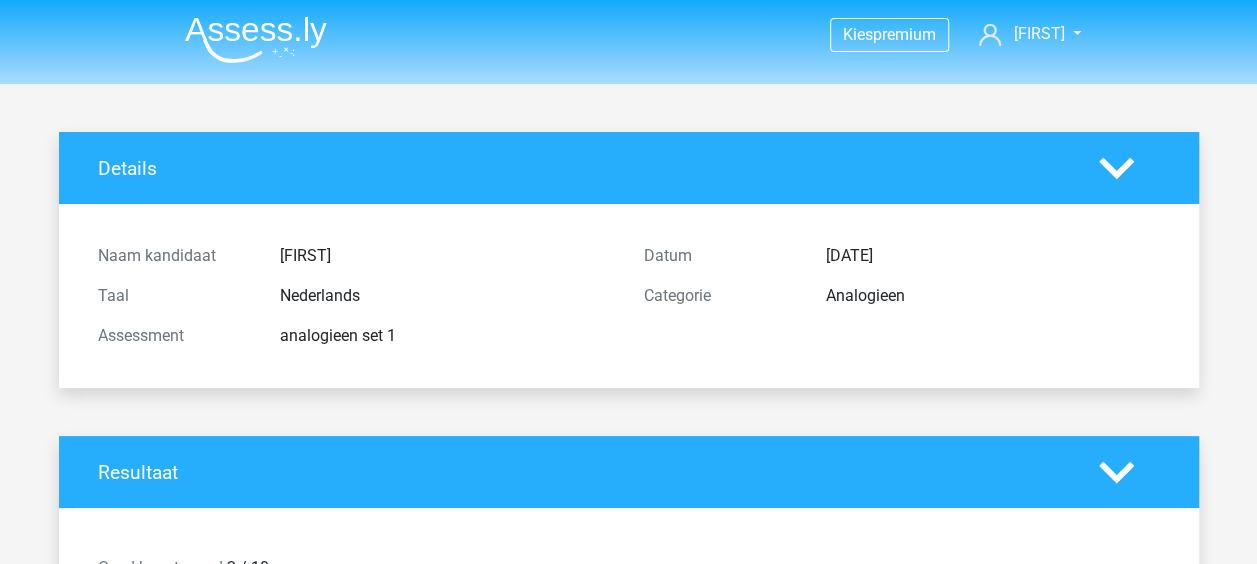click at bounding box center (256, 39) 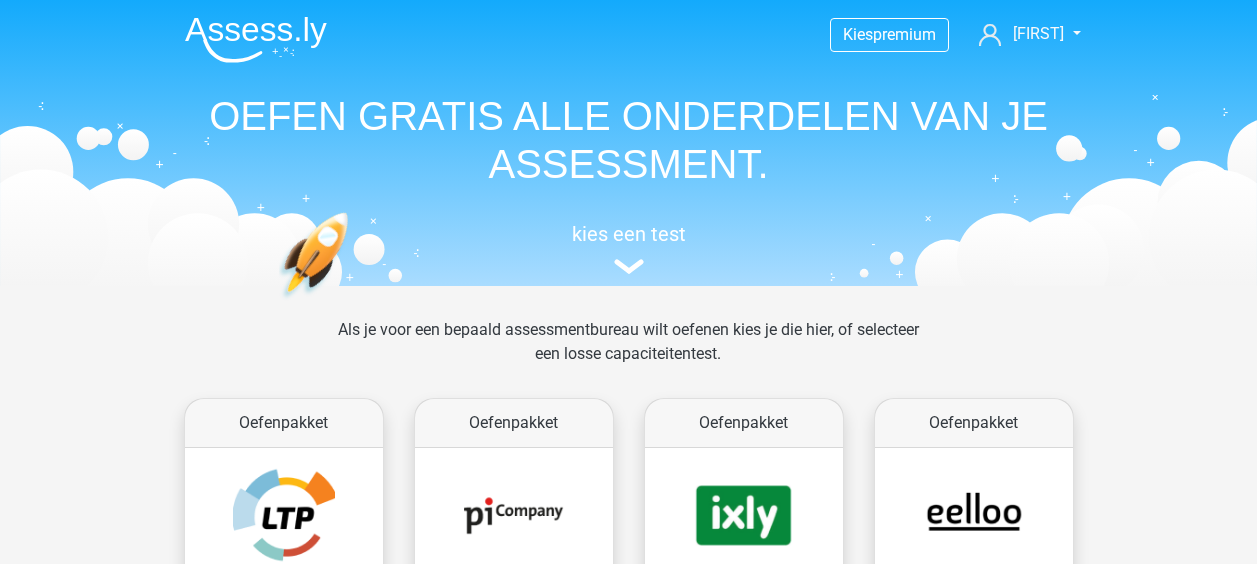 scroll, scrollTop: 0, scrollLeft: 0, axis: both 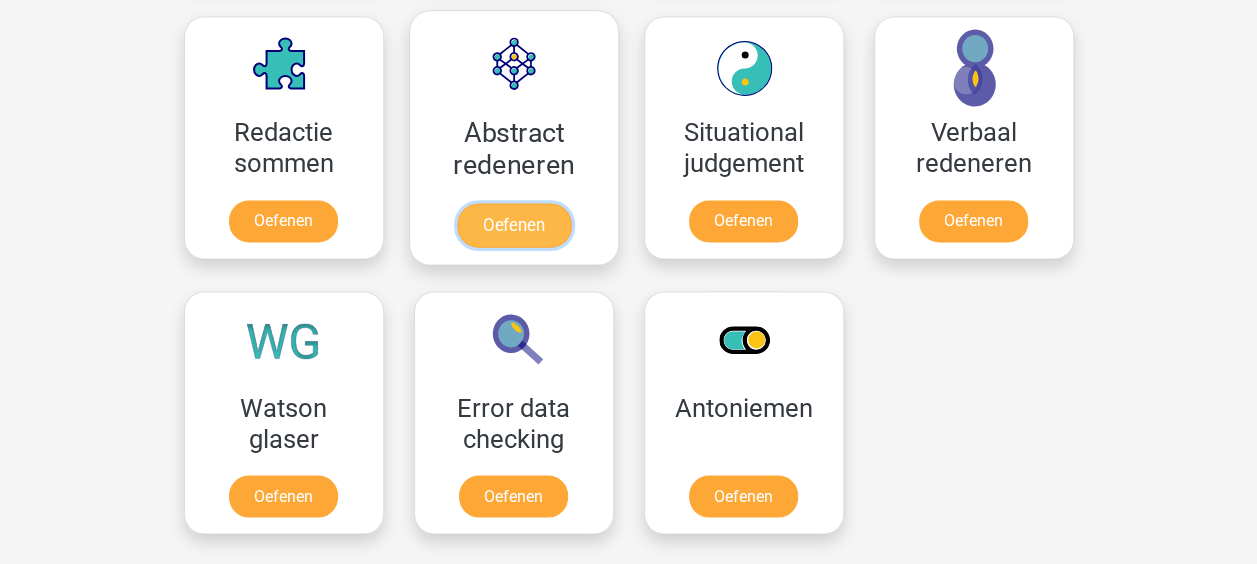 click on "Oefenen" at bounding box center [513, 225] 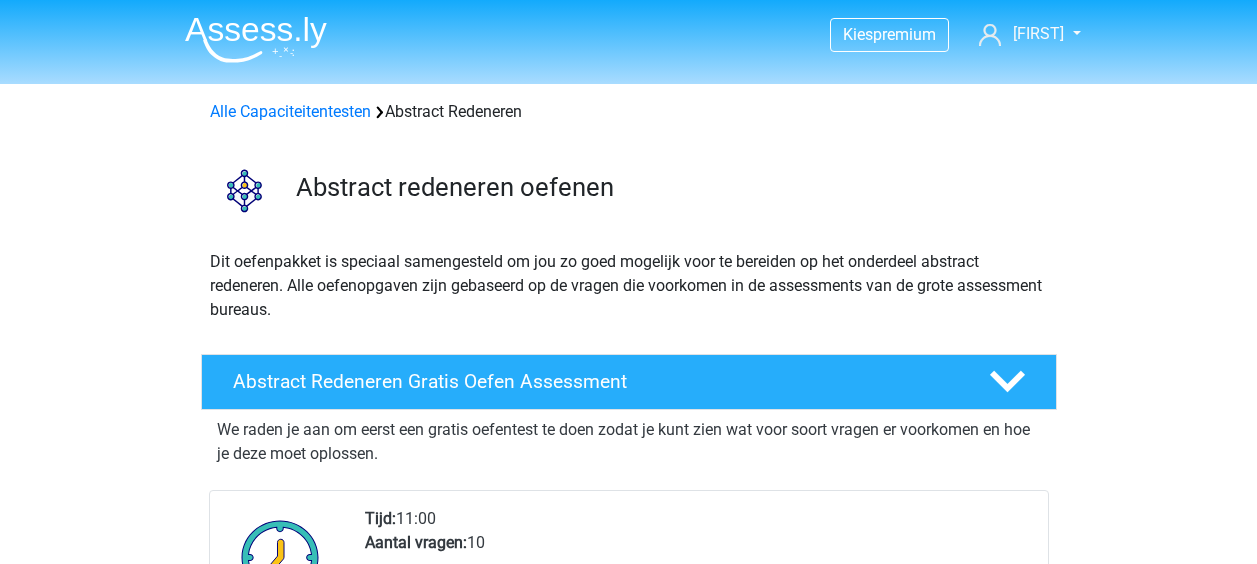 scroll, scrollTop: 0, scrollLeft: 0, axis: both 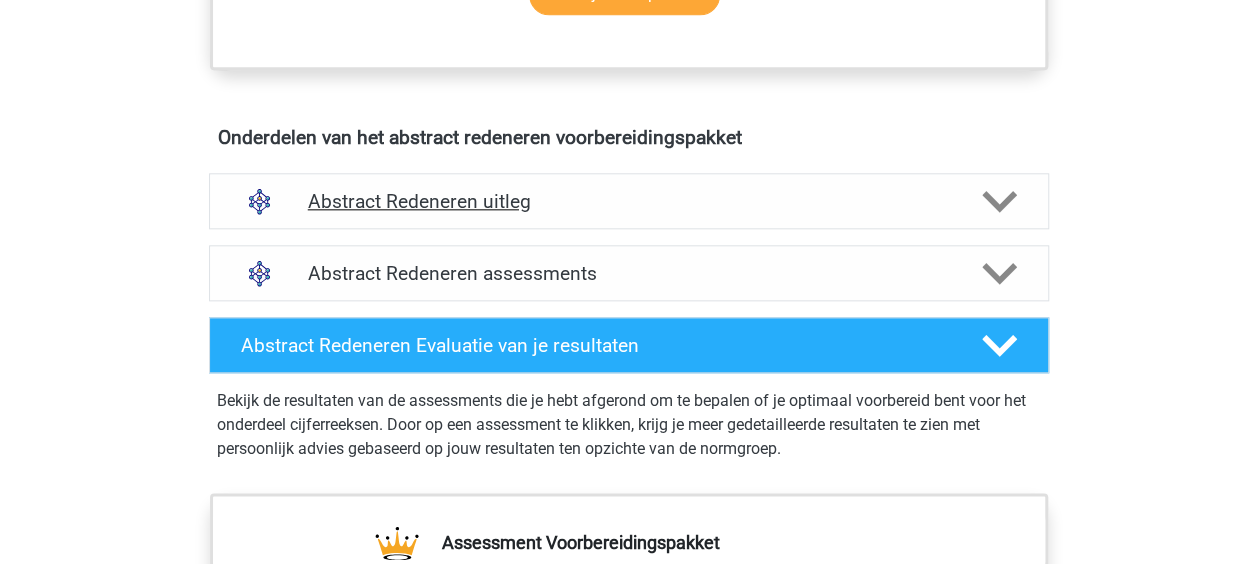 click on "Abstract Redeneren uitleg" at bounding box center (629, 201) 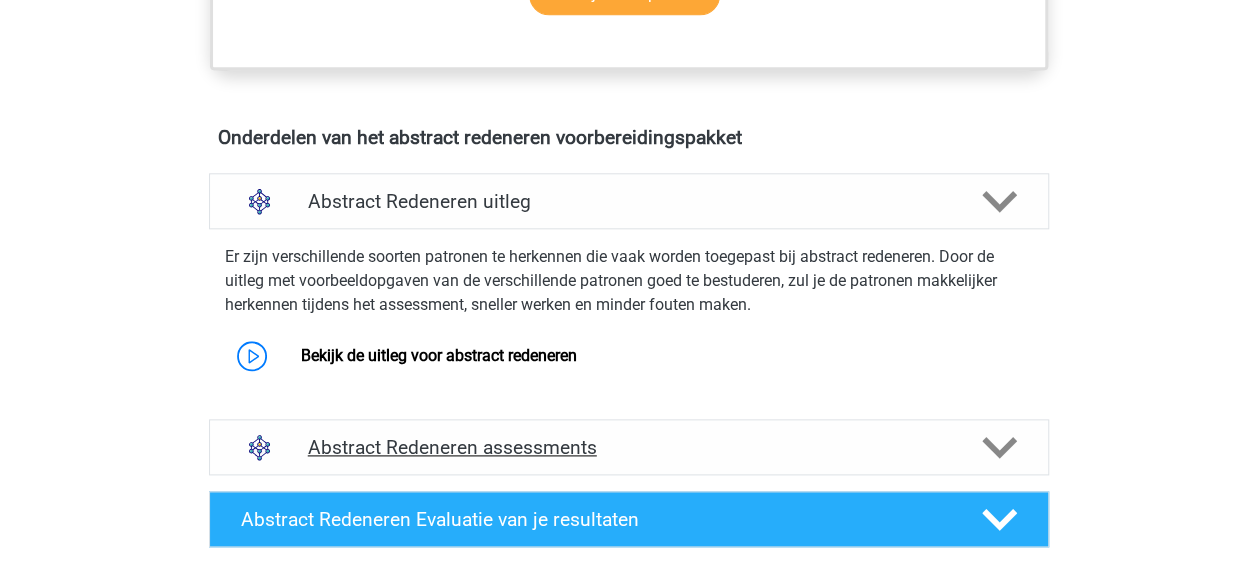 click on "Abstract Redeneren assessments" at bounding box center [629, 447] 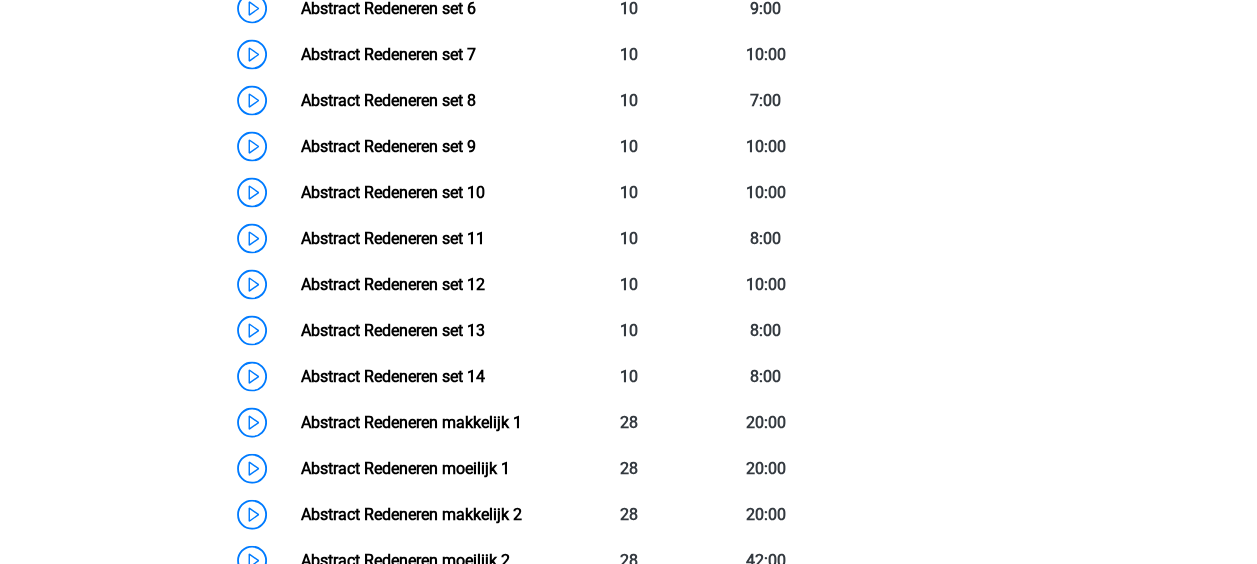 scroll, scrollTop: 1935, scrollLeft: 0, axis: vertical 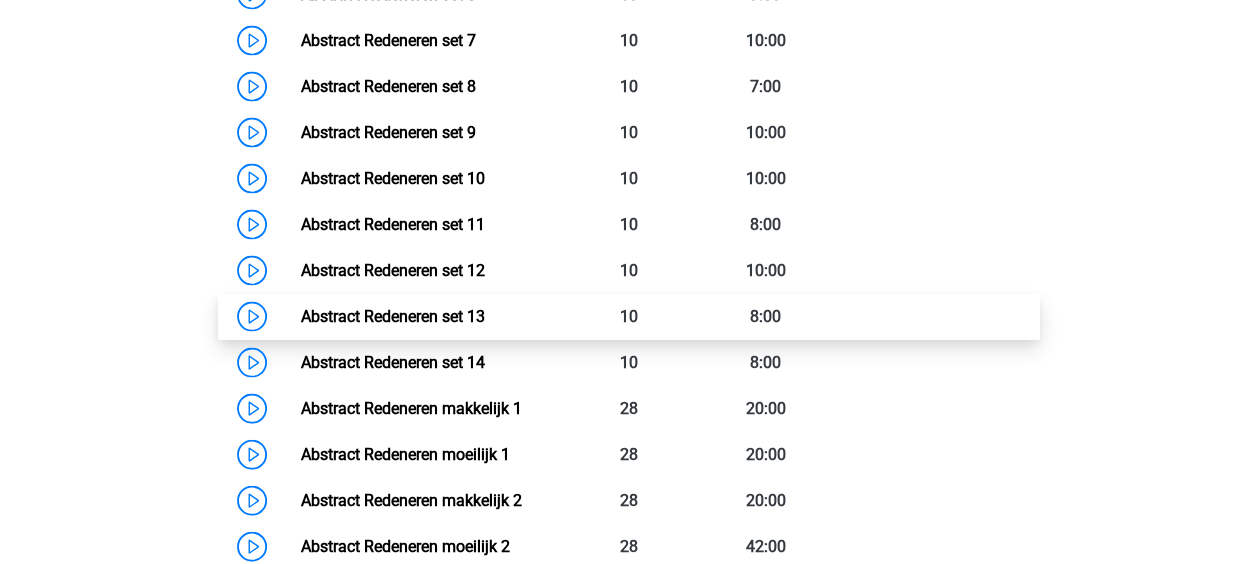click on "Abstract Redeneren
set 13" at bounding box center [393, 316] 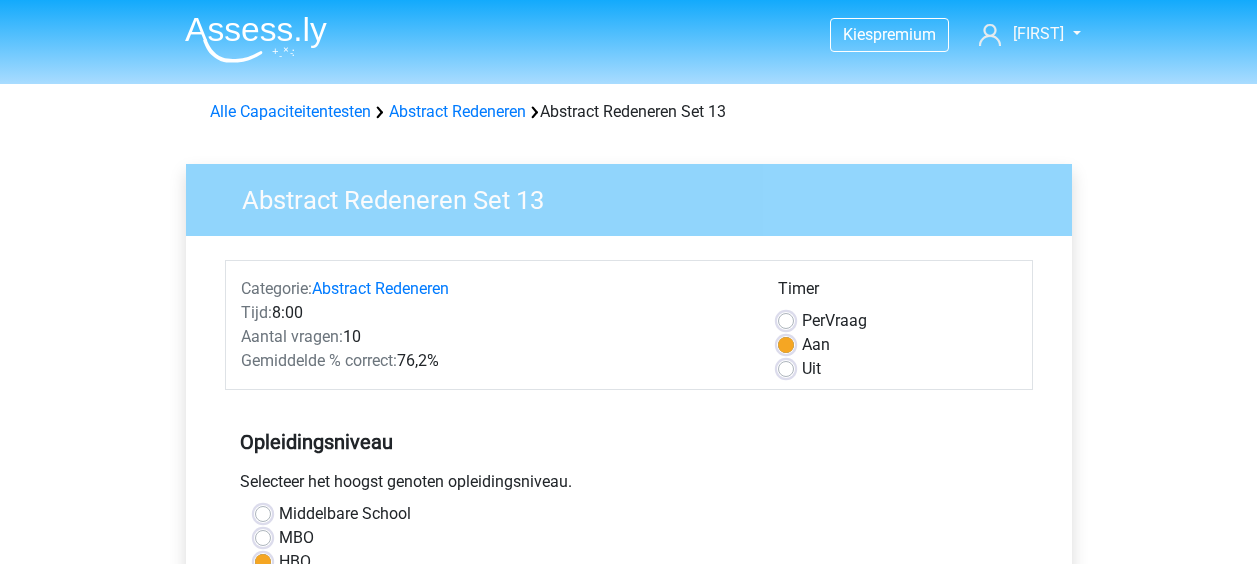 scroll, scrollTop: 0, scrollLeft: 0, axis: both 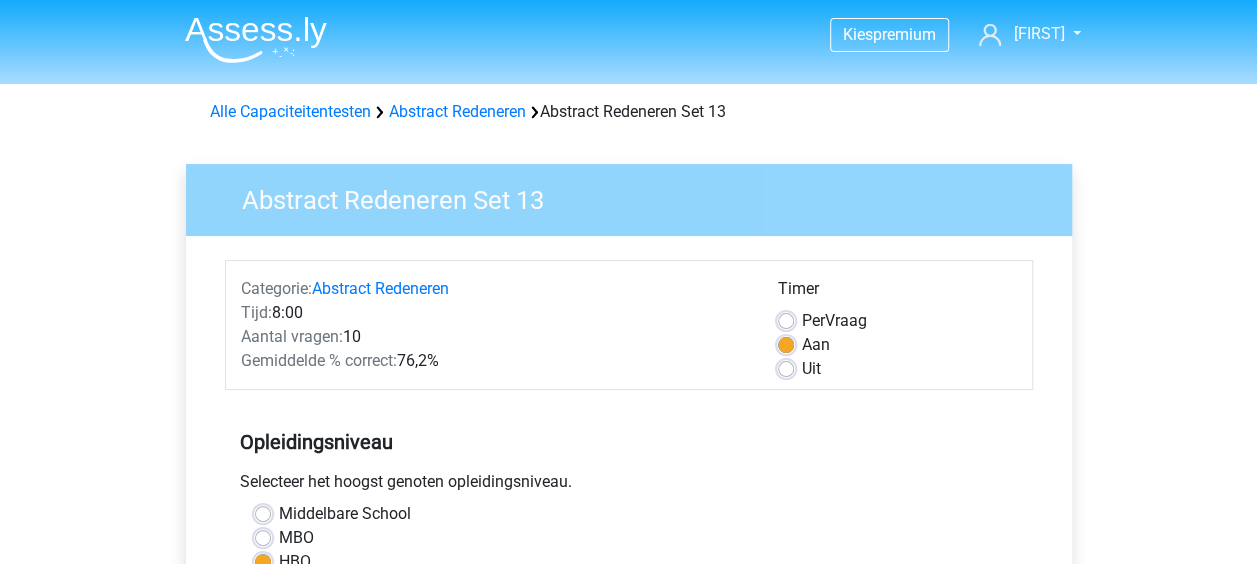 click on "Uit" at bounding box center [811, 369] 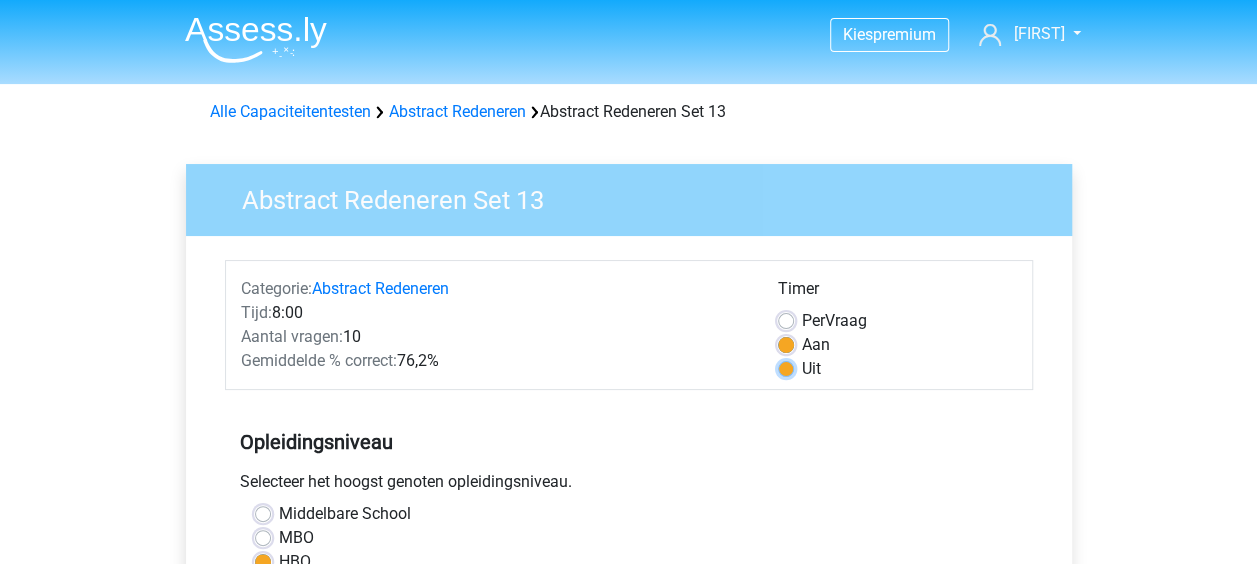 click on "Uit" at bounding box center [786, 367] 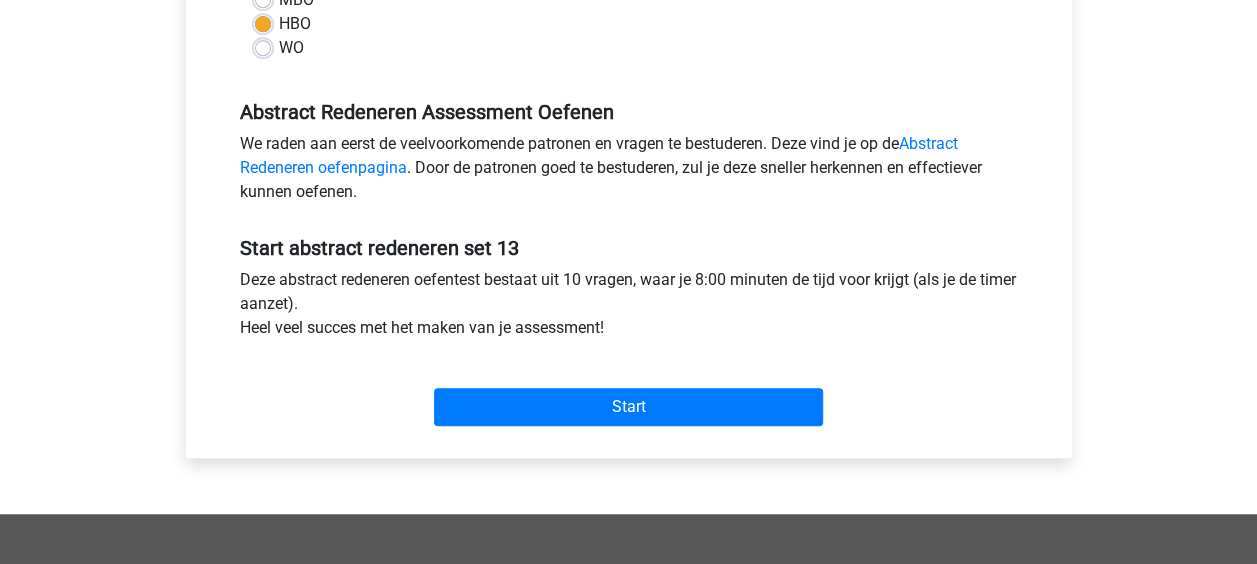 scroll, scrollTop: 561, scrollLeft: 0, axis: vertical 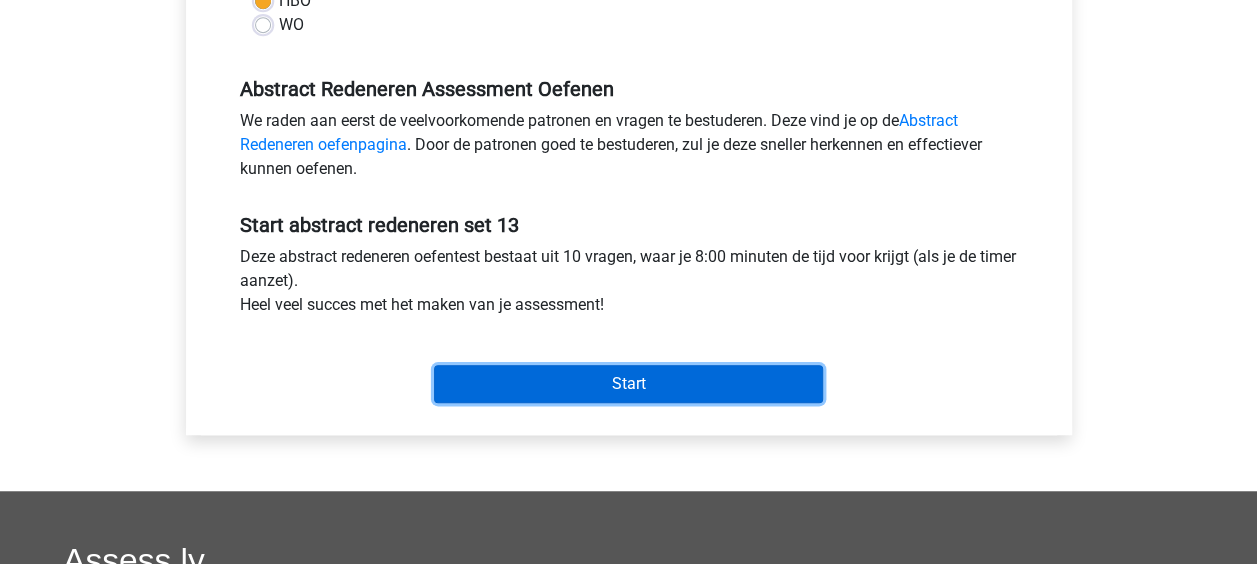 click on "Start" at bounding box center [628, 384] 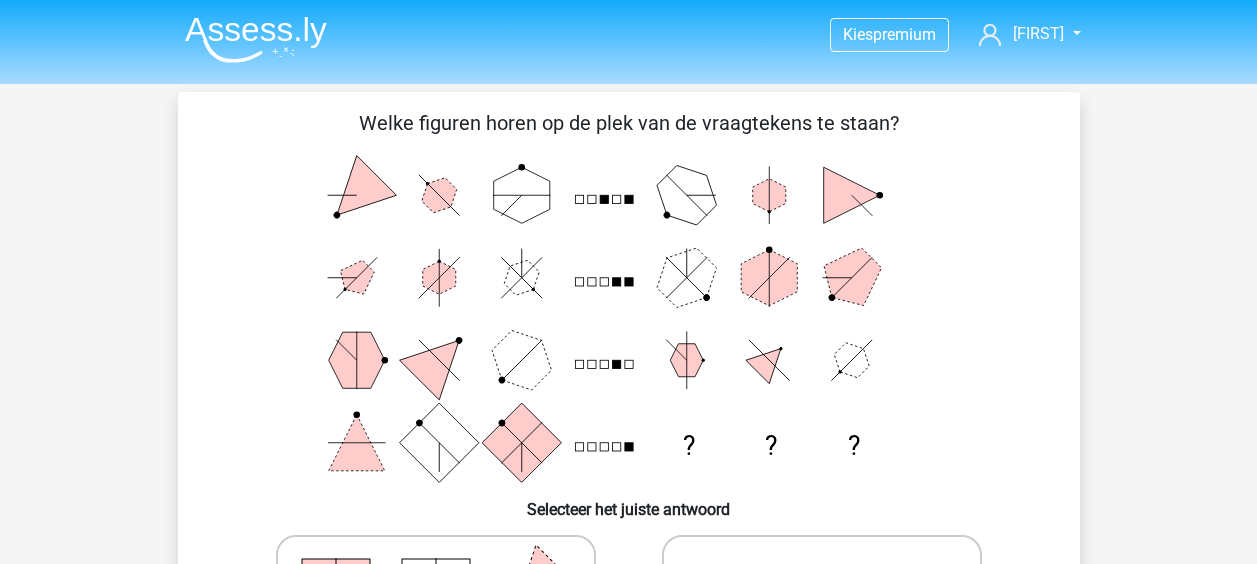 scroll, scrollTop: 0, scrollLeft: 0, axis: both 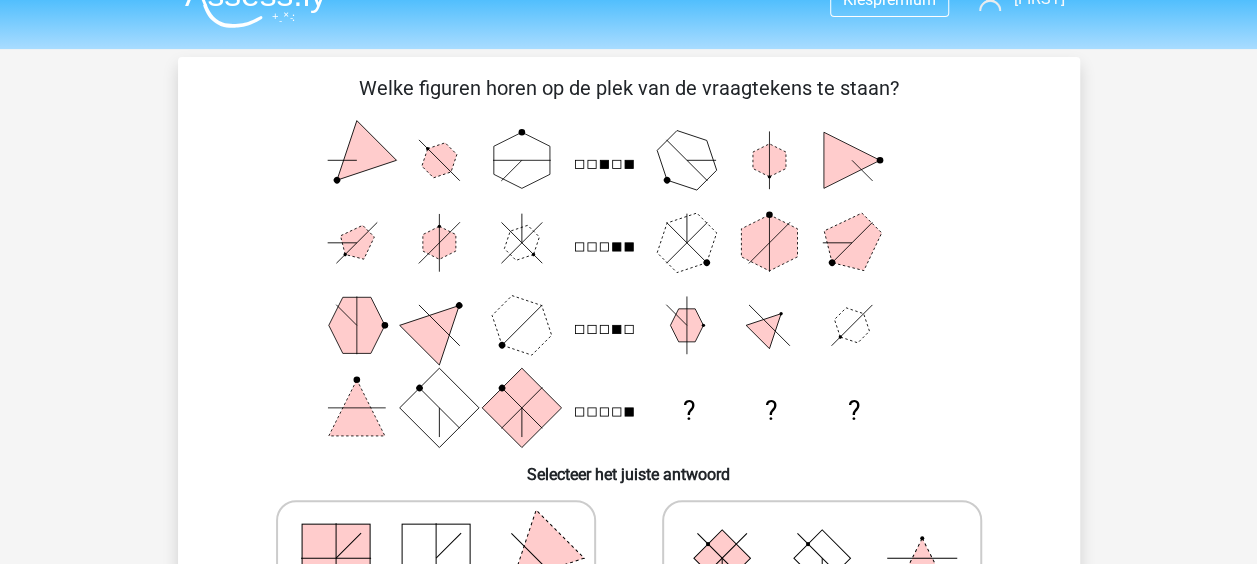 drag, startPoint x: 1224, startPoint y: 150, endPoint x: 1223, endPoint y: 163, distance: 13.038404 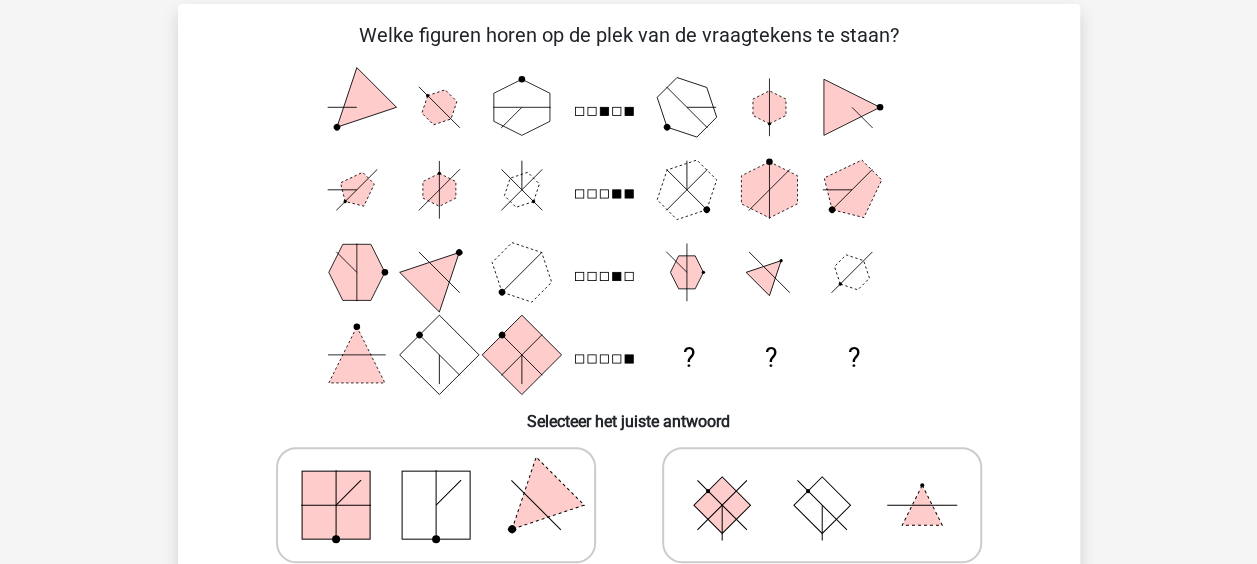 scroll, scrollTop: 97, scrollLeft: 0, axis: vertical 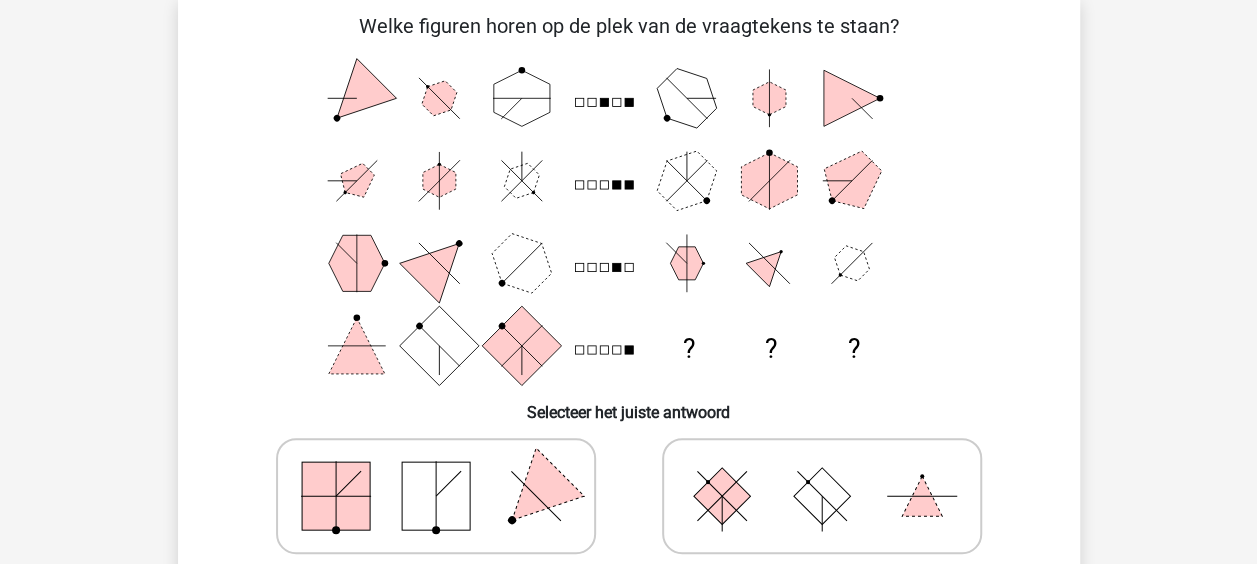 click on "[FIRST] mooimeid-zoe@[DOMAIN]" at bounding box center [628, 627] 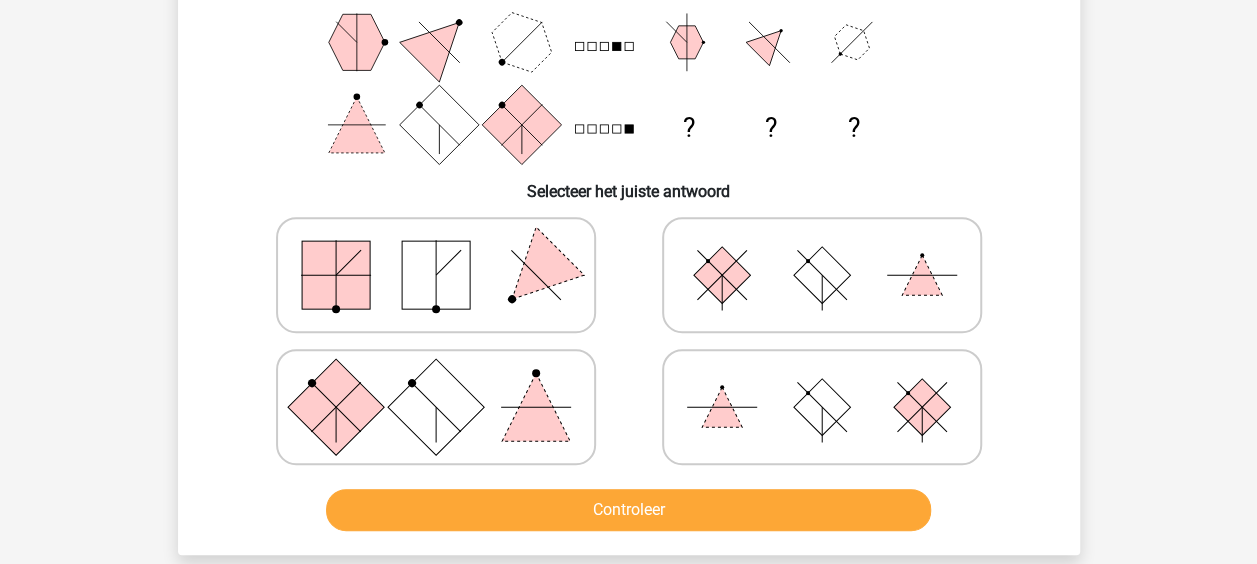 scroll, scrollTop: 346, scrollLeft: 0, axis: vertical 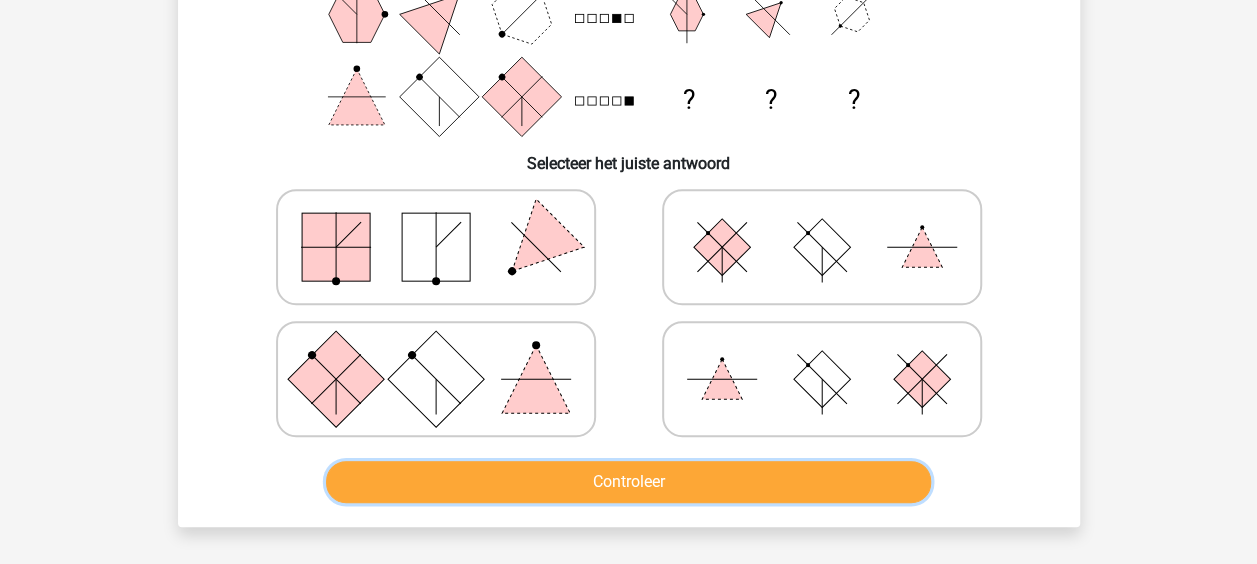 drag, startPoint x: 701, startPoint y: 501, endPoint x: 740, endPoint y: 394, distance: 113.88591 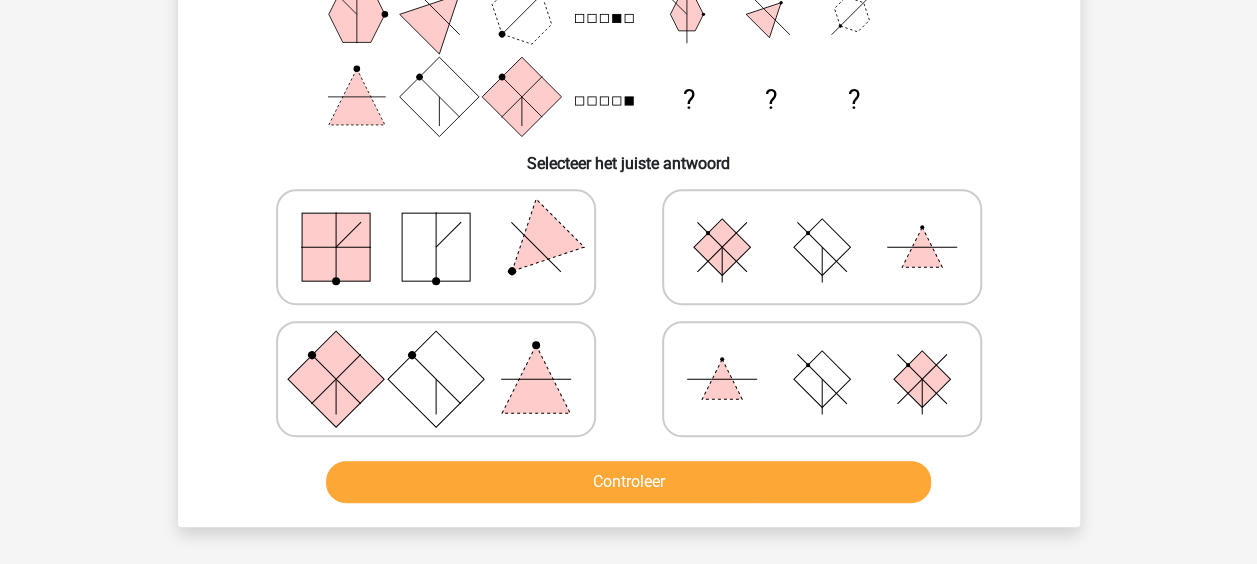 click 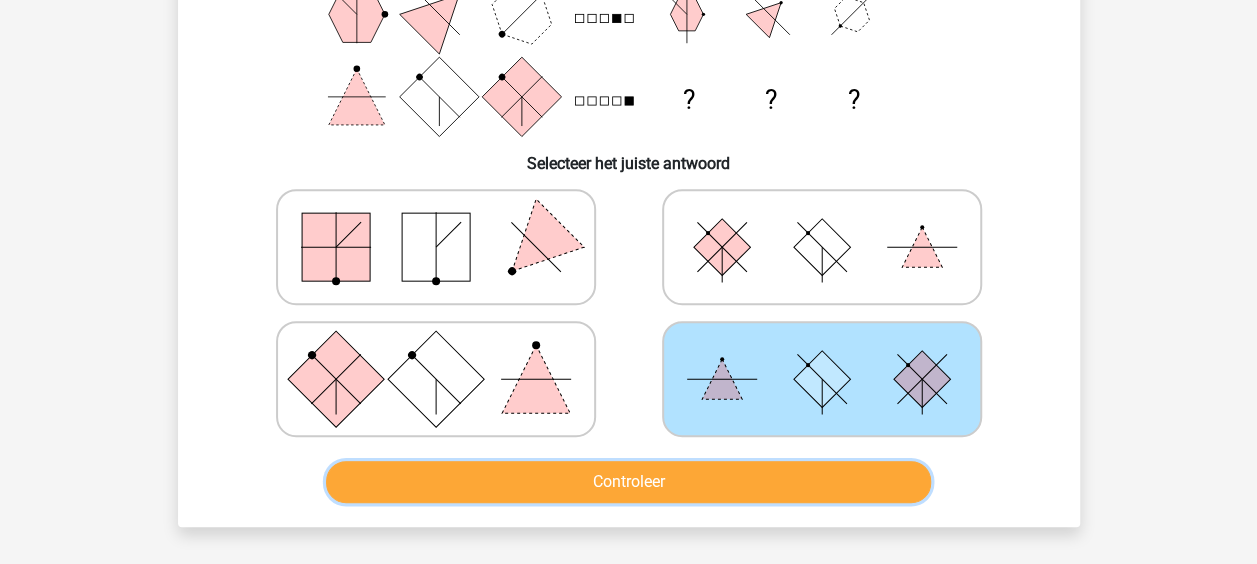 click on "Controleer" at bounding box center [628, 482] 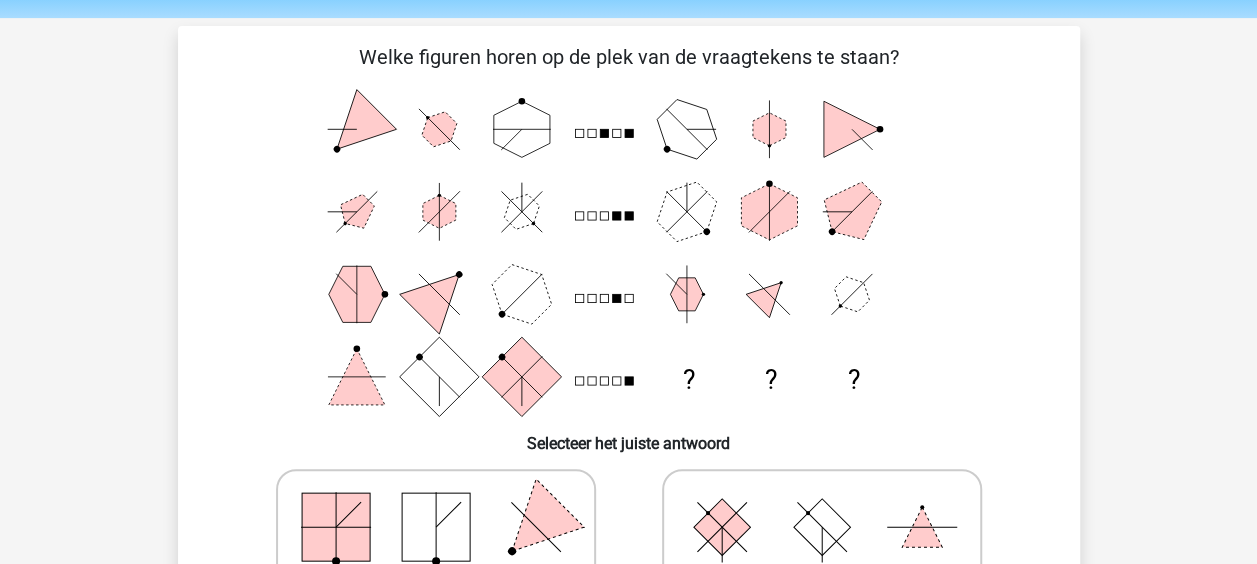 scroll, scrollTop: 40, scrollLeft: 0, axis: vertical 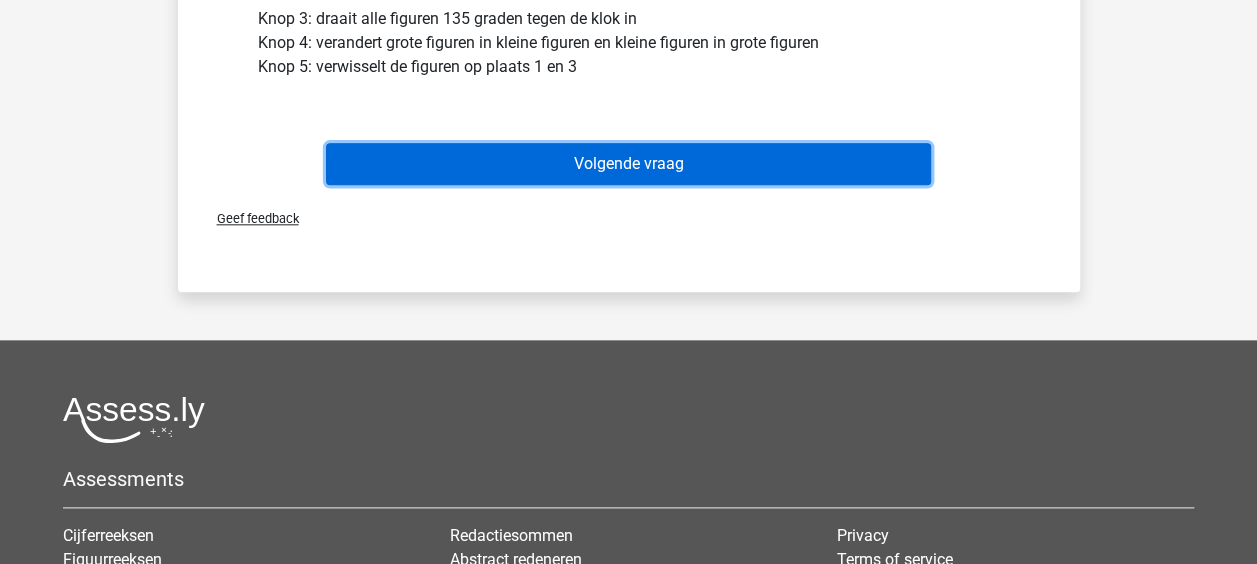 click on "Volgende vraag" at bounding box center (628, 164) 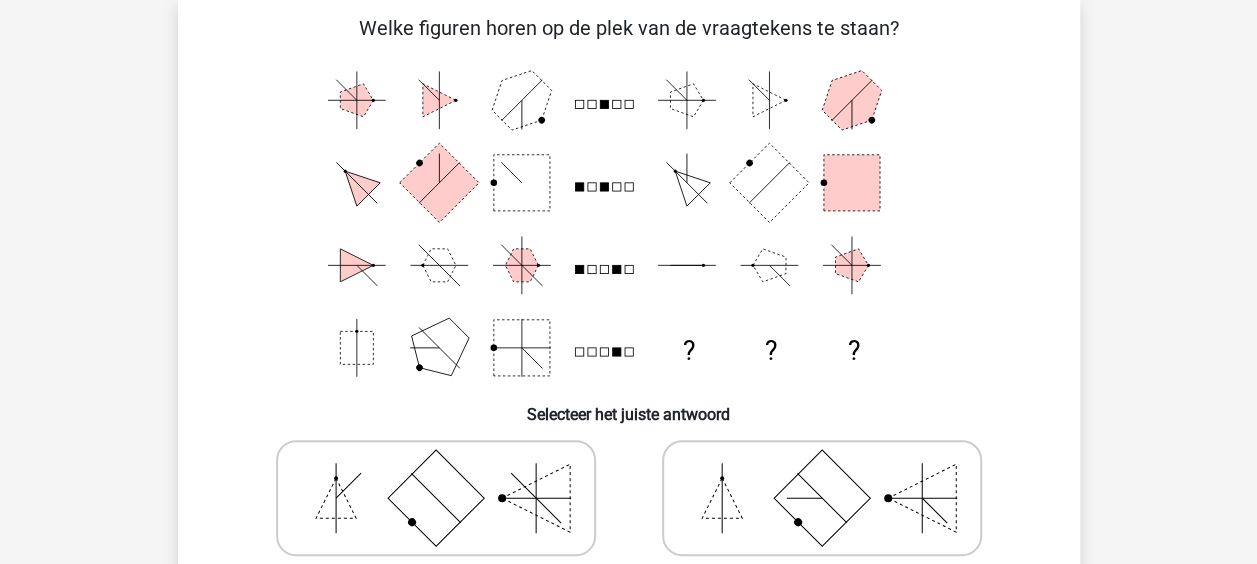 scroll, scrollTop: 92, scrollLeft: 0, axis: vertical 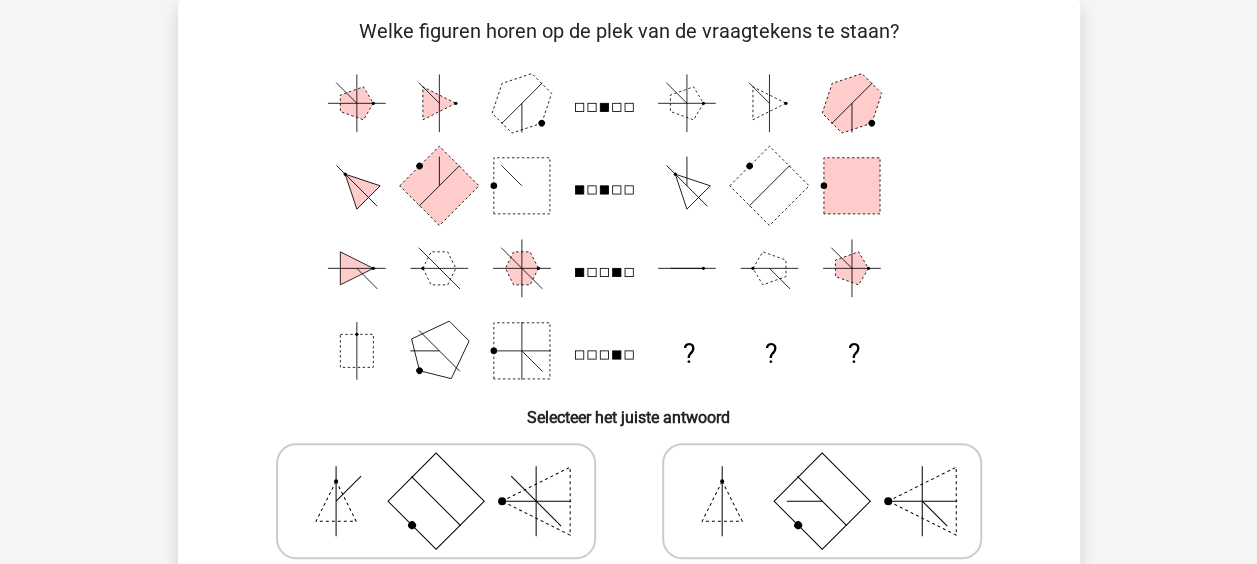 click on "[FIRST] mooimeid-zoe@[DOMAIN]" at bounding box center [628, 632] 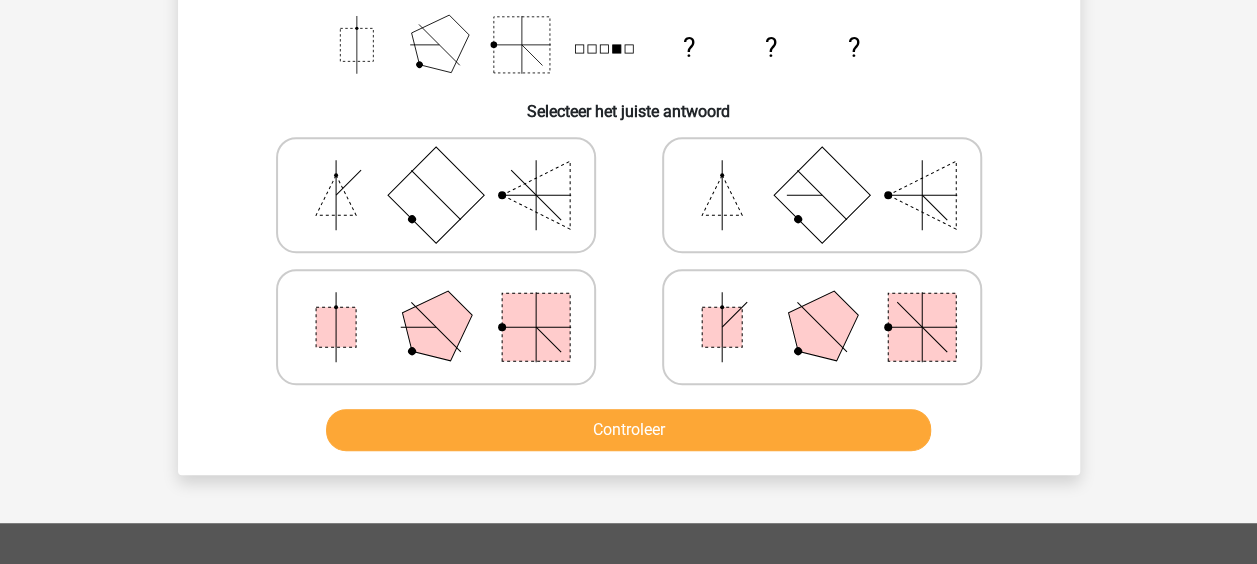 scroll, scrollTop: 400, scrollLeft: 0, axis: vertical 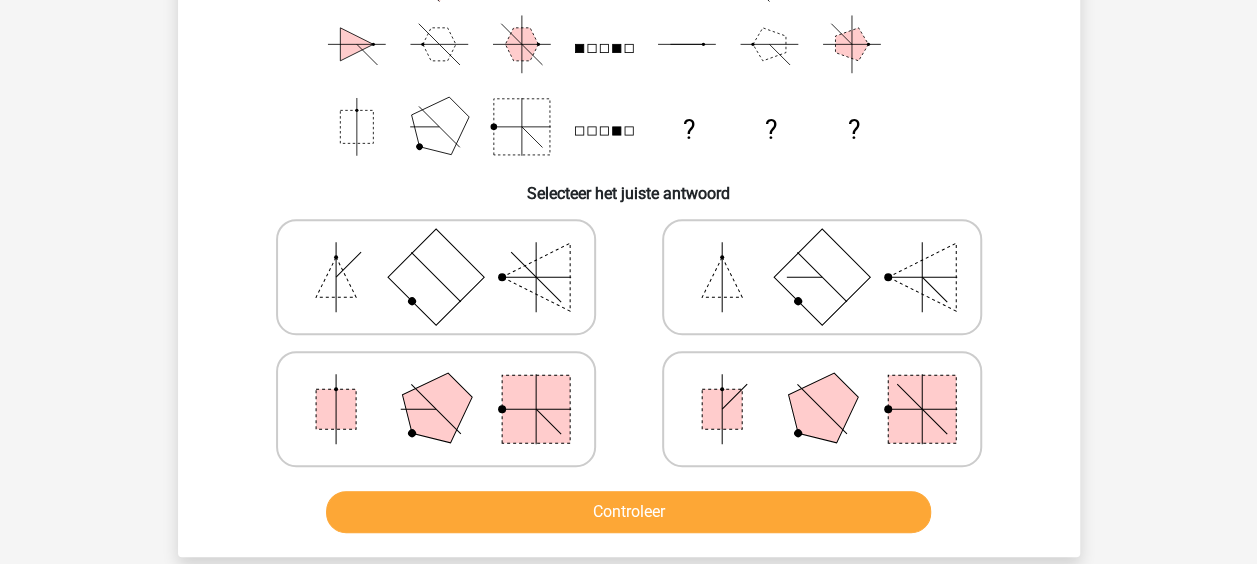 click 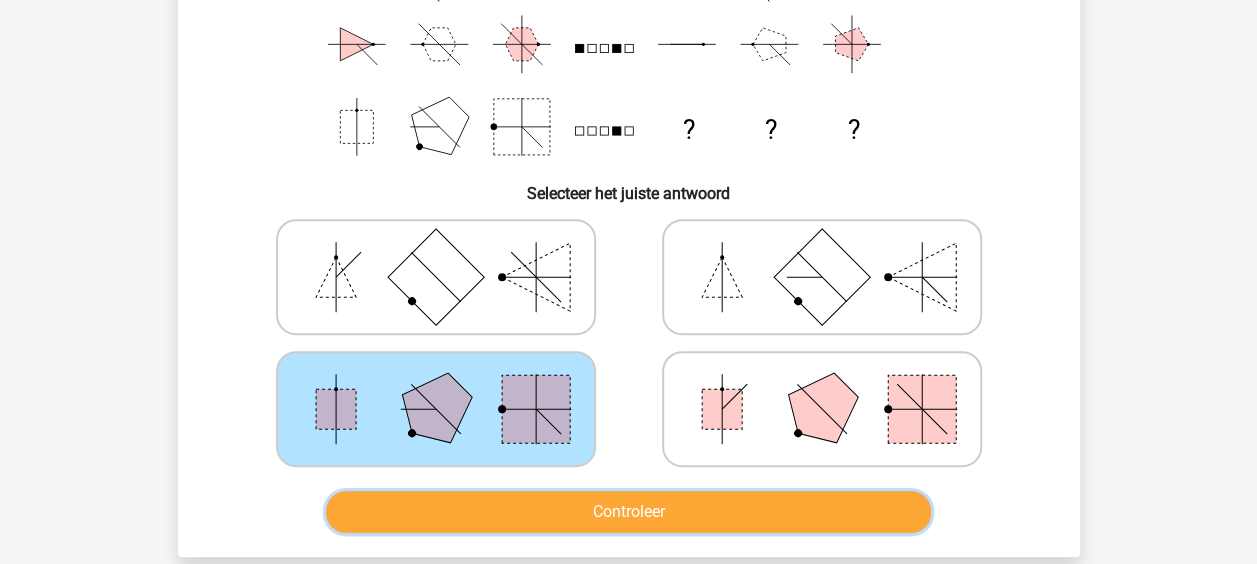 click on "Controleer" at bounding box center [628, 512] 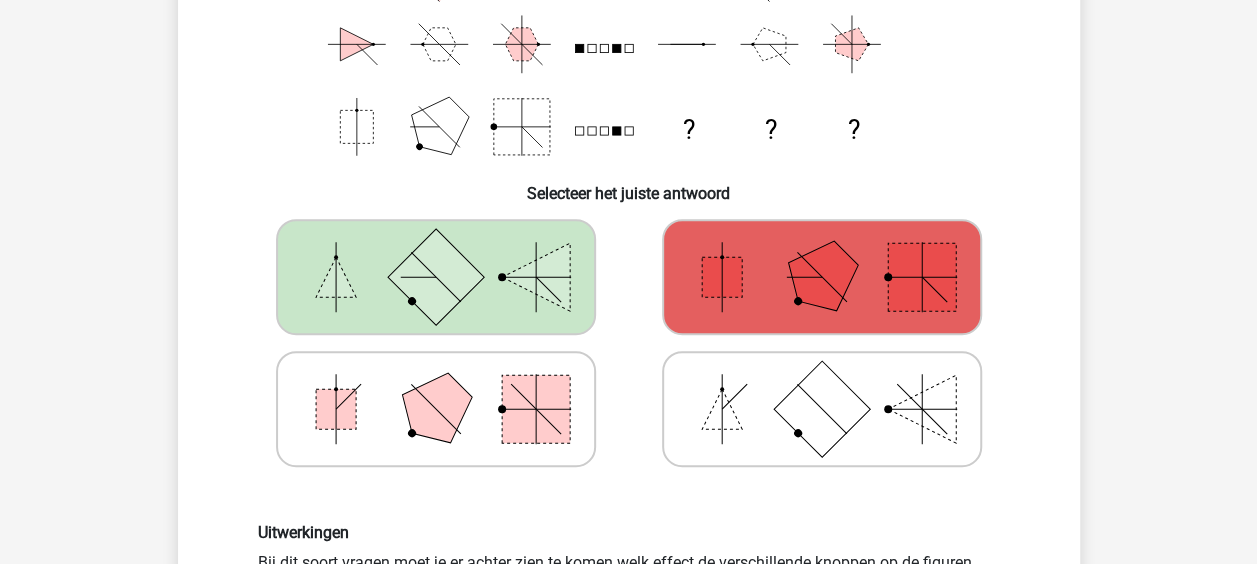 click on "Selecteer het juiste antwoord" at bounding box center (629, 185) 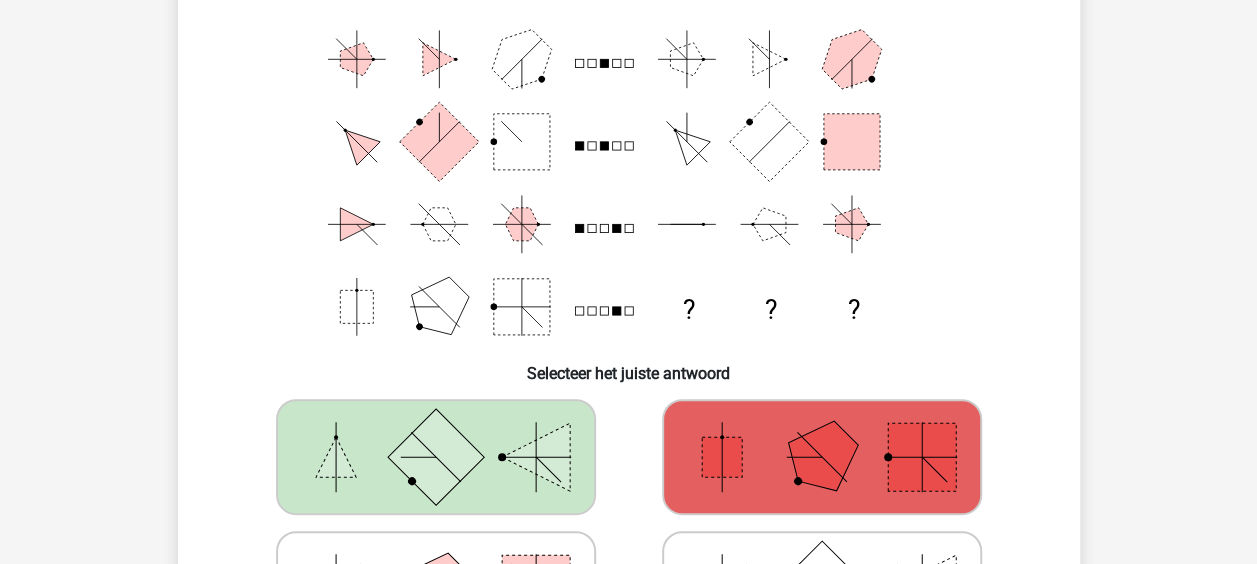 scroll, scrollTop: 122, scrollLeft: 0, axis: vertical 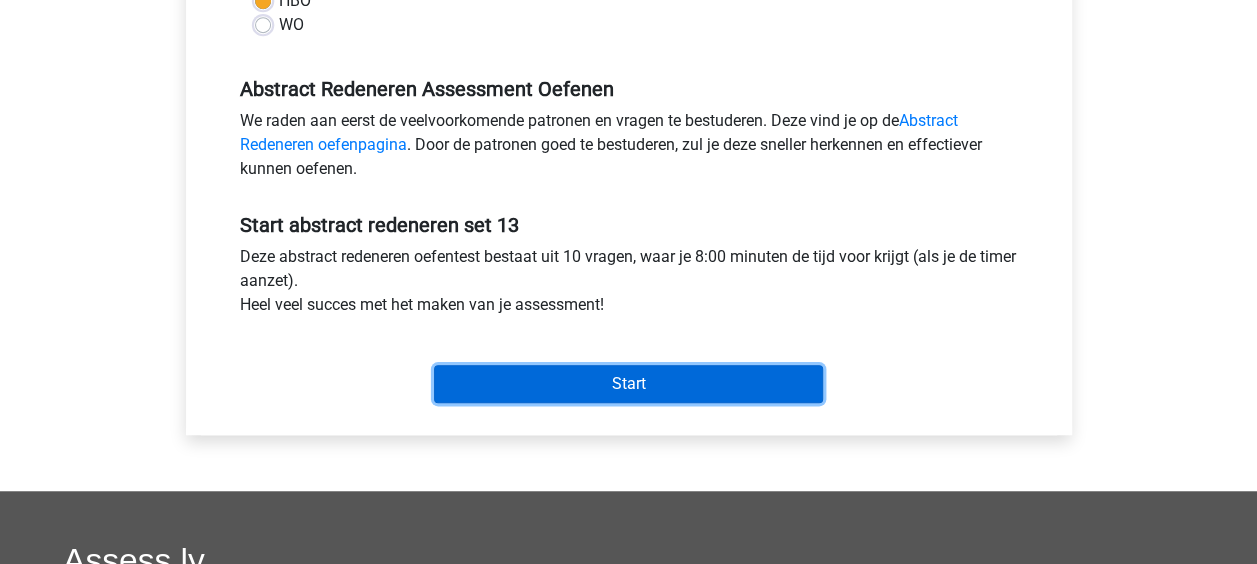 click on "Start" at bounding box center (628, 384) 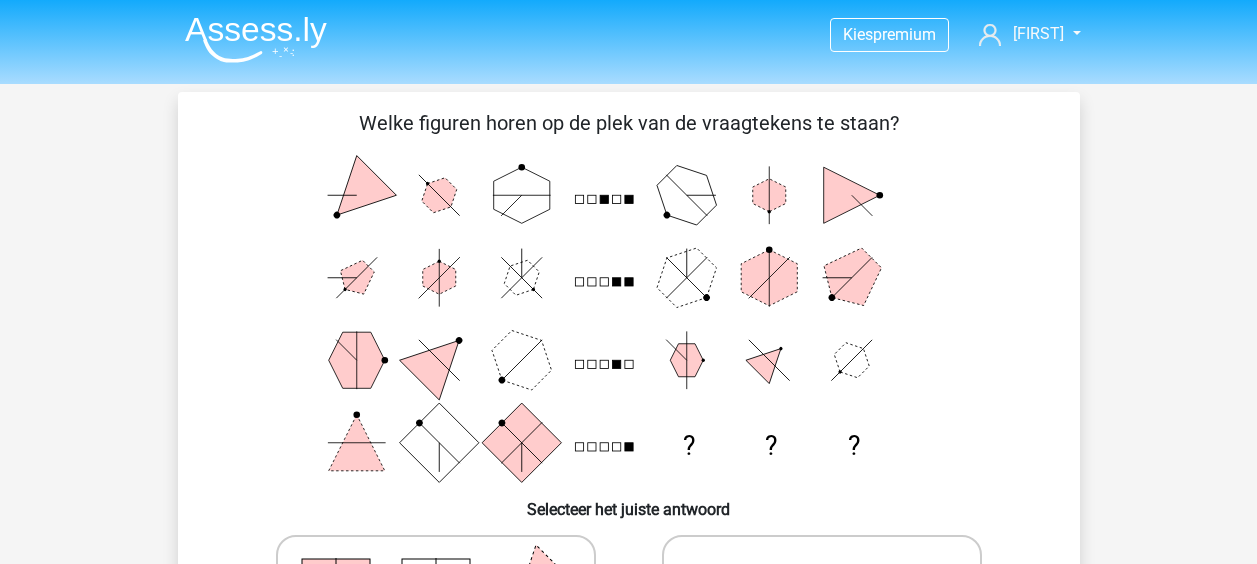 scroll, scrollTop: 0, scrollLeft: 0, axis: both 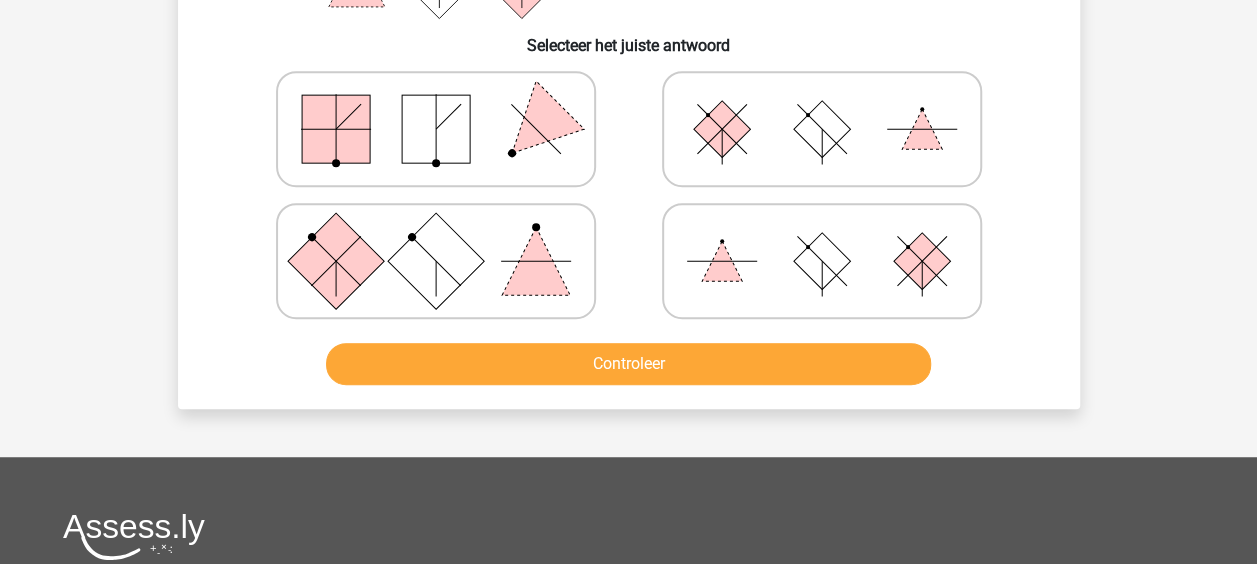 click 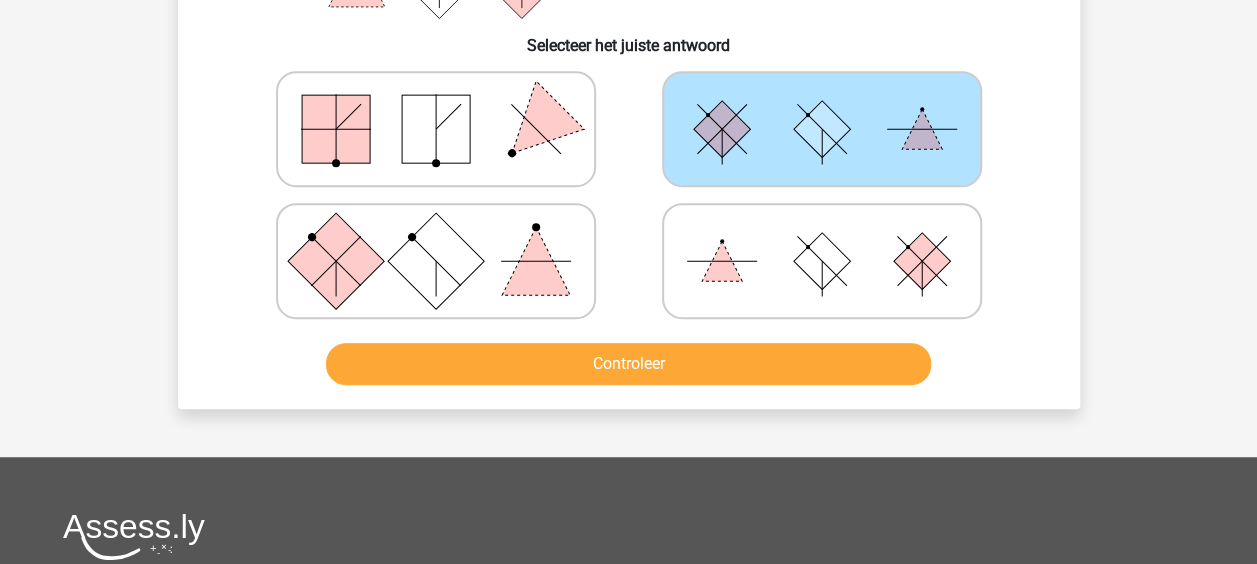 click on "Controleer" at bounding box center (629, 368) 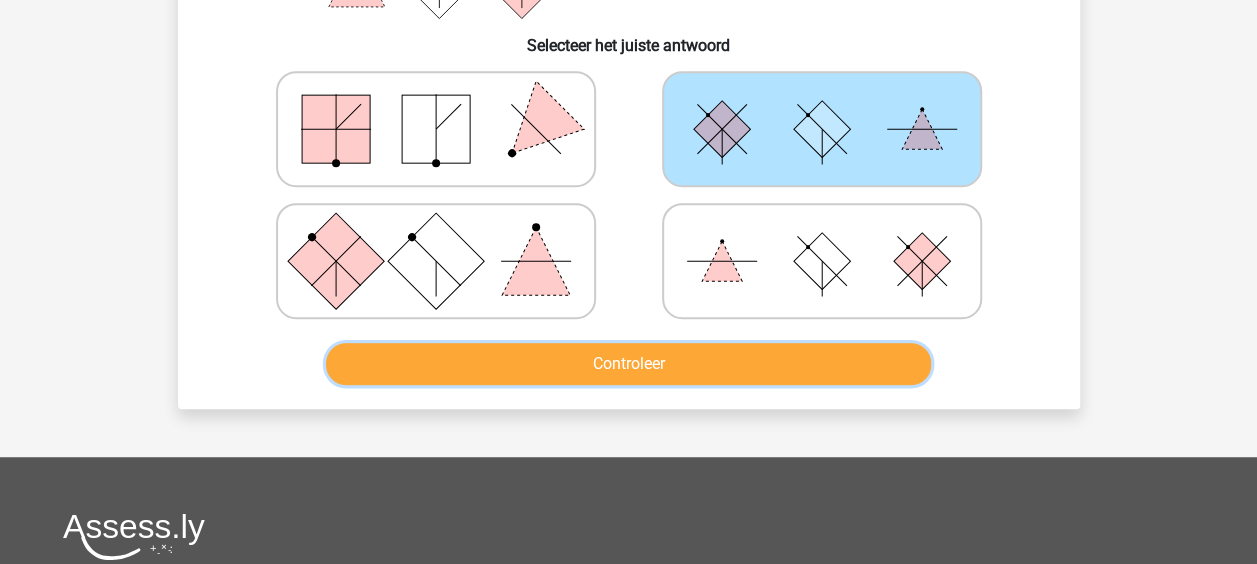 click on "Controleer" at bounding box center [628, 364] 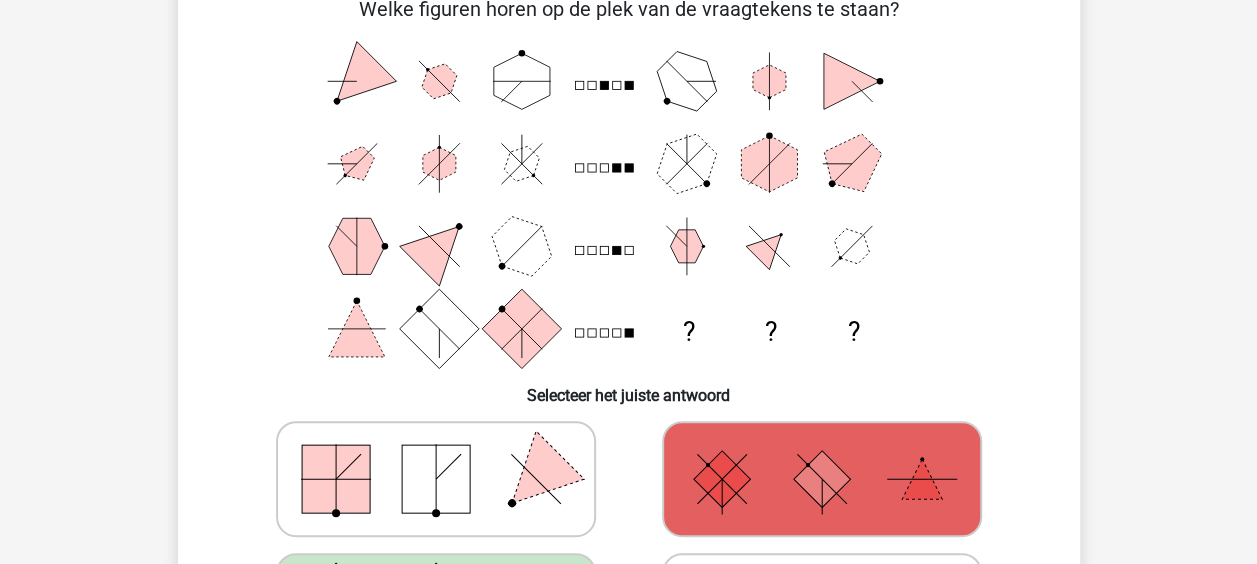 scroll, scrollTop: 105, scrollLeft: 0, axis: vertical 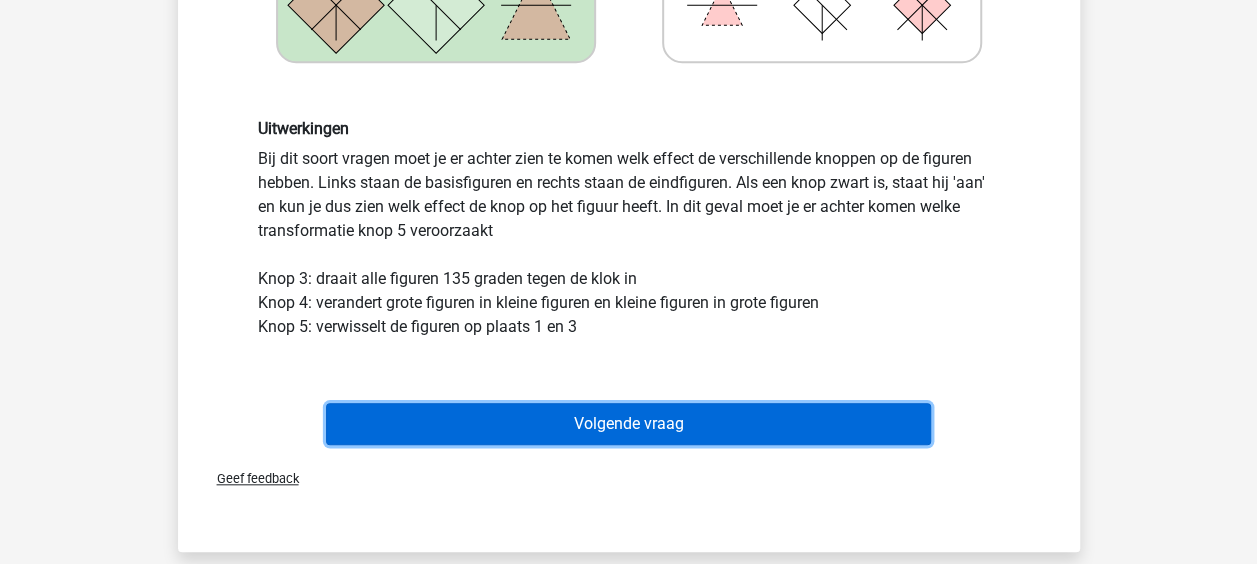 click on "Volgende vraag" at bounding box center (628, 424) 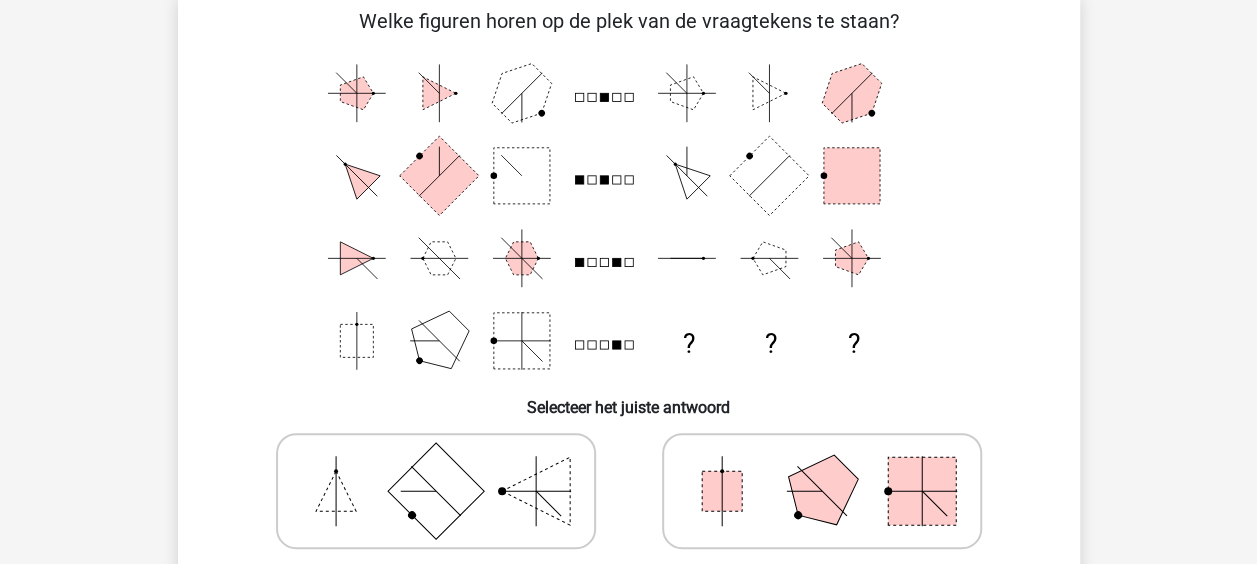 scroll, scrollTop: 92, scrollLeft: 0, axis: vertical 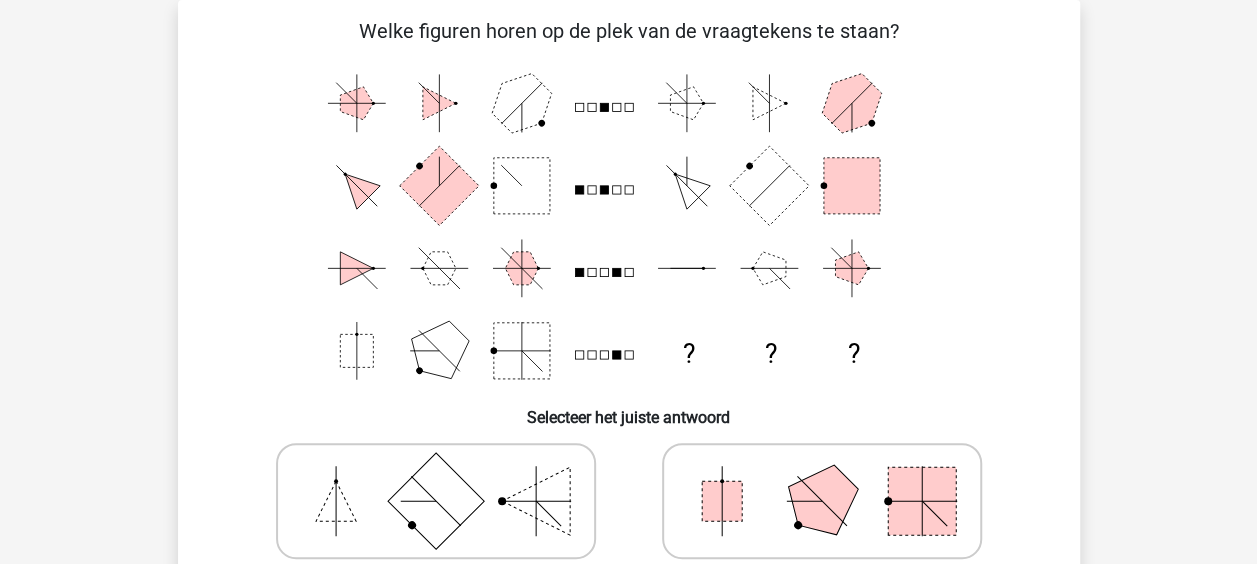drag, startPoint x: 1236, startPoint y: 134, endPoint x: 1253, endPoint y: 174, distance: 43.462627 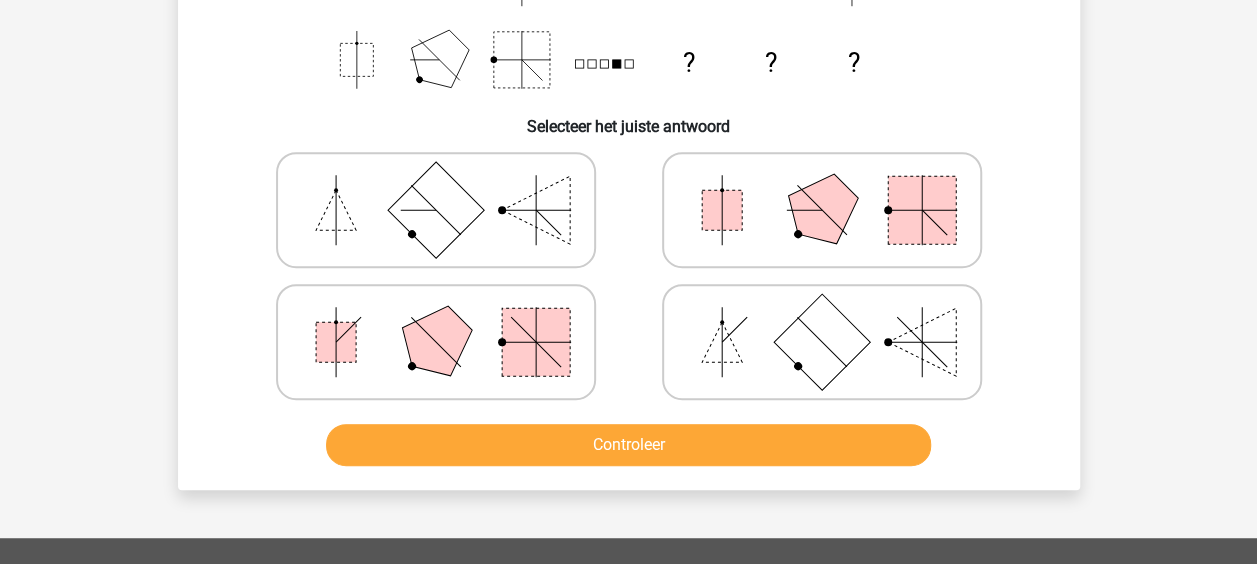scroll, scrollTop: 390, scrollLeft: 0, axis: vertical 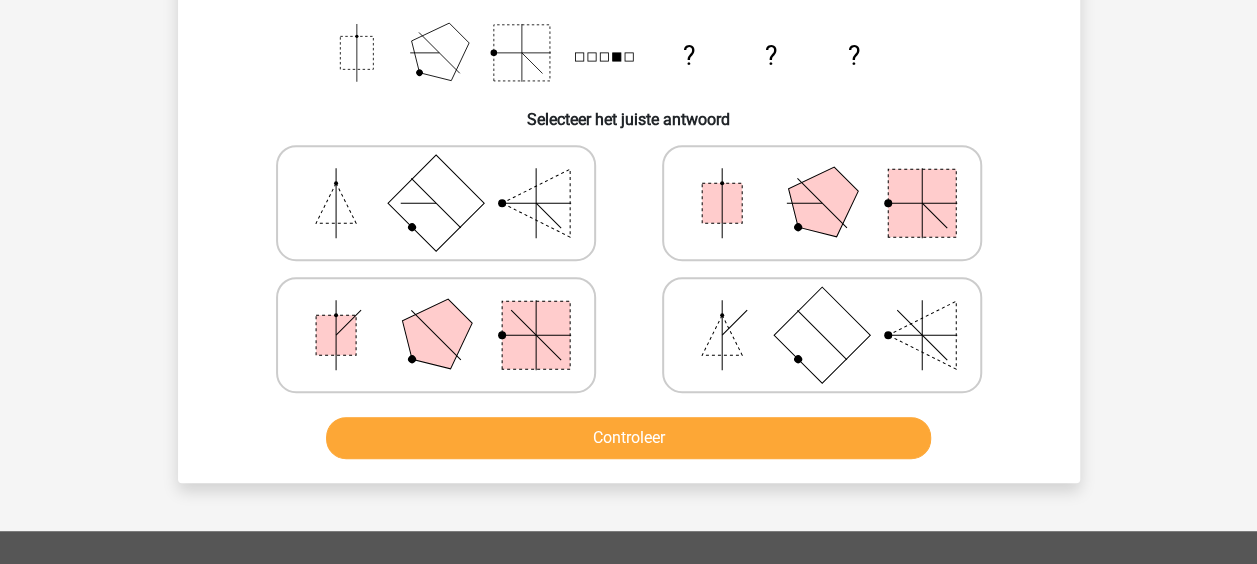 click 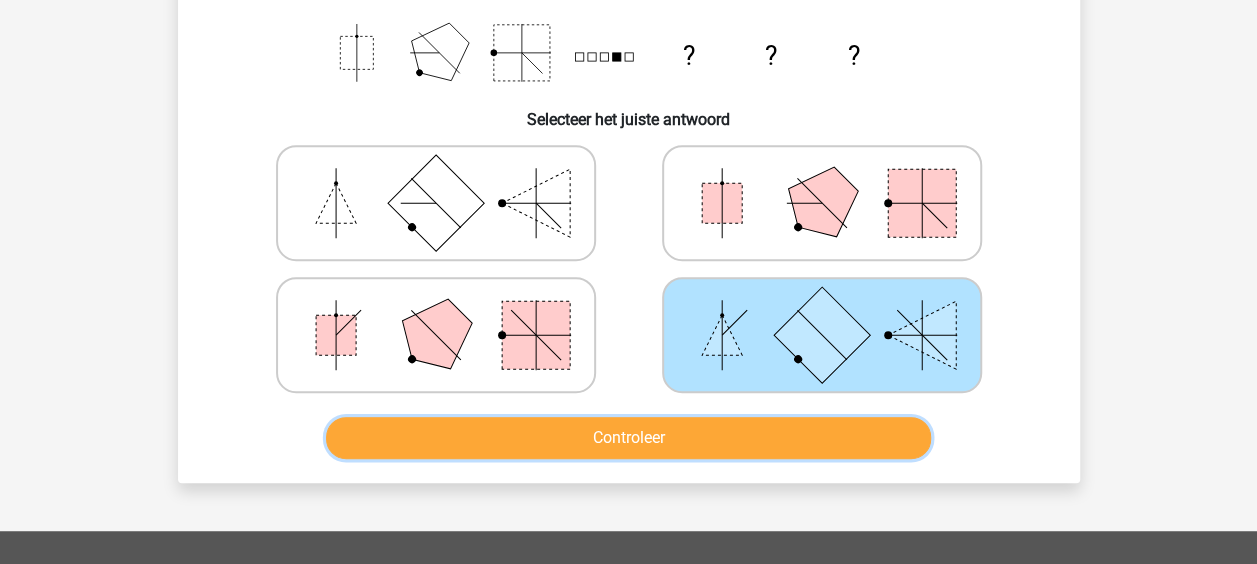 click on "Controleer" at bounding box center [628, 438] 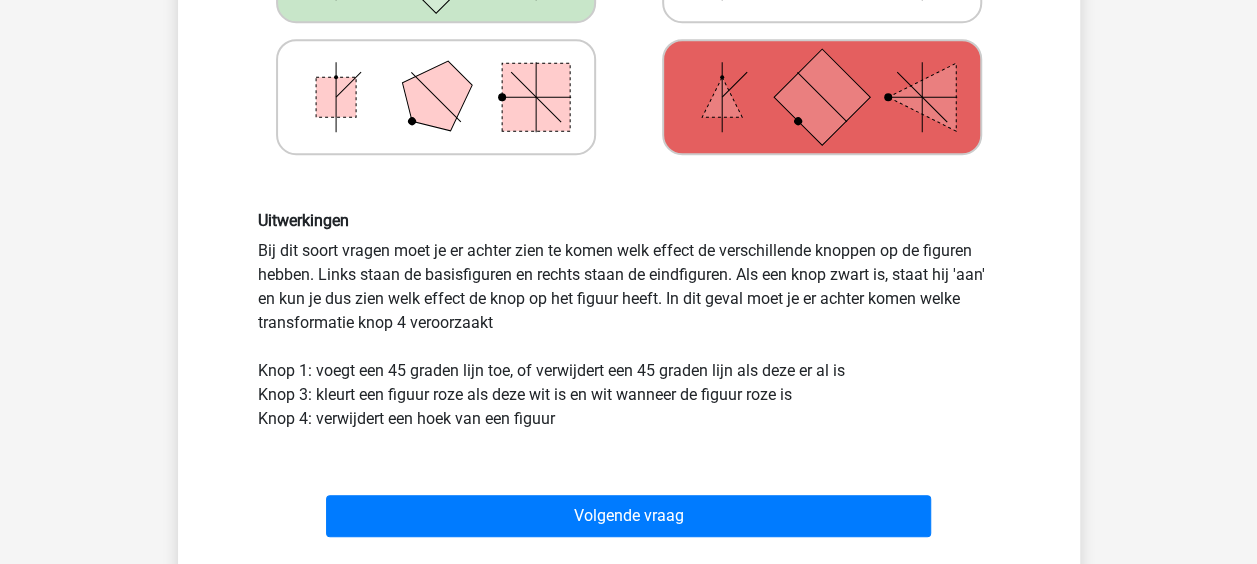 scroll, scrollTop: 748, scrollLeft: 0, axis: vertical 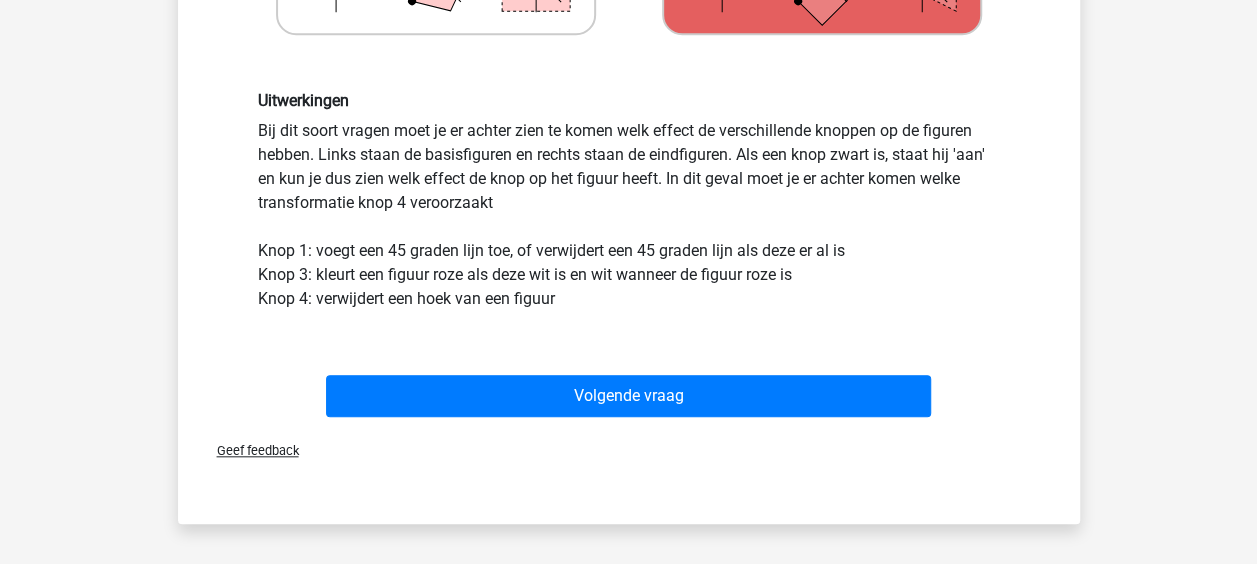 click on "Volgende vraag" at bounding box center (629, 392) 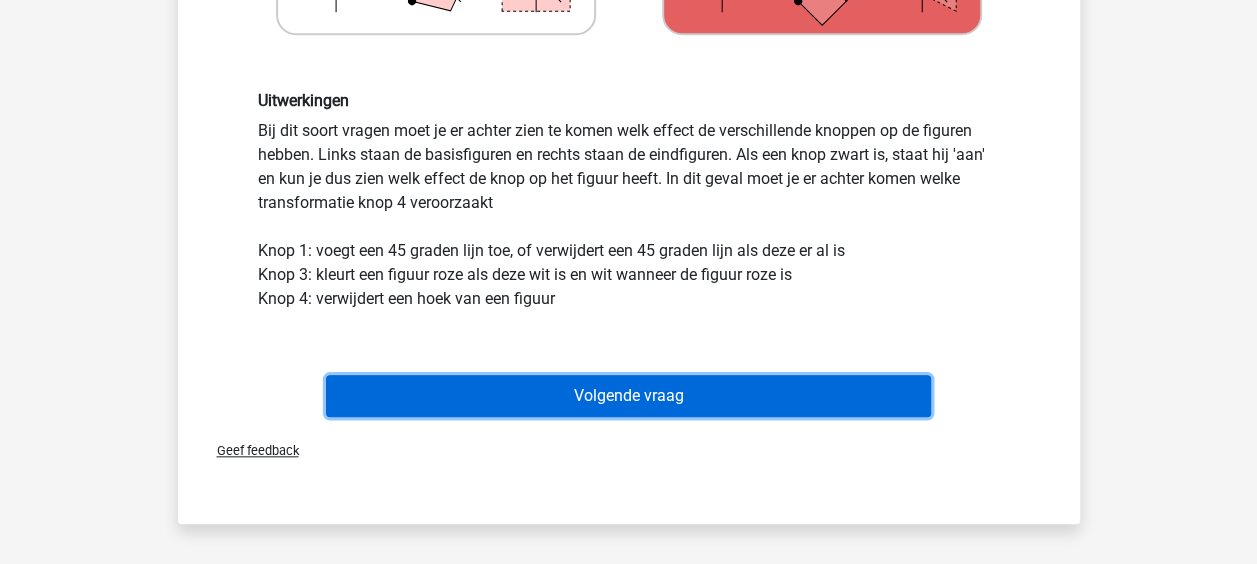 click on "Volgende vraag" at bounding box center (628, 396) 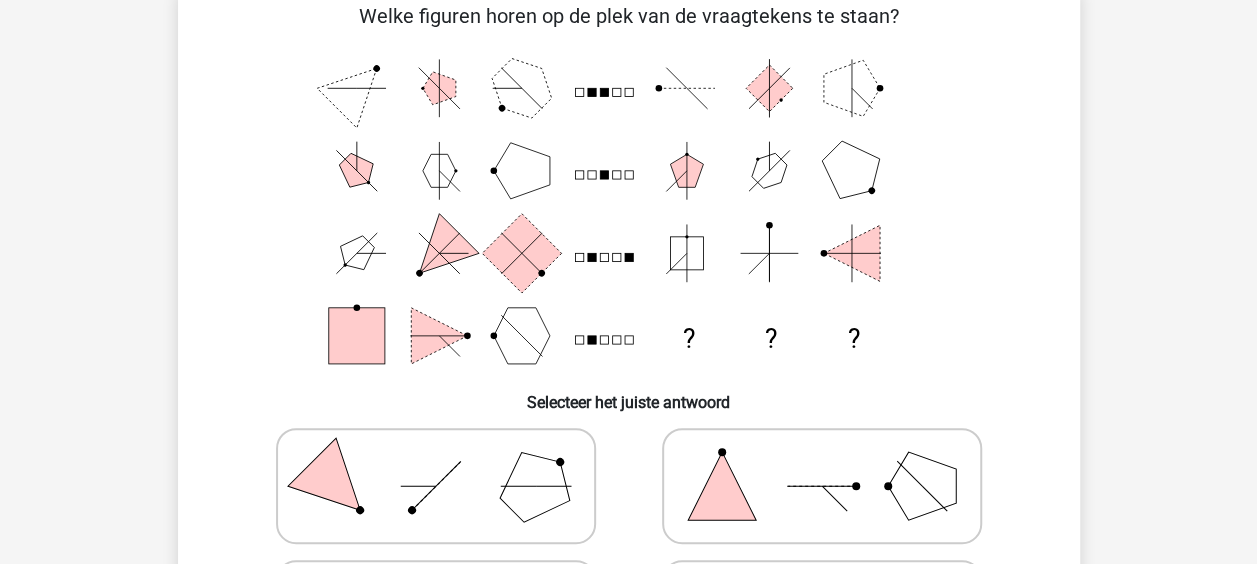 scroll, scrollTop: 92, scrollLeft: 0, axis: vertical 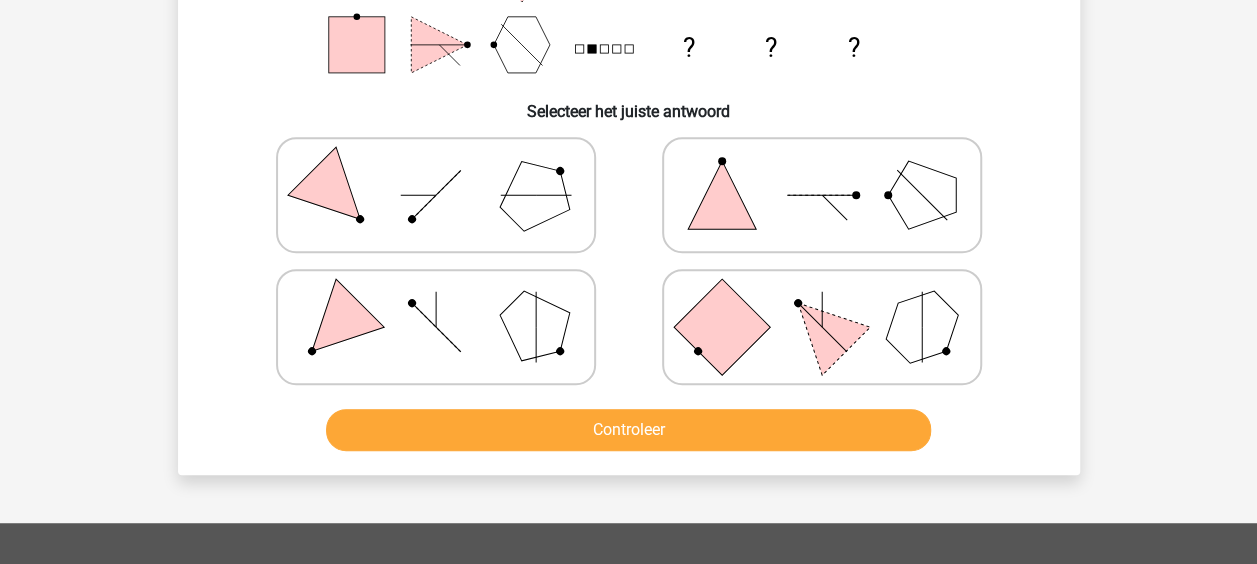 click 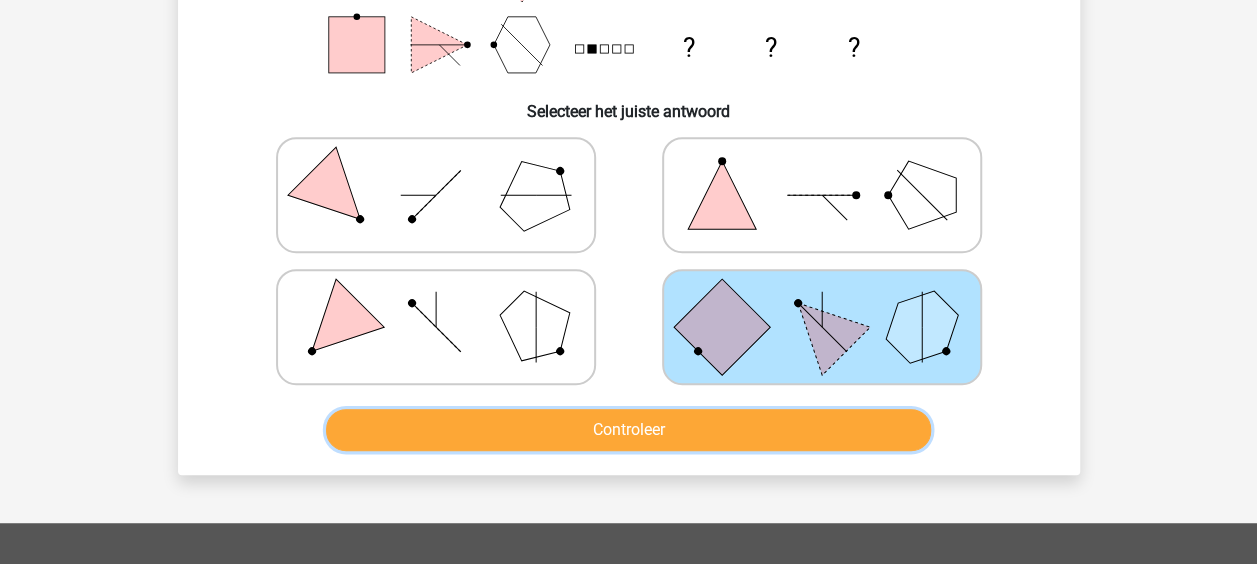 click on "Controleer" at bounding box center (628, 430) 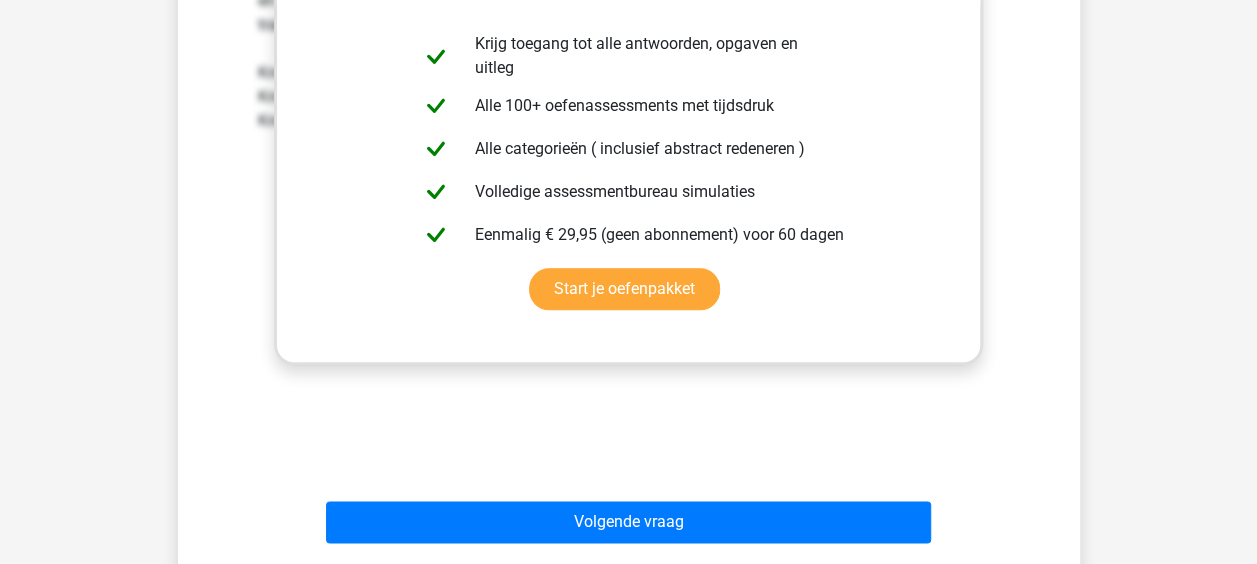 scroll, scrollTop: 958, scrollLeft: 0, axis: vertical 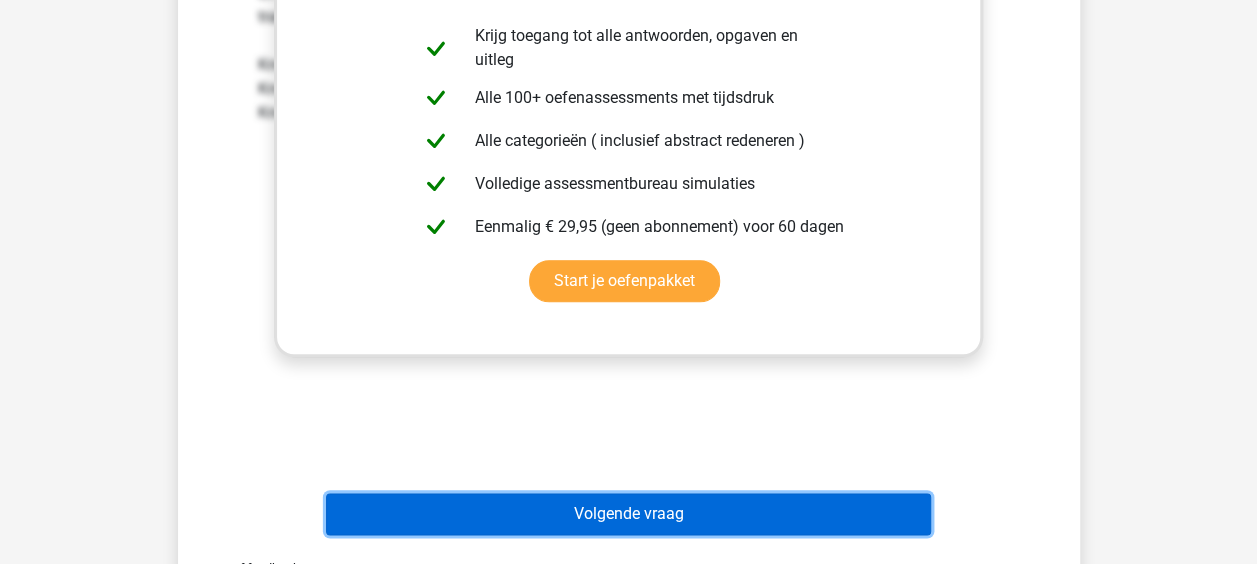 click on "Volgende vraag" at bounding box center (628, 514) 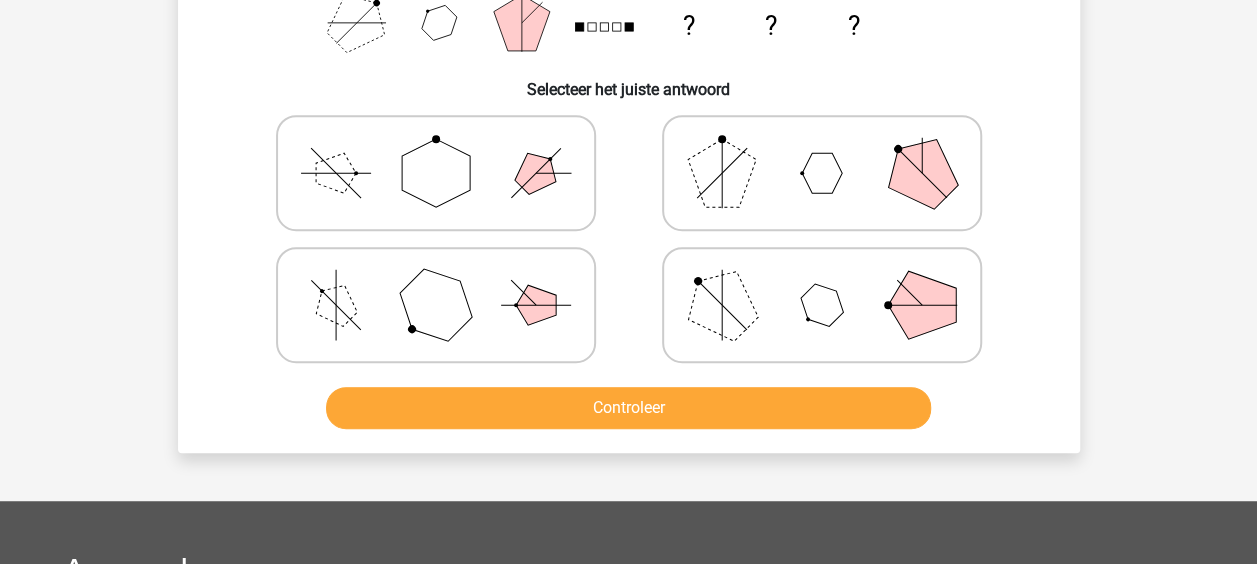 scroll, scrollTop: 441, scrollLeft: 0, axis: vertical 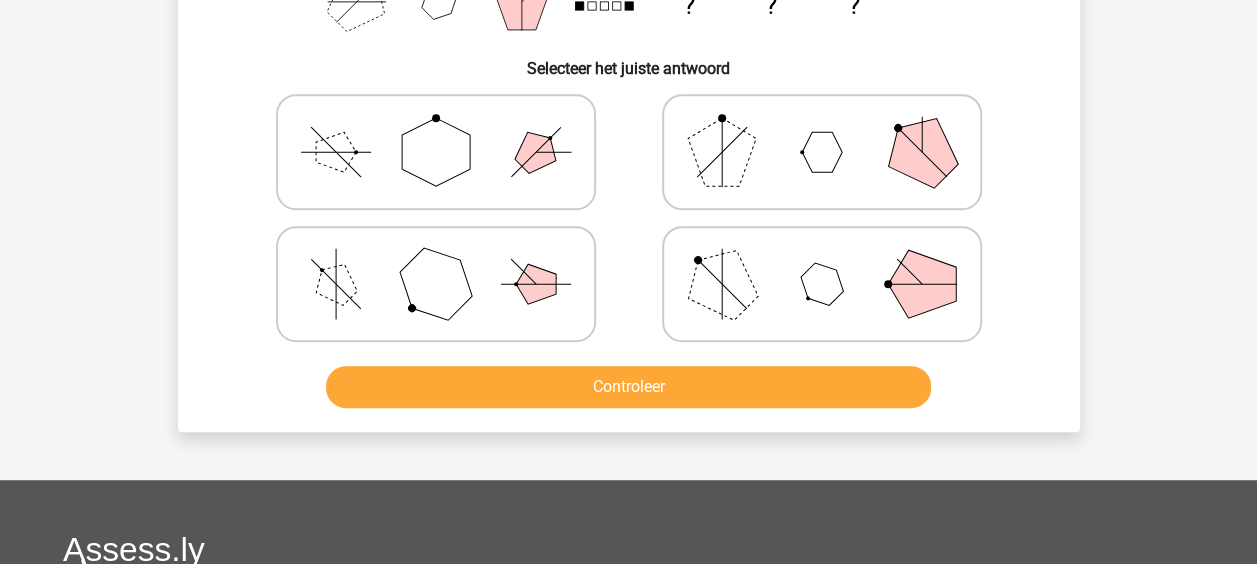 click 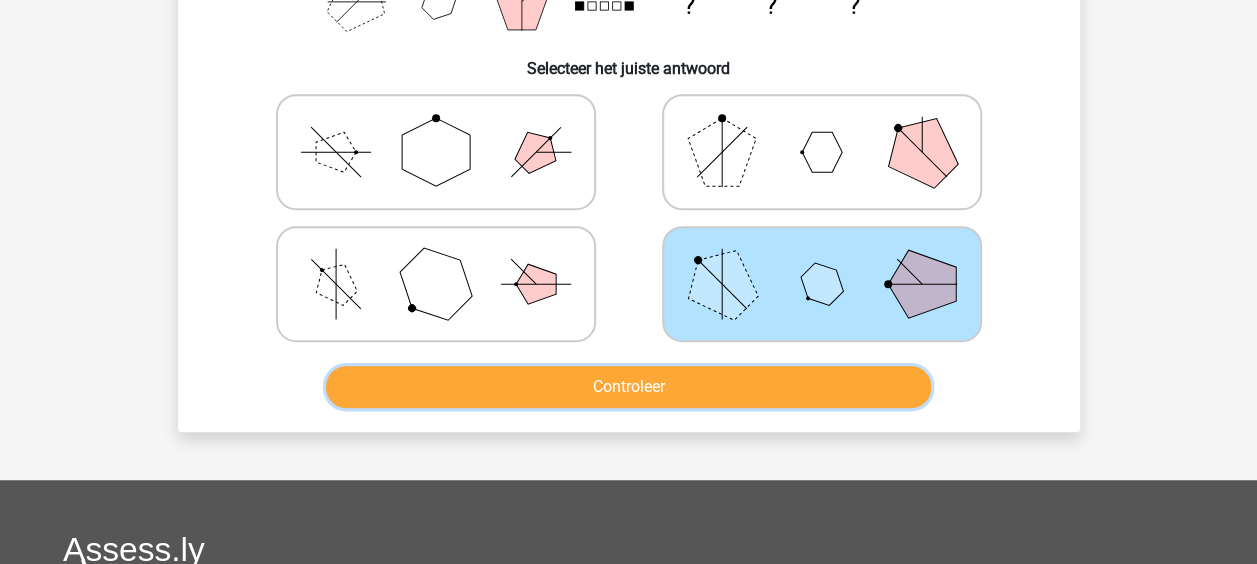 click on "Controleer" at bounding box center [628, 387] 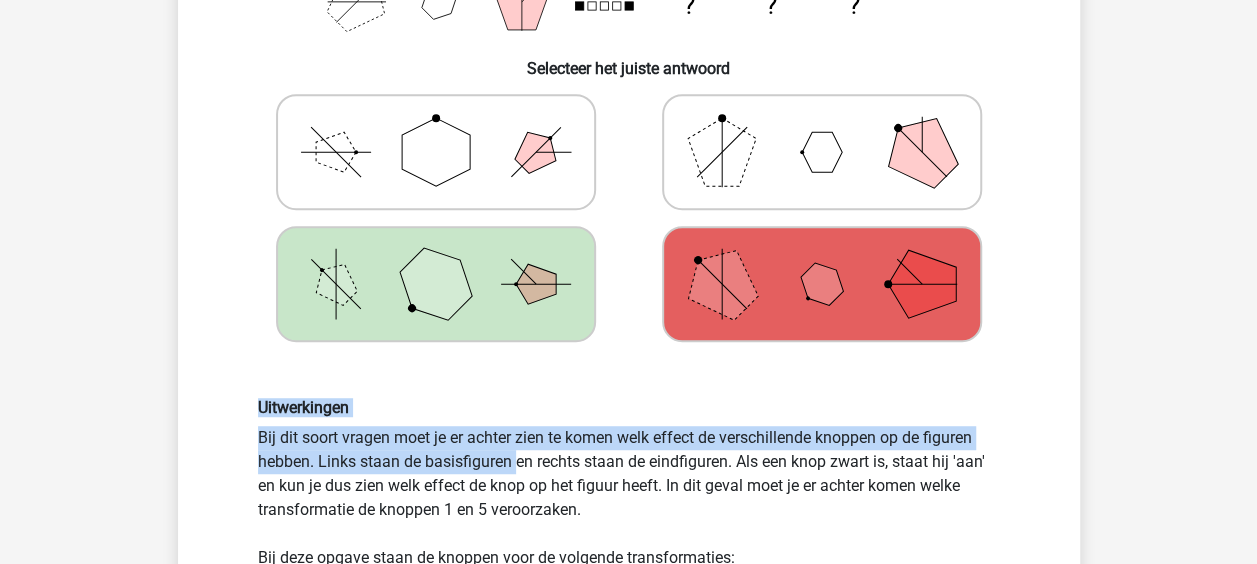drag, startPoint x: 1256, startPoint y: 328, endPoint x: 1275, endPoint y: 428, distance: 101.788994 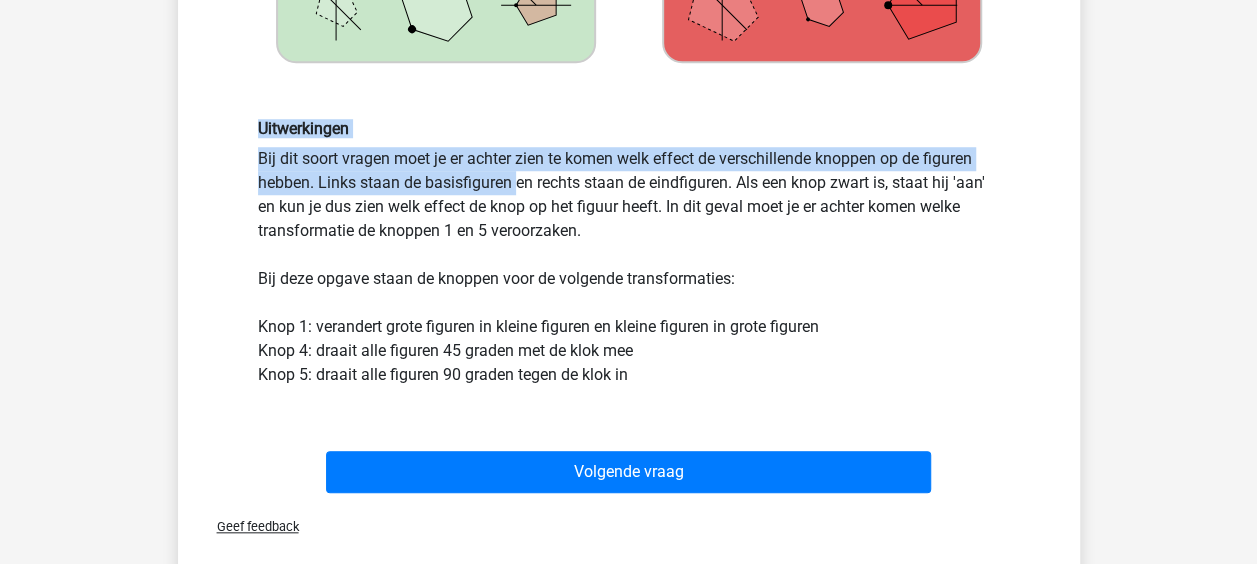 scroll, scrollTop: 888, scrollLeft: 0, axis: vertical 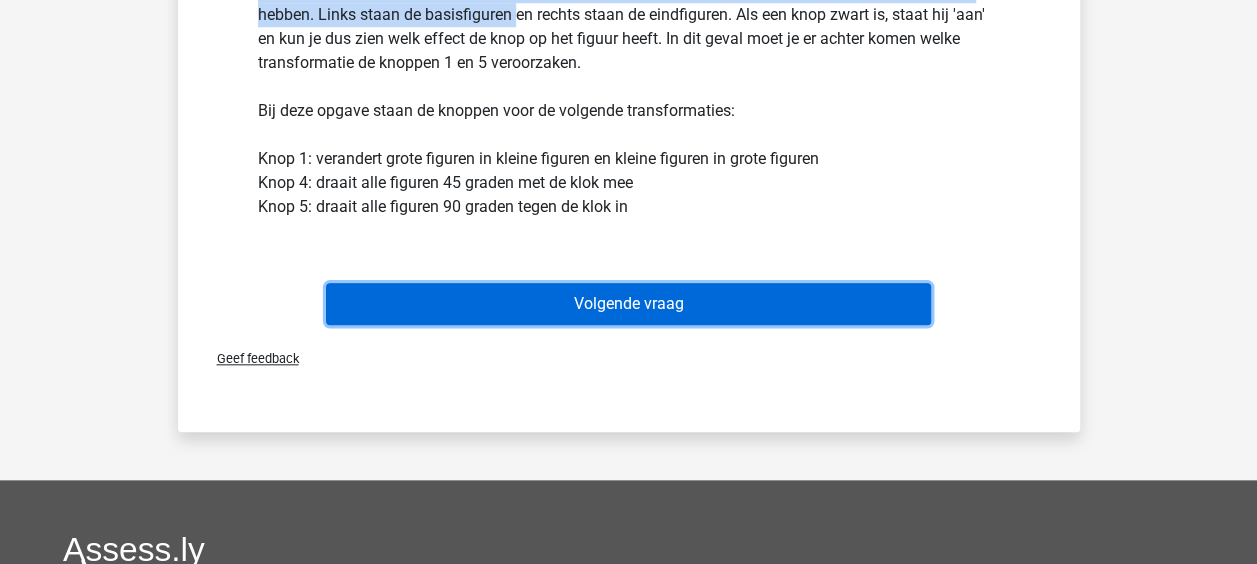 click on "Volgende vraag" at bounding box center (628, 304) 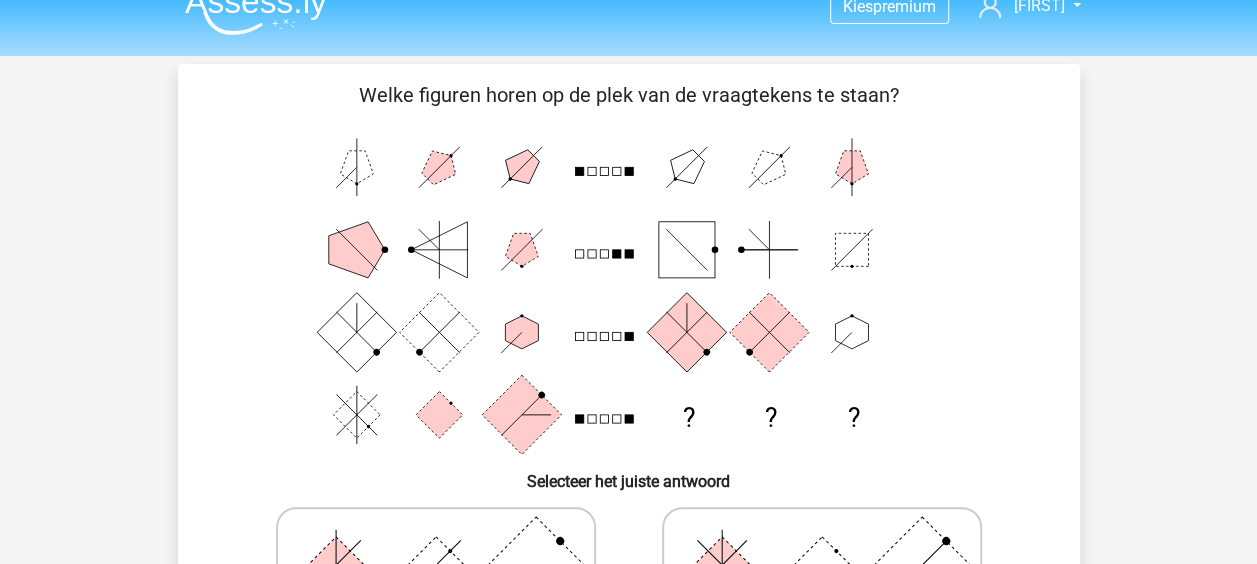 scroll, scrollTop: 0, scrollLeft: 0, axis: both 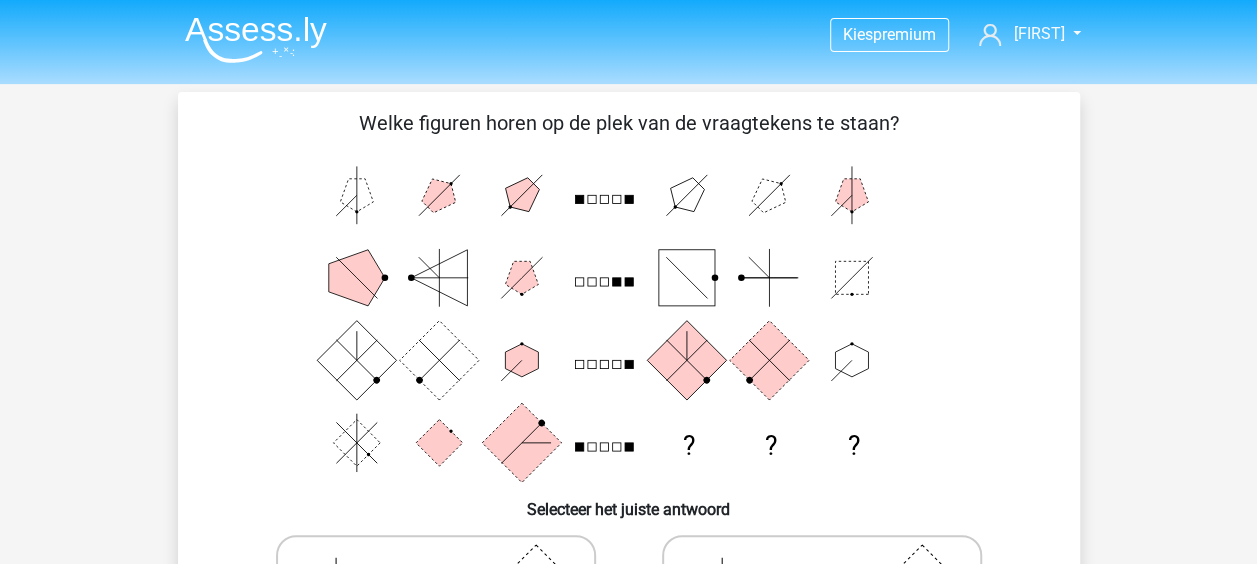 click at bounding box center (256, 39) 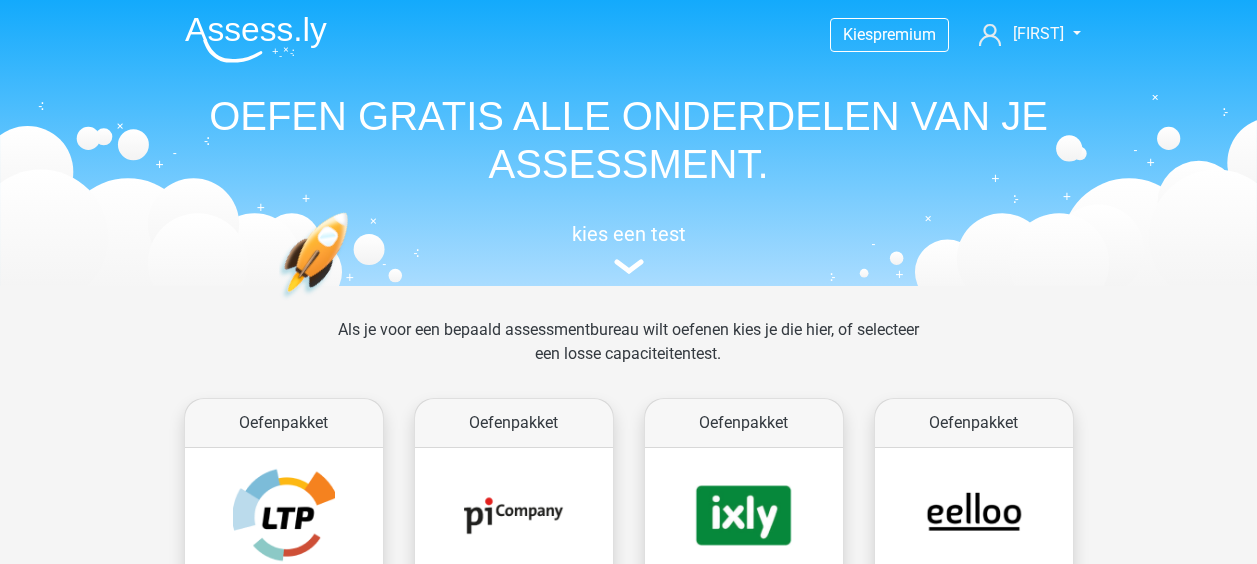 scroll, scrollTop: 0, scrollLeft: 0, axis: both 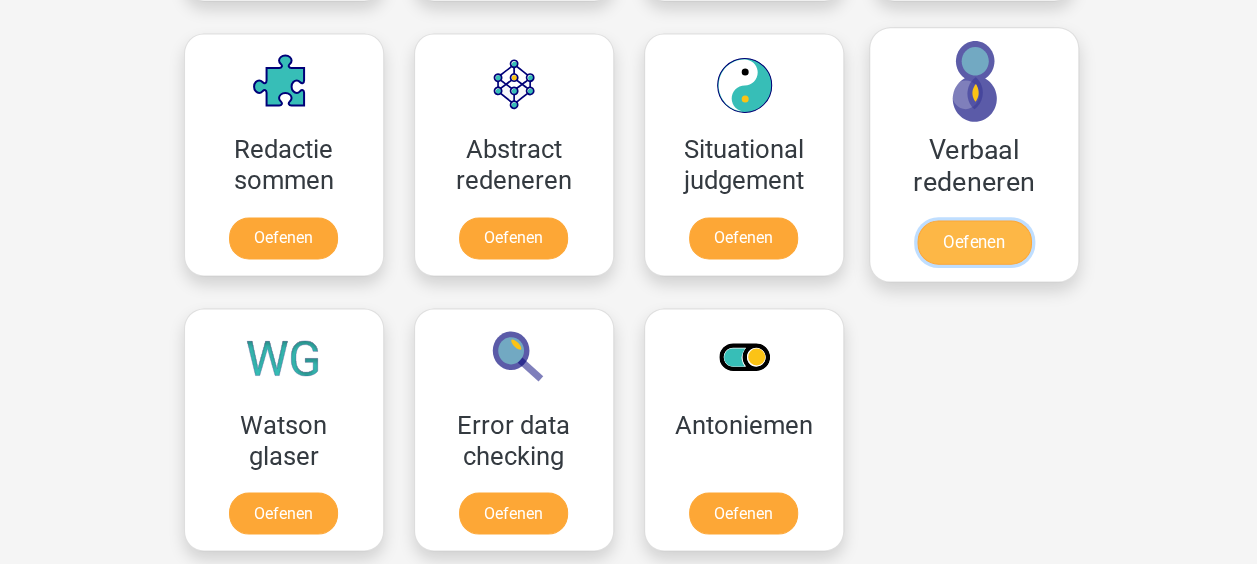 click on "Oefenen" at bounding box center [973, 242] 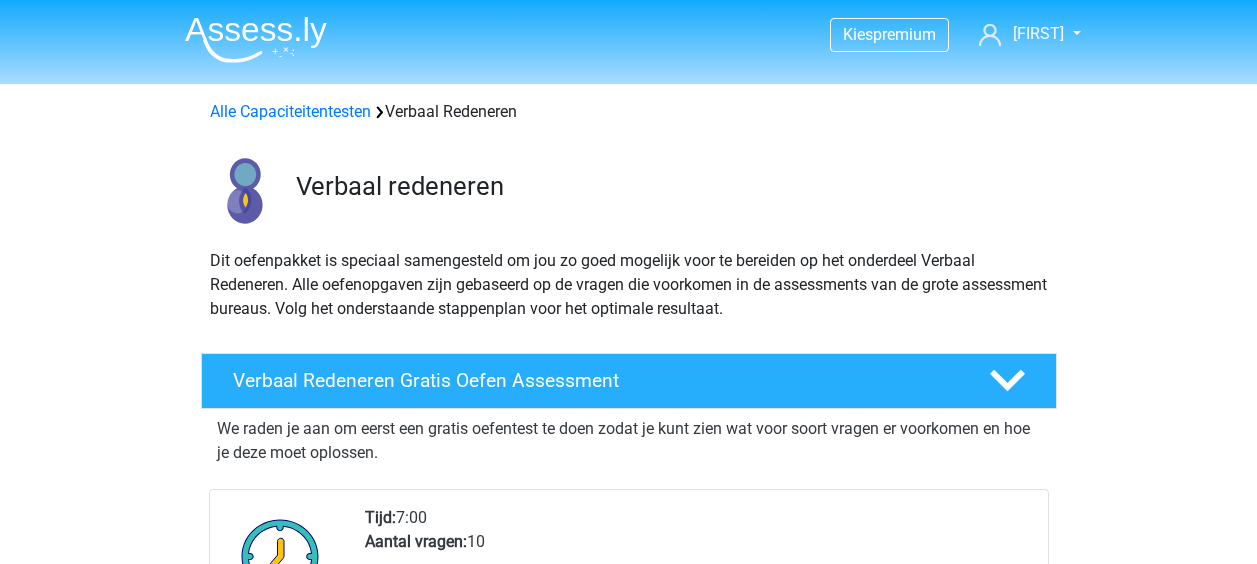 scroll, scrollTop: 0, scrollLeft: 0, axis: both 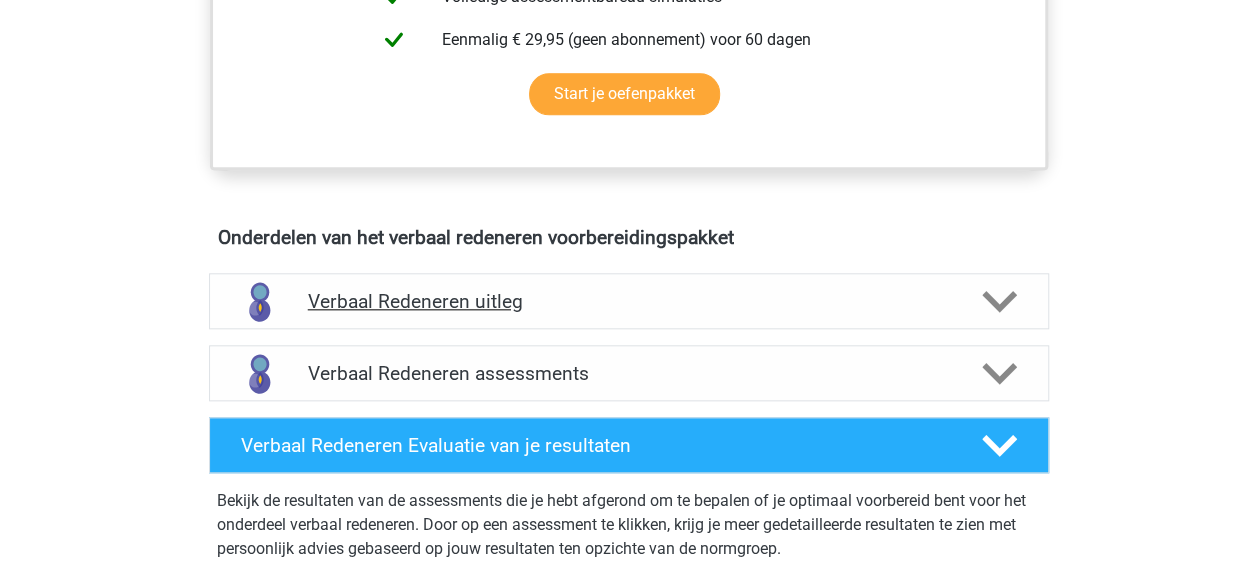 click 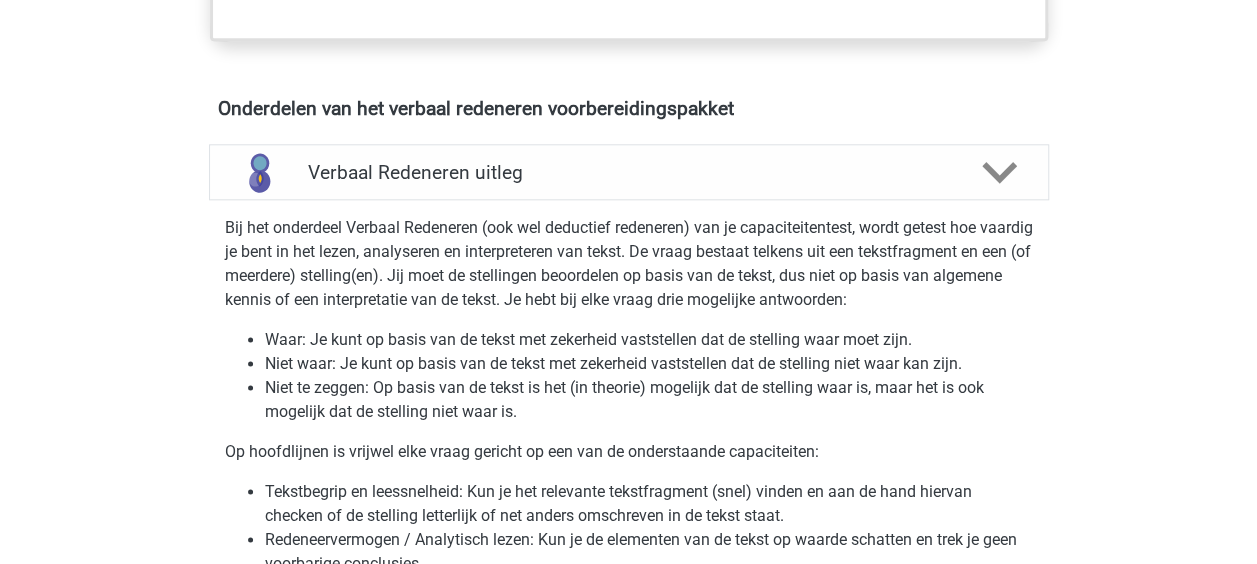 scroll, scrollTop: 1104, scrollLeft: 0, axis: vertical 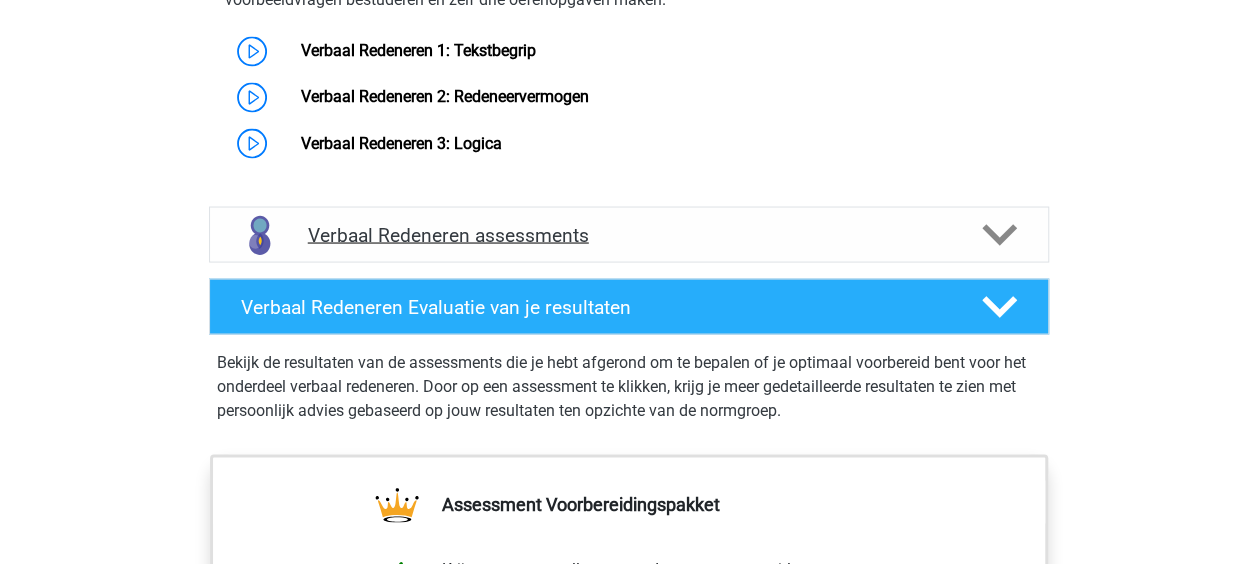 click on "Verbaal Redeneren assessments" at bounding box center (629, 234) 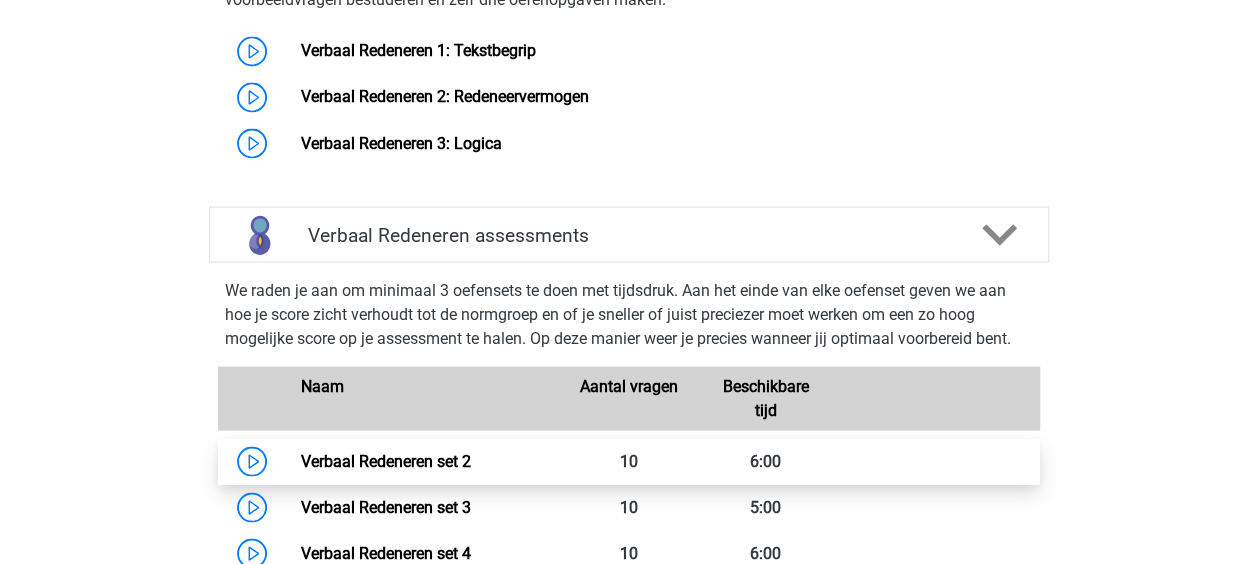 click on "Verbaal Redeneren
set 2" at bounding box center (386, 460) 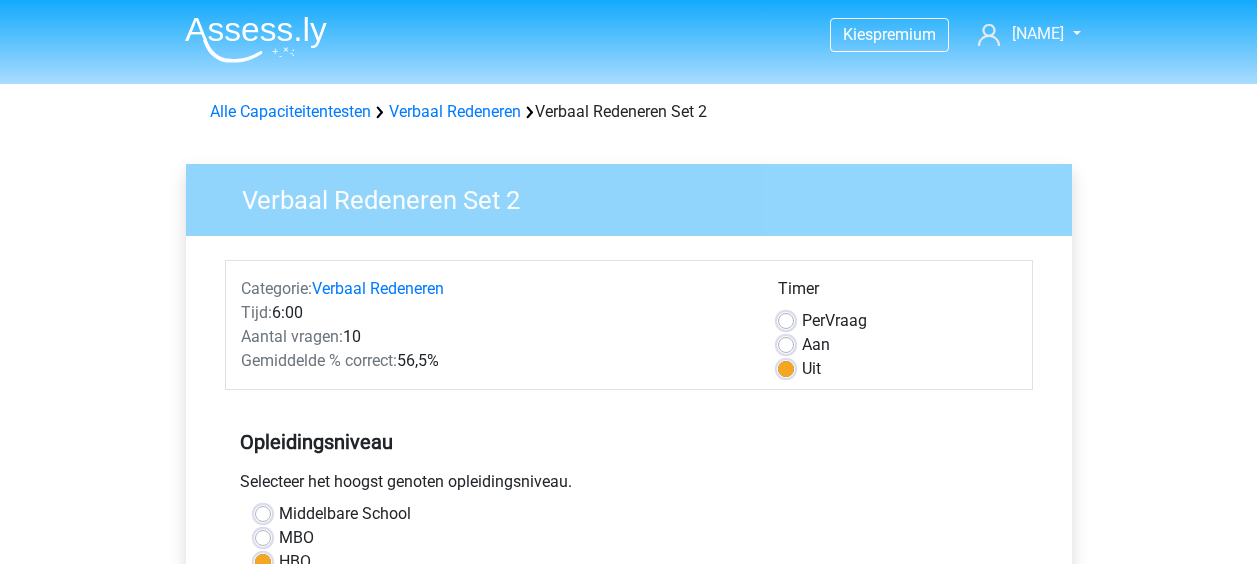 scroll, scrollTop: 0, scrollLeft: 0, axis: both 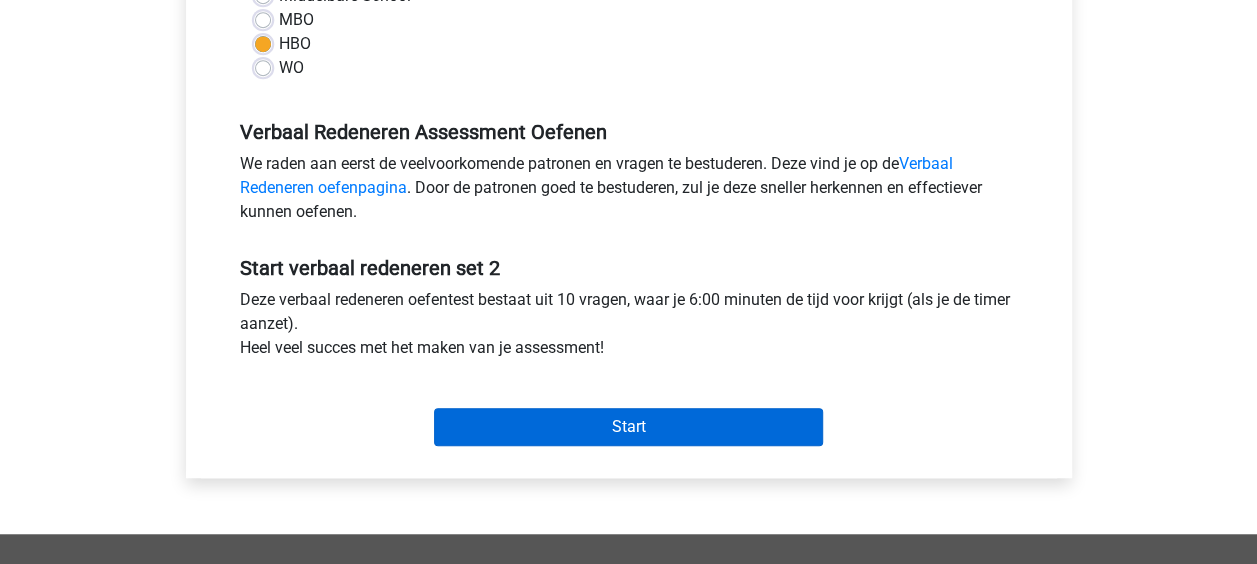 drag, startPoint x: 702, startPoint y: 456, endPoint x: 744, endPoint y: 429, distance: 49.92995 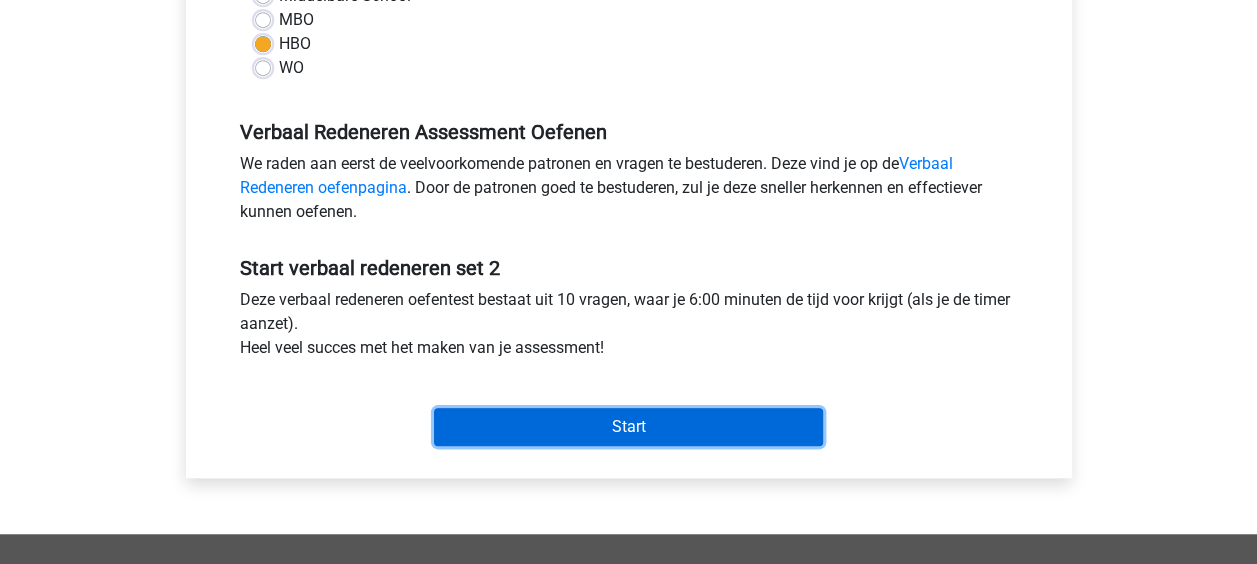 click on "Start" at bounding box center [628, 427] 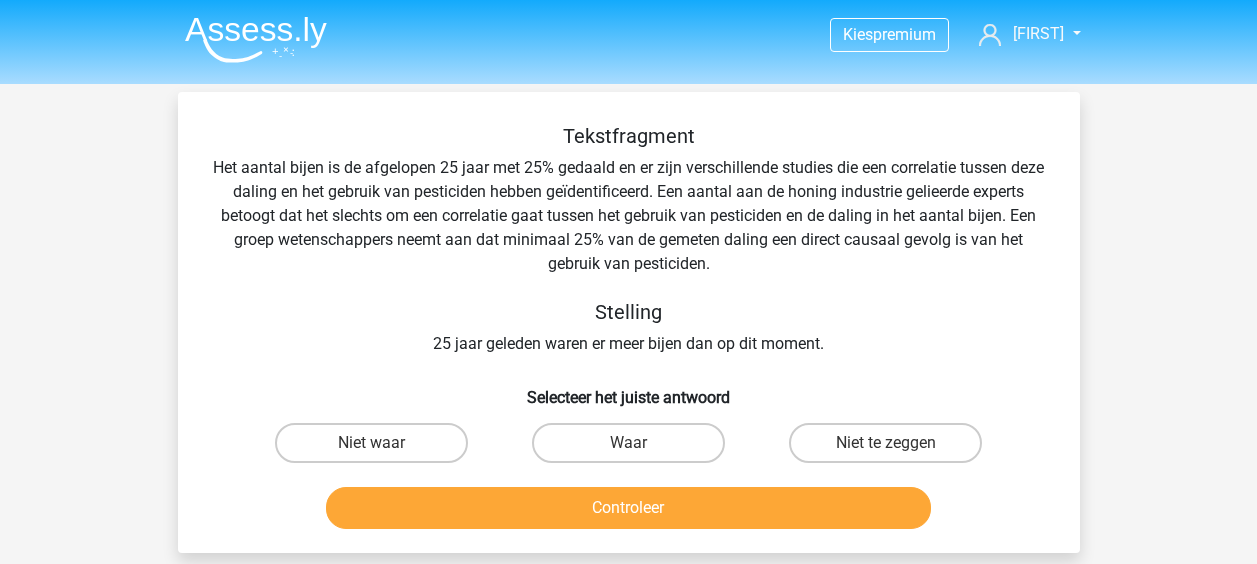 scroll, scrollTop: 0, scrollLeft: 0, axis: both 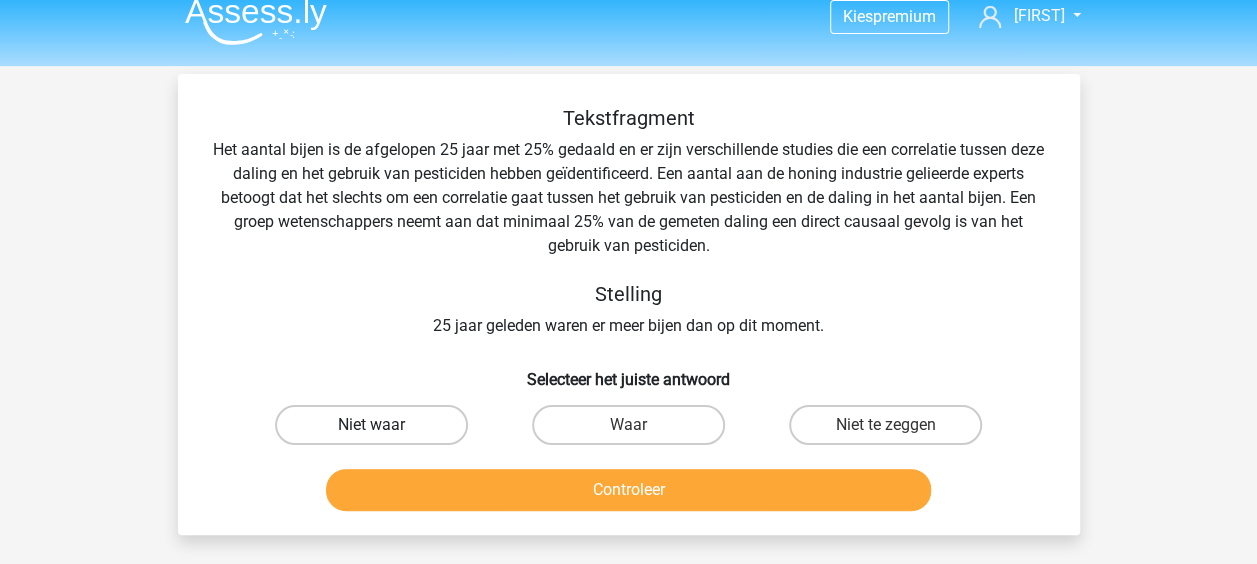 click on "Niet waar" at bounding box center (371, 425) 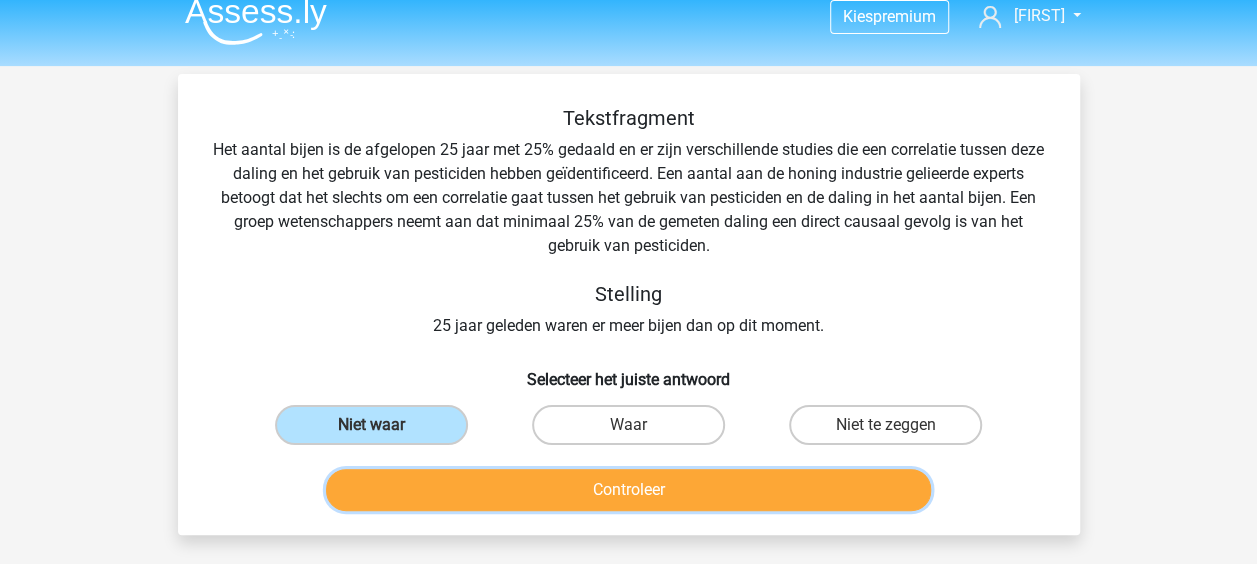 click on "Controleer" at bounding box center (628, 490) 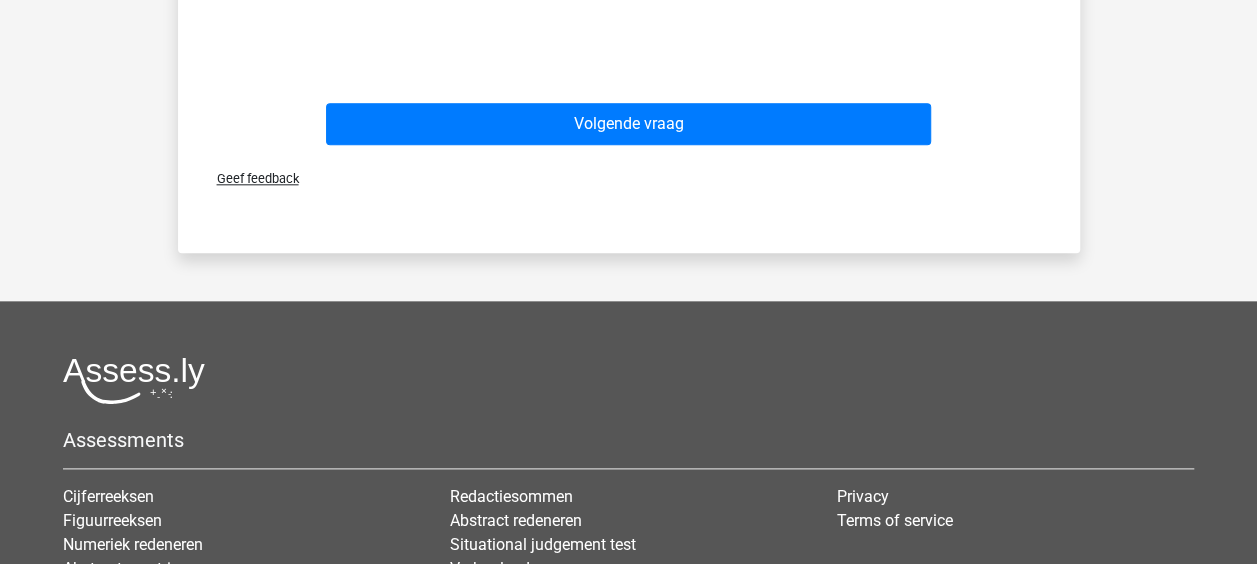 scroll, scrollTop: 1037, scrollLeft: 0, axis: vertical 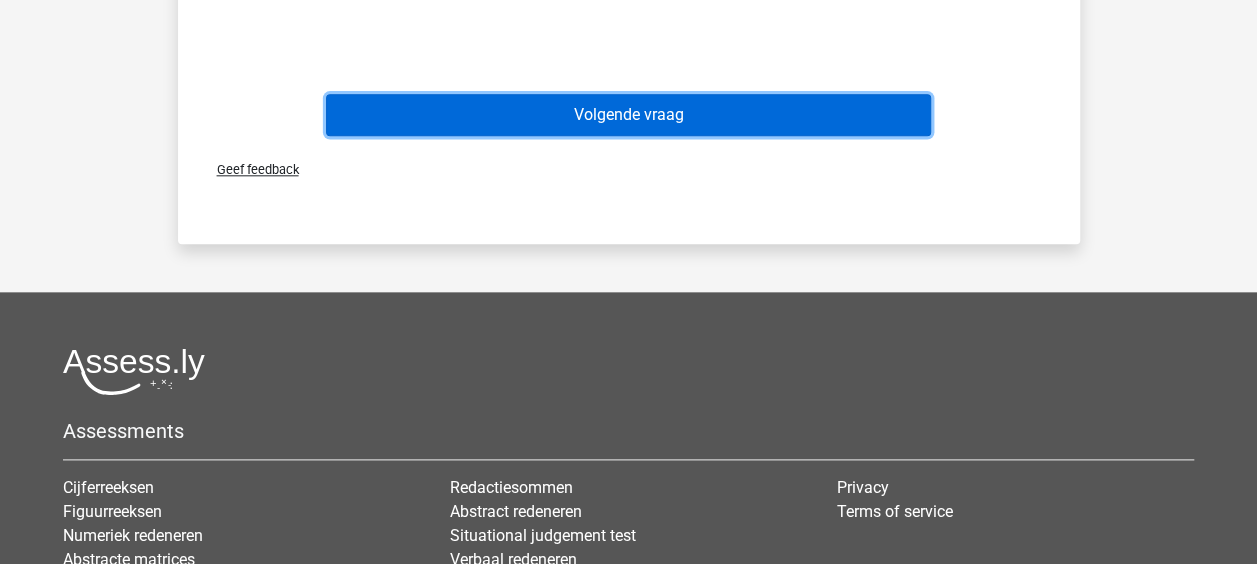 click on "Volgende vraag" at bounding box center (628, 115) 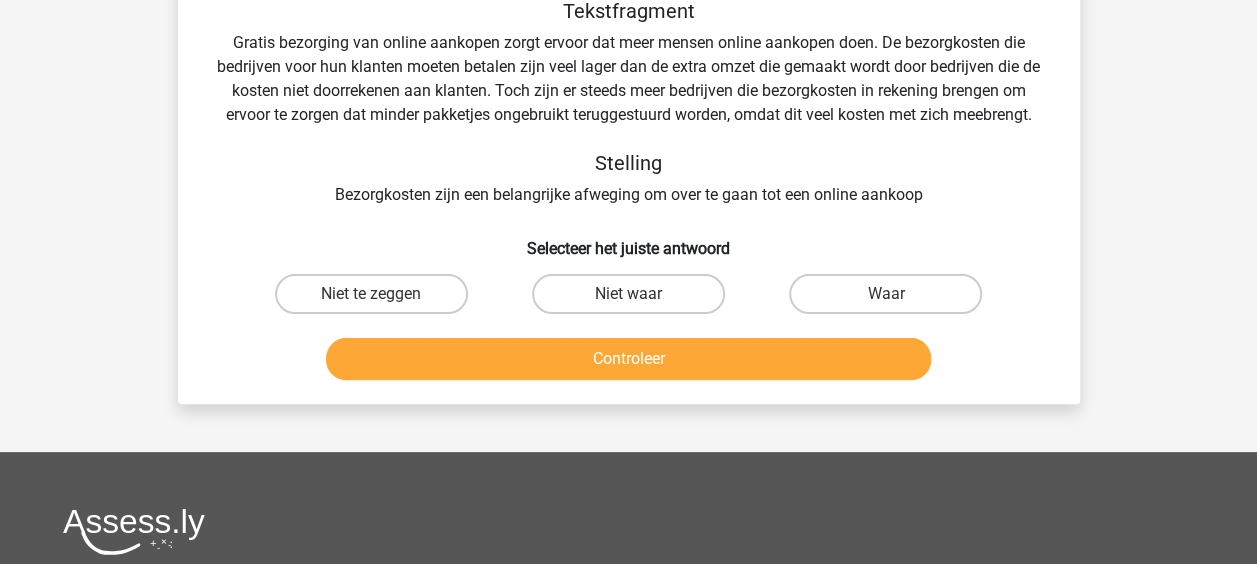 scroll, scrollTop: 92, scrollLeft: 0, axis: vertical 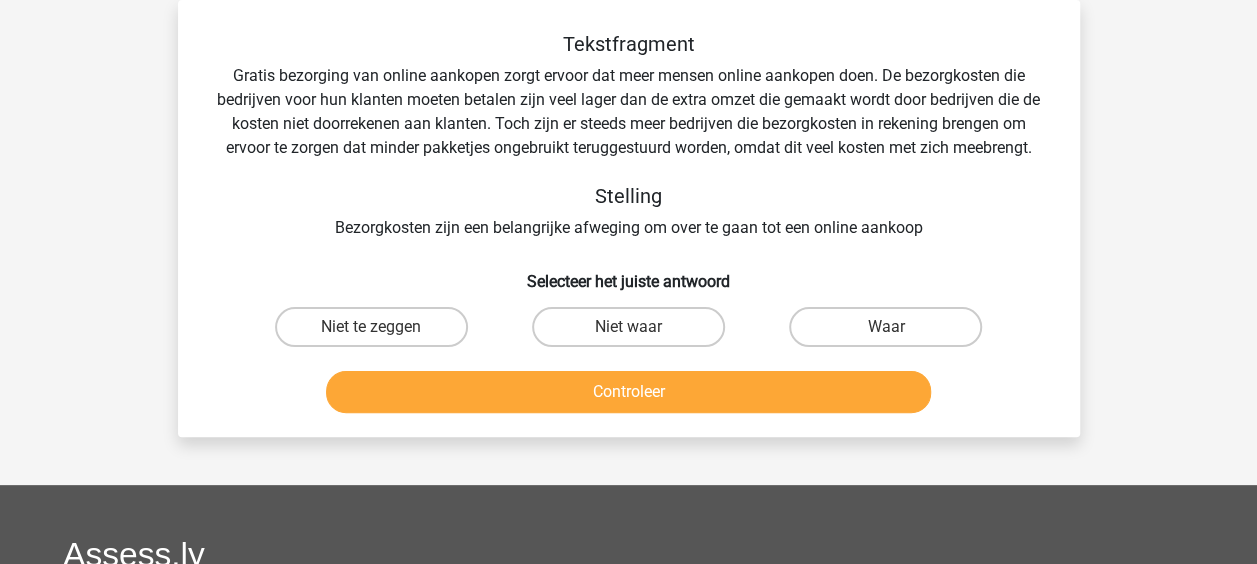 click on "Waar" at bounding box center [885, 327] 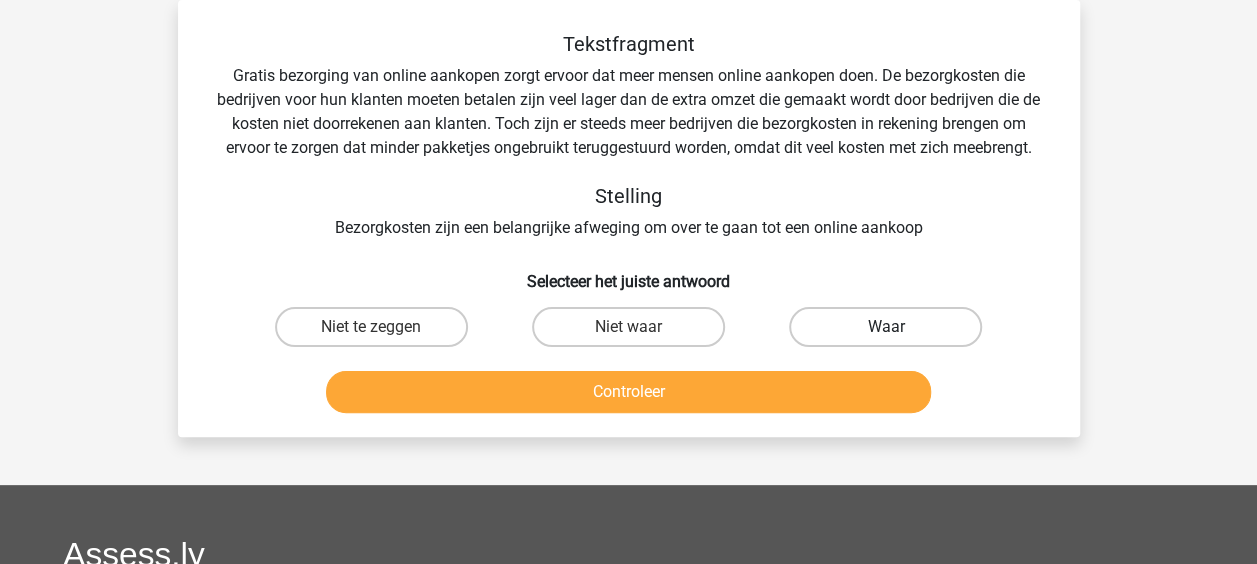 click on "Waar" at bounding box center (885, 327) 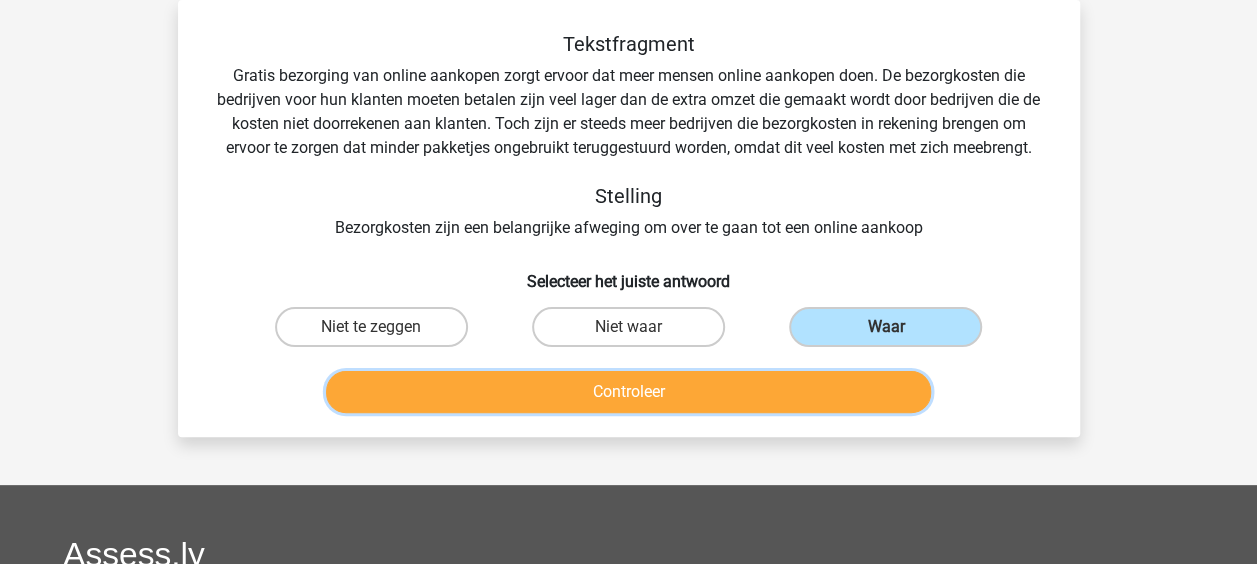 click on "Controleer" at bounding box center (628, 392) 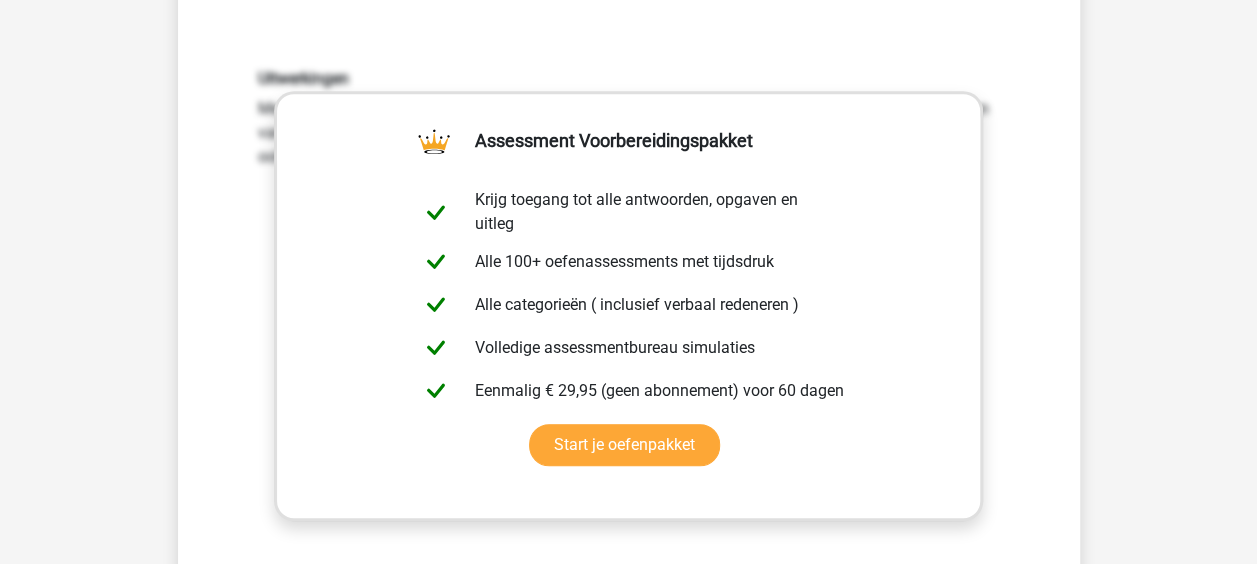 scroll, scrollTop: 542, scrollLeft: 0, axis: vertical 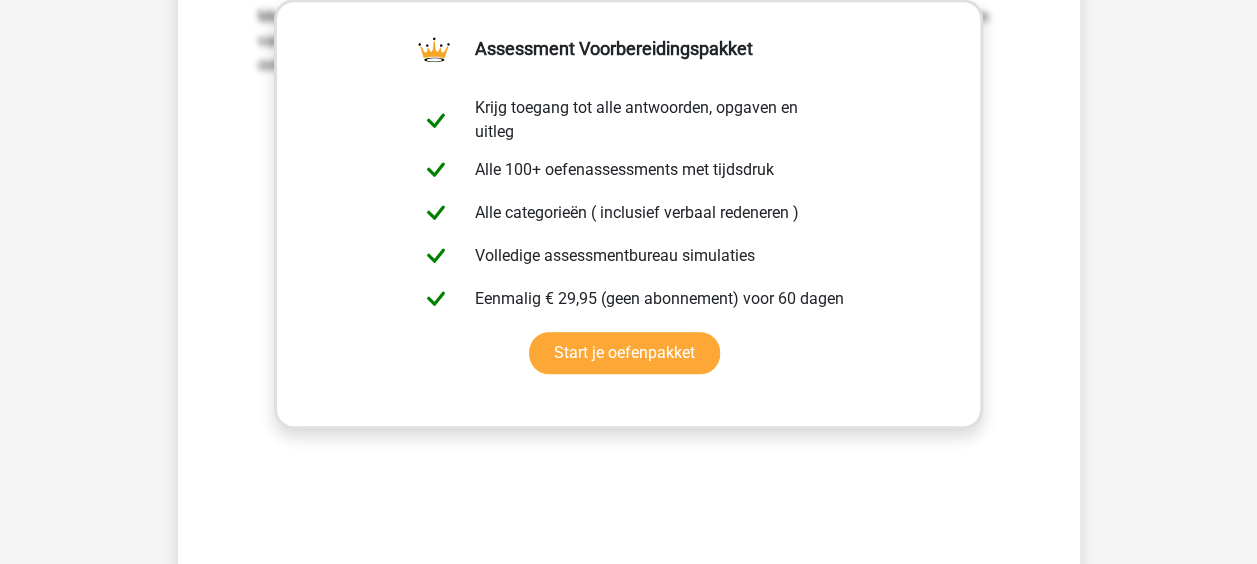 click on "Kies  premium
Zoë
mooimeid-zoe@live.nl" at bounding box center [628, 374] 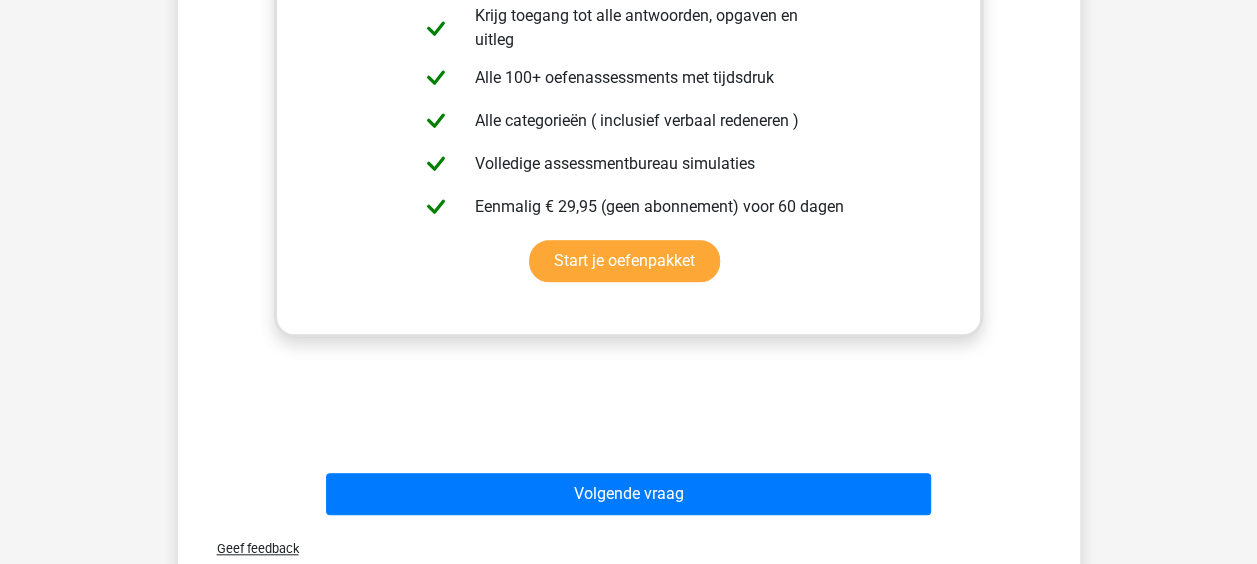 scroll, scrollTop: 721, scrollLeft: 0, axis: vertical 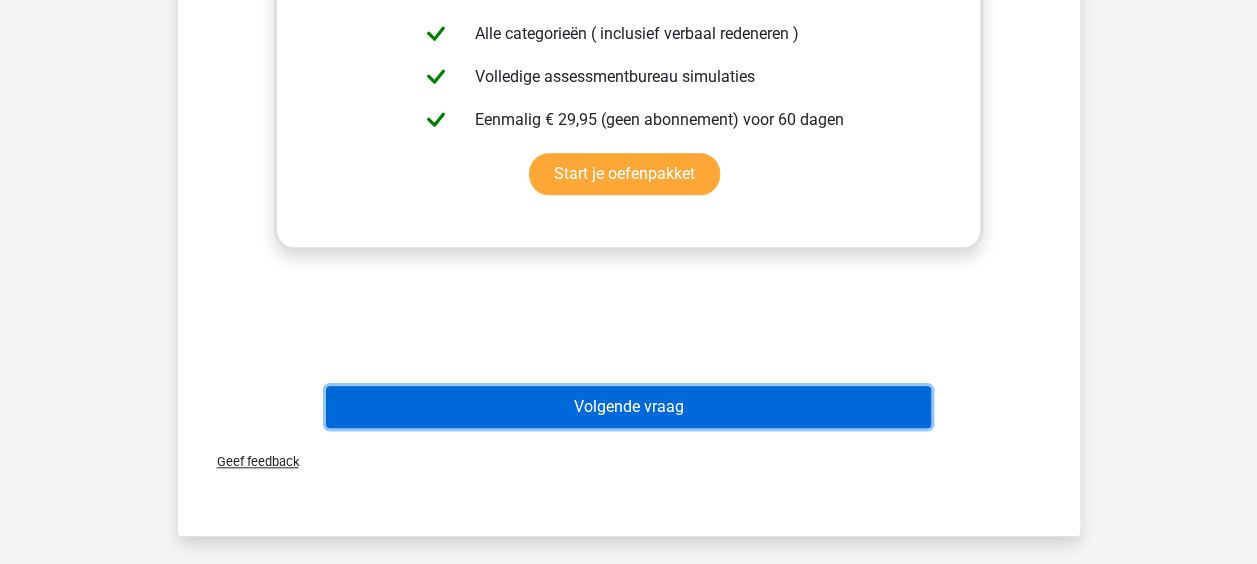 click on "Volgende vraag" at bounding box center [628, 407] 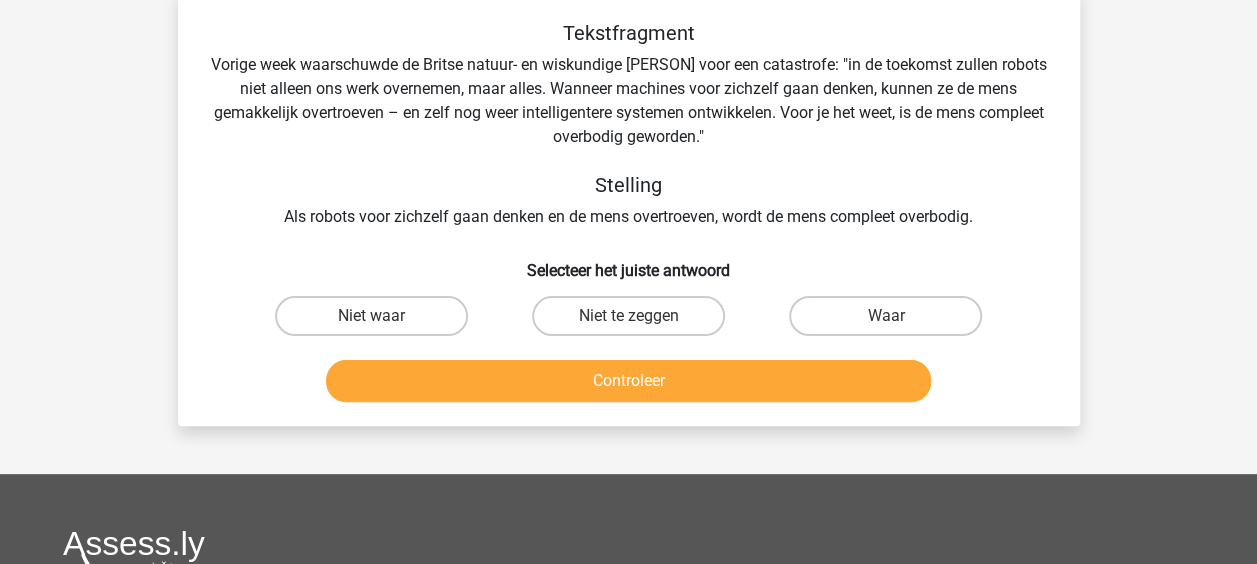 scroll, scrollTop: 92, scrollLeft: 0, axis: vertical 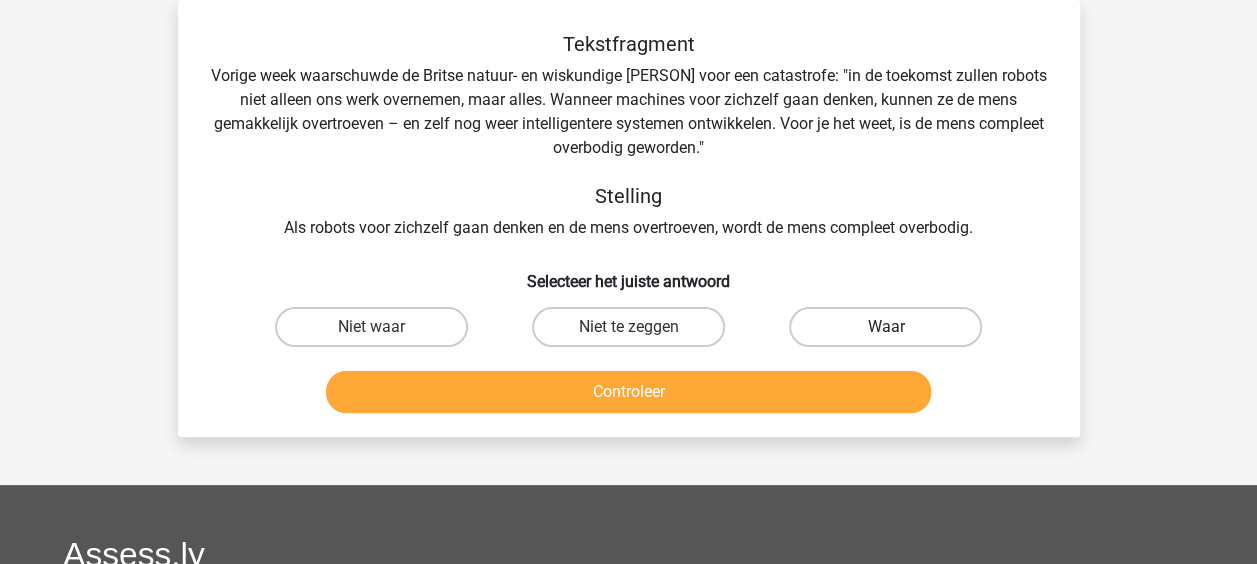 click on "Waar" at bounding box center (885, 327) 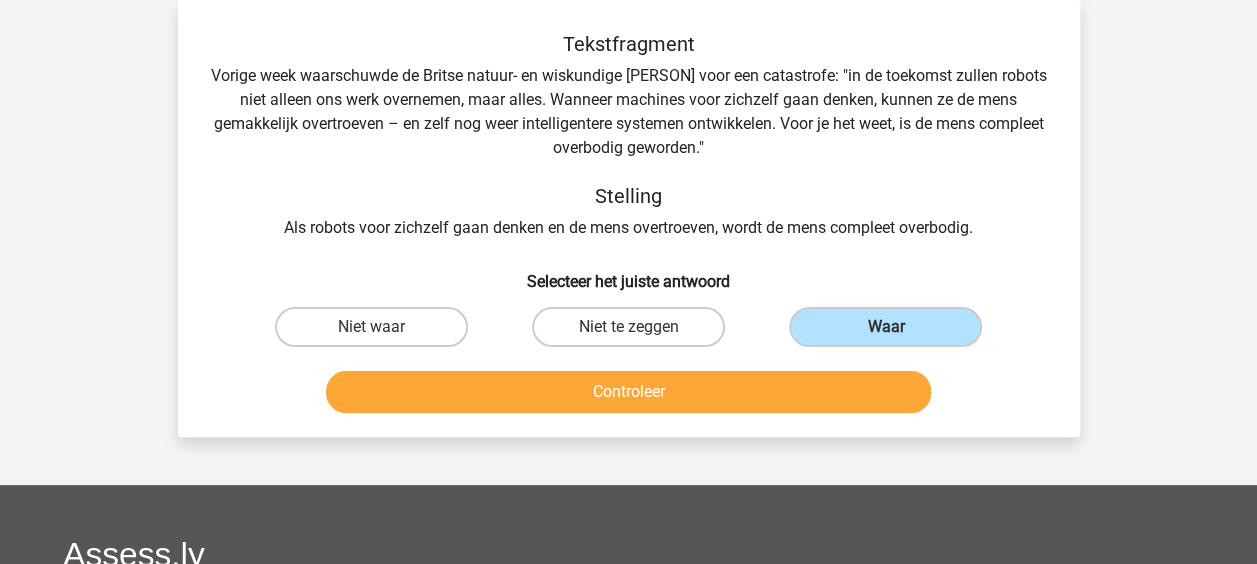 click on "Tekstfragment Vorige week waarschuwde de Britse natuur- en wiskundige Stephen Hawking voor een catastrofe: "in de toekomst zullen robots niet alleen ons werk overnemen, maar alles. Wanneer machines voor zichzelf gaan denken, kunnen ze de mens gemakkelijk overtroeven – en zelf nog weer intelligentere systemen ontwikkelen. Voor je het weet, is de mens compleet overbodig geworden." Stelling Als robots voor zichzelf gaan denken en de mens overtroeven, wordt de mens compleet overbodig.
Selecteer het juiste antwoord
Niet waar" at bounding box center [629, 218] 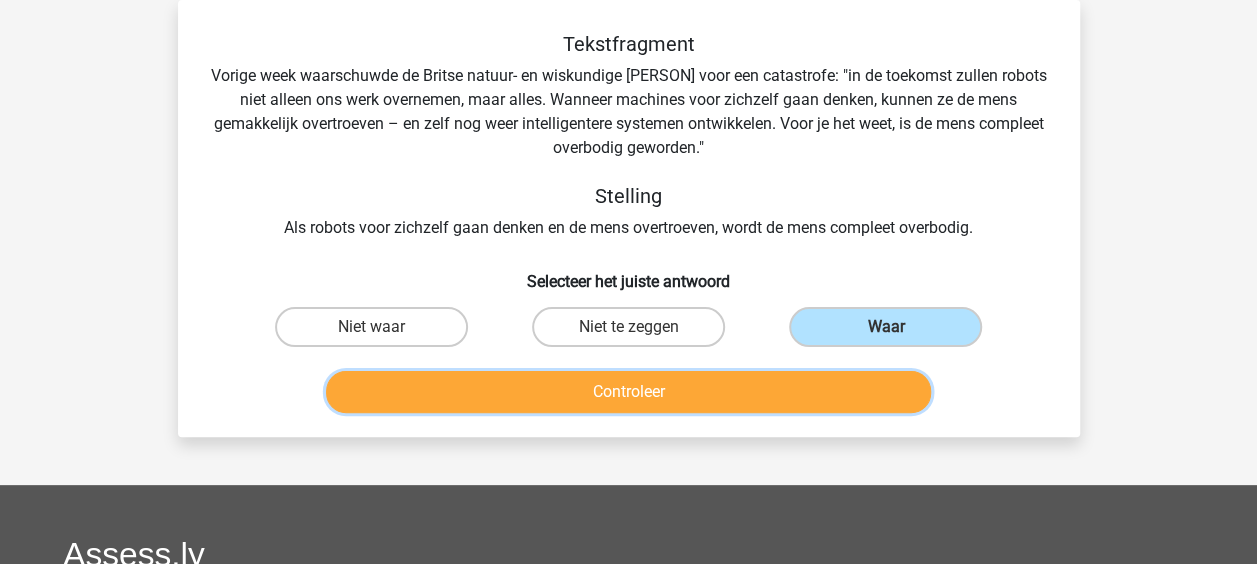 click on "Controleer" at bounding box center (628, 392) 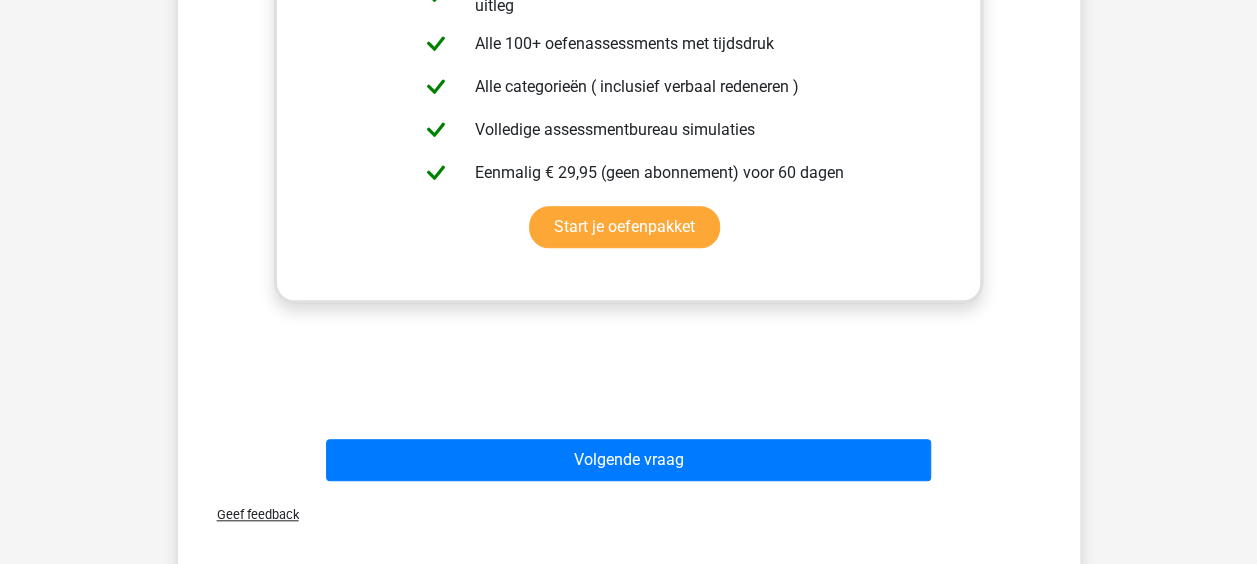 scroll, scrollTop: 689, scrollLeft: 0, axis: vertical 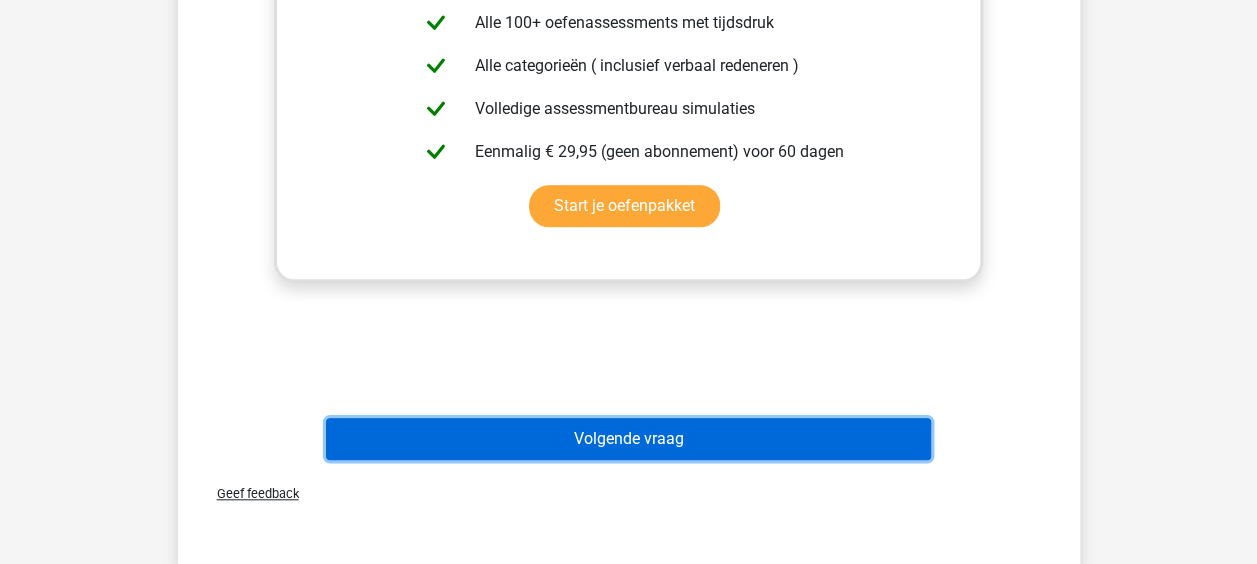 click on "Volgende vraag" at bounding box center [628, 439] 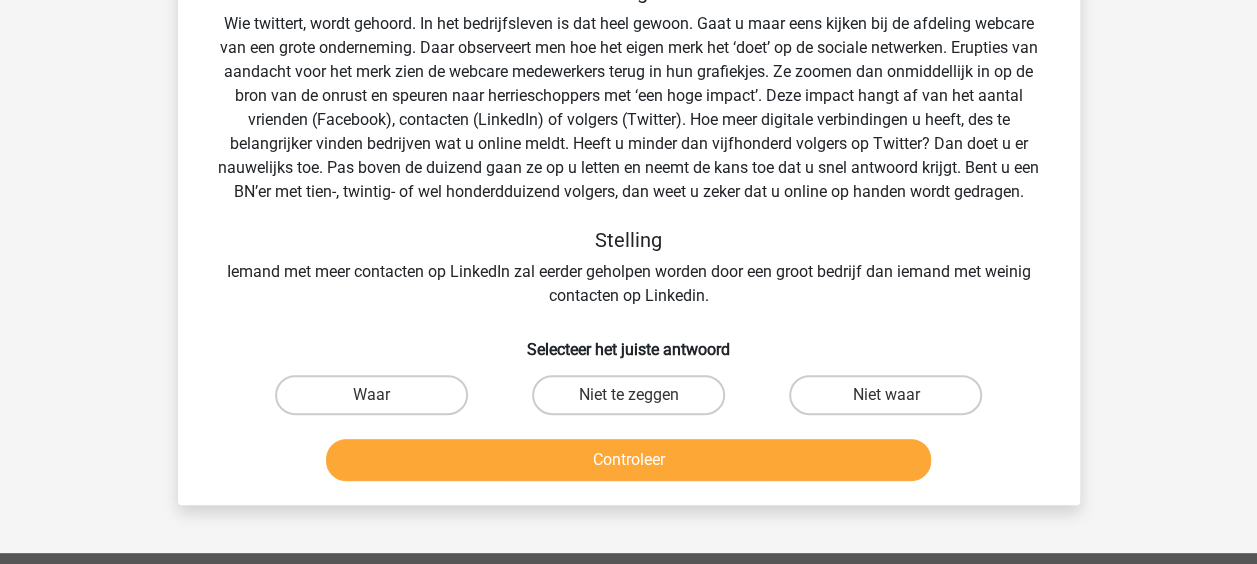 scroll, scrollTop: 92, scrollLeft: 0, axis: vertical 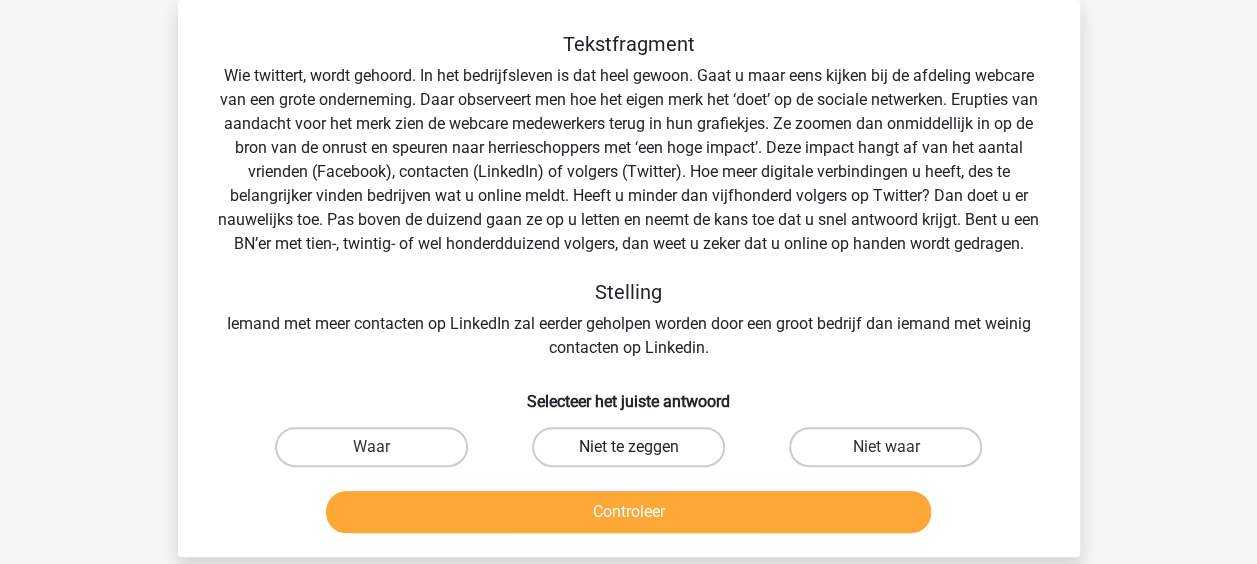 click on "Niet te zeggen" at bounding box center (628, 447) 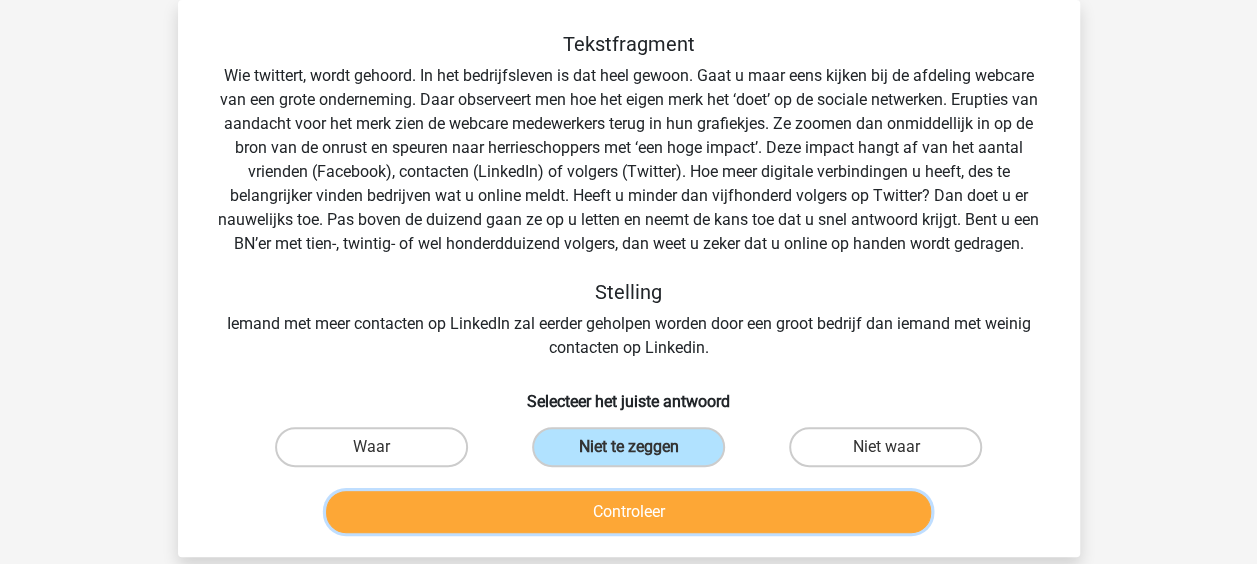 click on "Controleer" at bounding box center [628, 512] 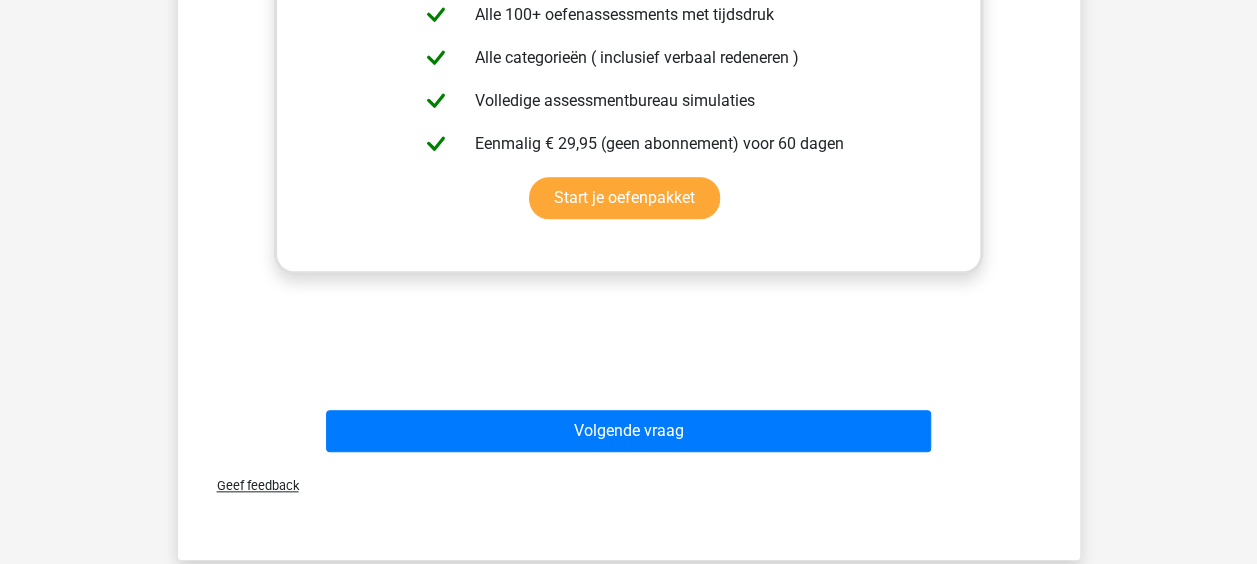 scroll, scrollTop: 830, scrollLeft: 0, axis: vertical 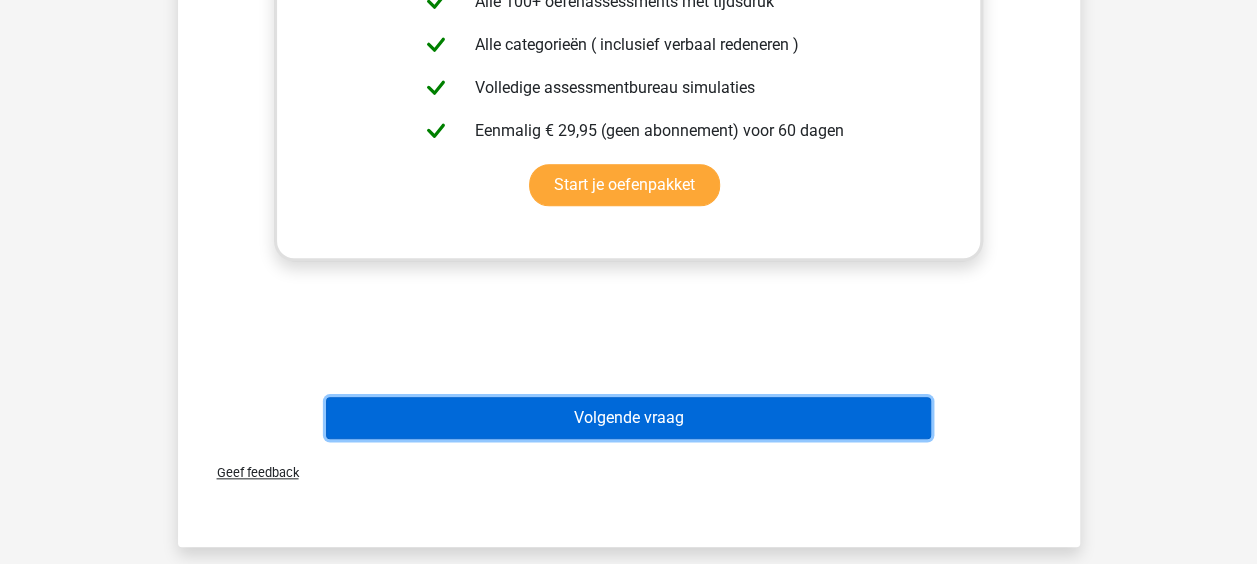 click on "Volgende vraag" at bounding box center (628, 418) 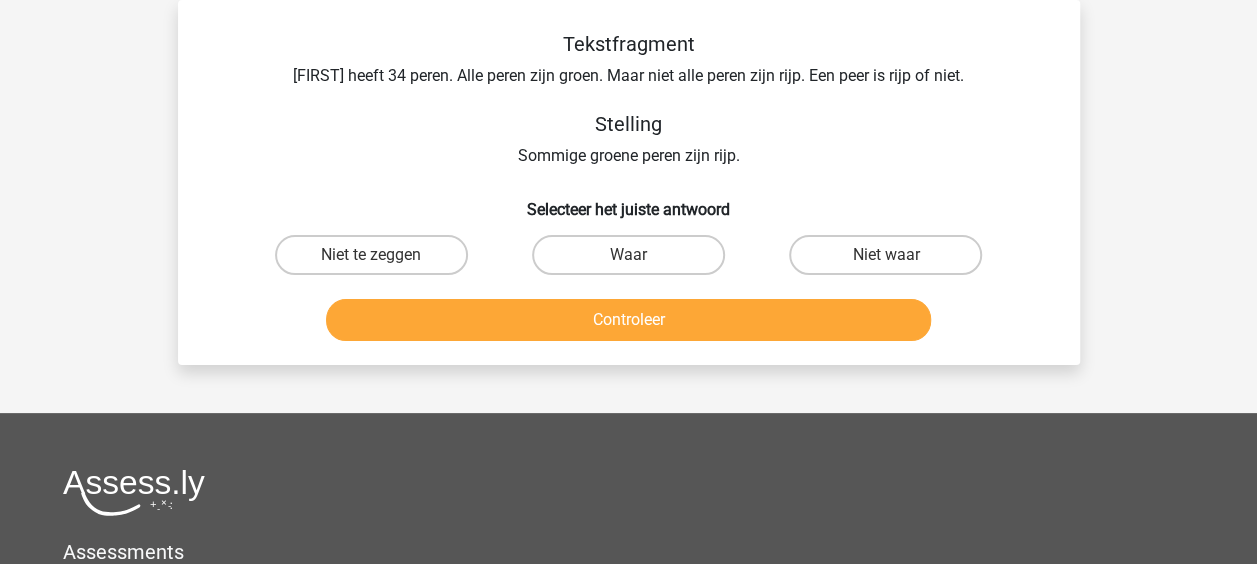 scroll, scrollTop: 92, scrollLeft: 0, axis: vertical 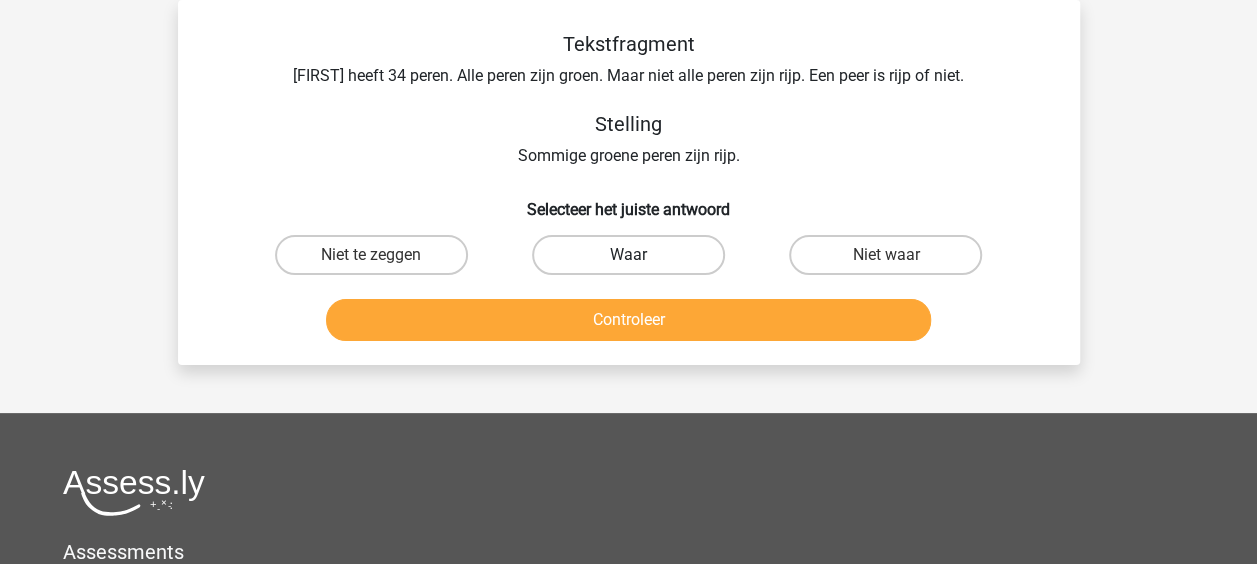 click on "Waar" at bounding box center [628, 255] 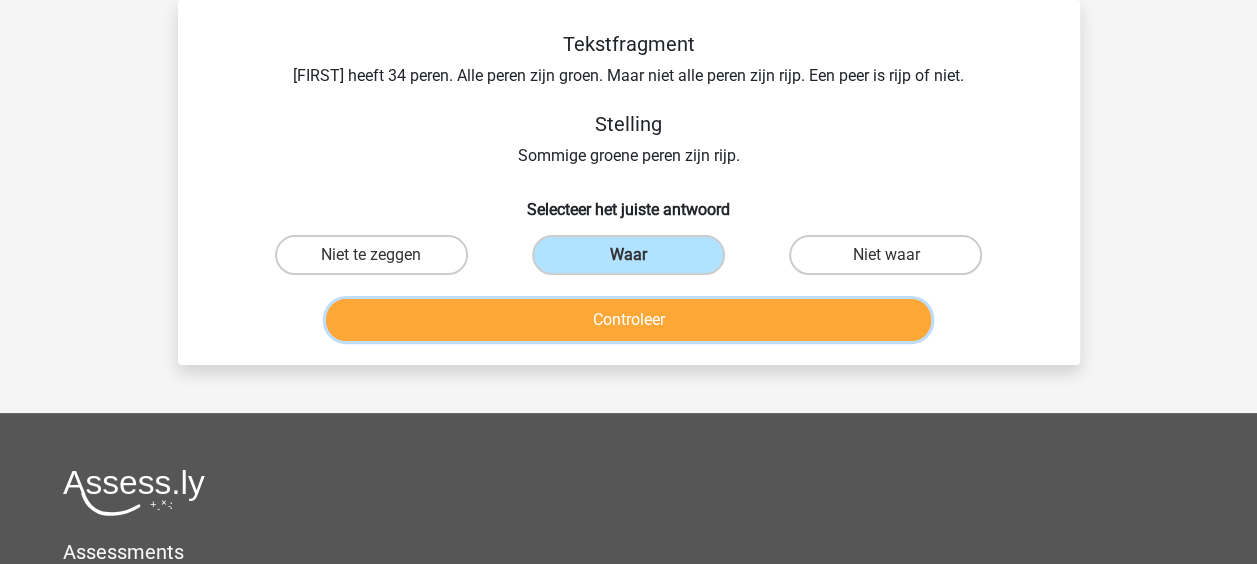 click on "Controleer" at bounding box center [628, 320] 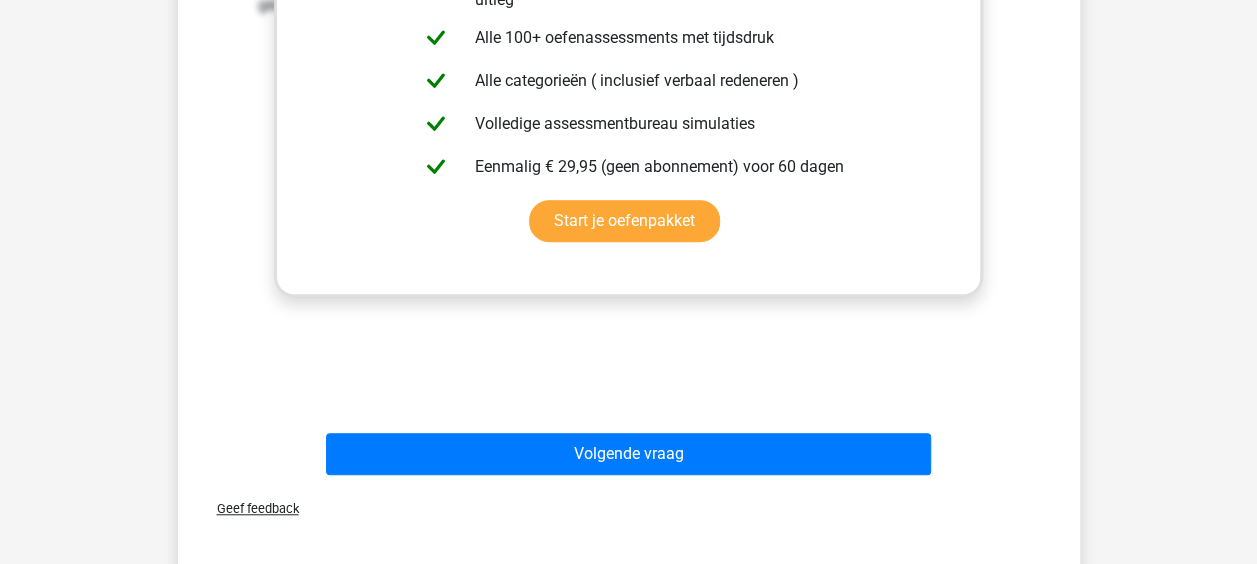 scroll, scrollTop: 616, scrollLeft: 0, axis: vertical 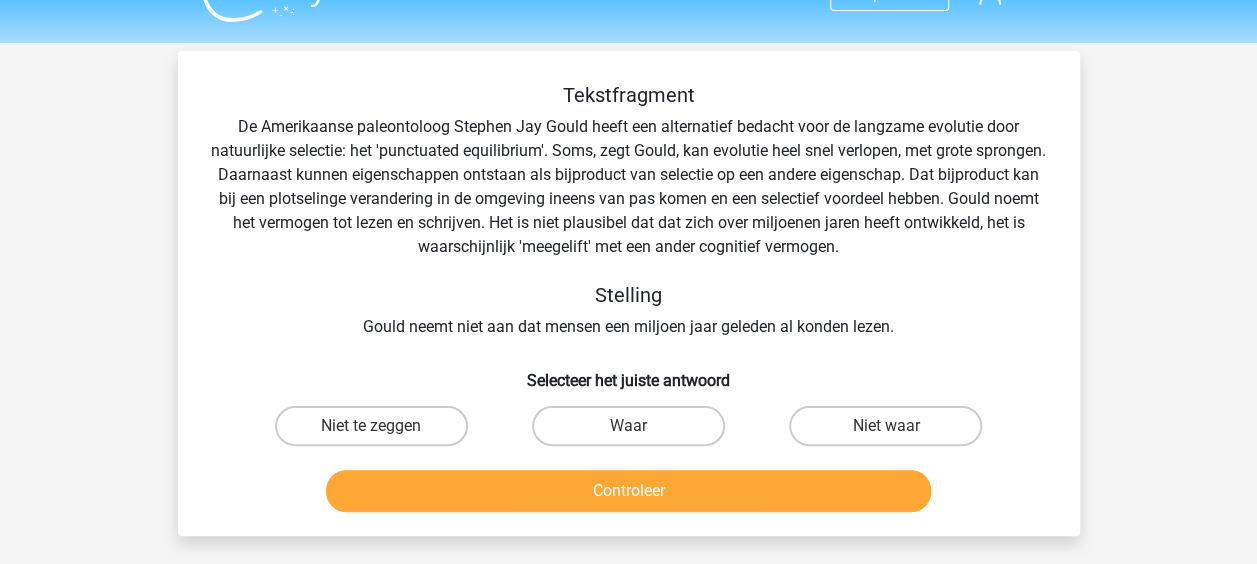click at bounding box center (256, -2) 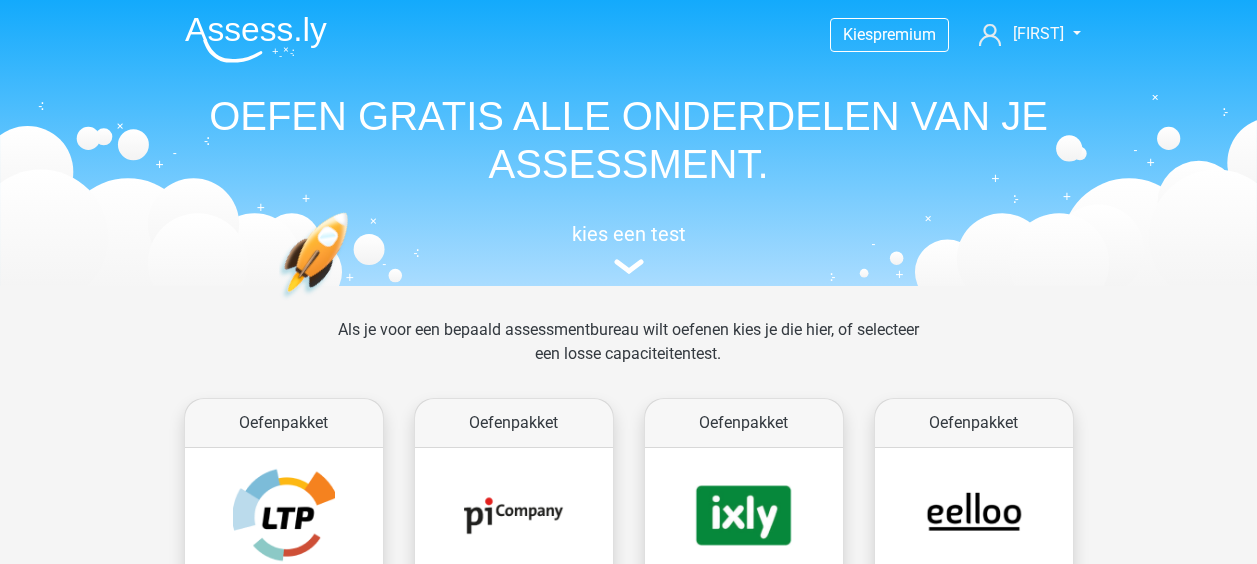 scroll, scrollTop: 0, scrollLeft: 0, axis: both 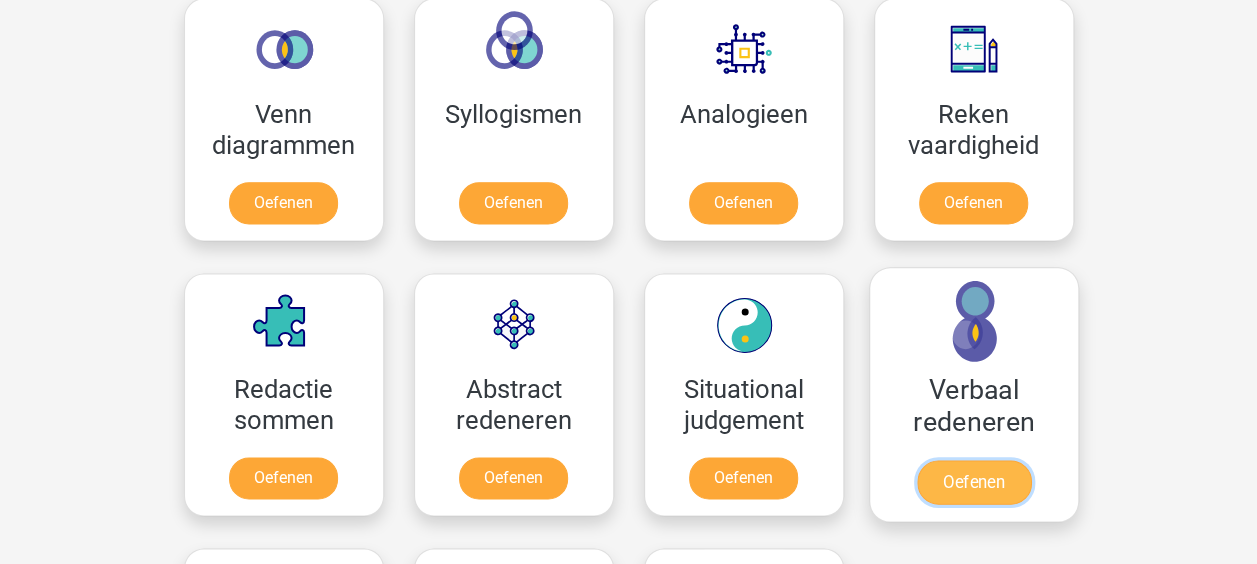 click on "Oefenen" at bounding box center (973, 482) 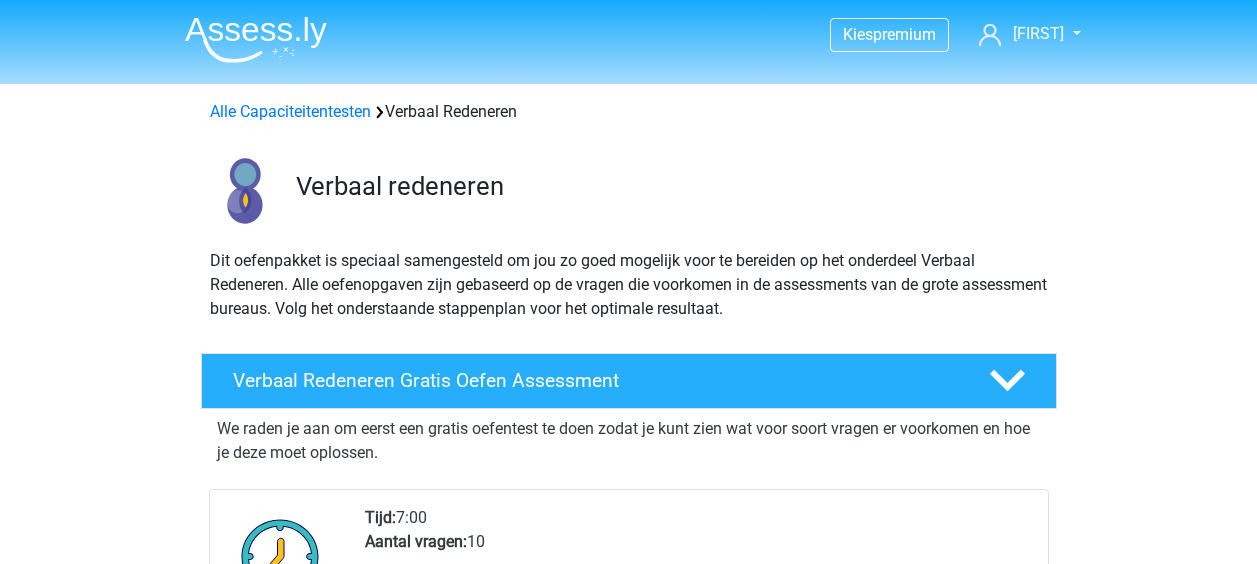 scroll, scrollTop: 0, scrollLeft: 0, axis: both 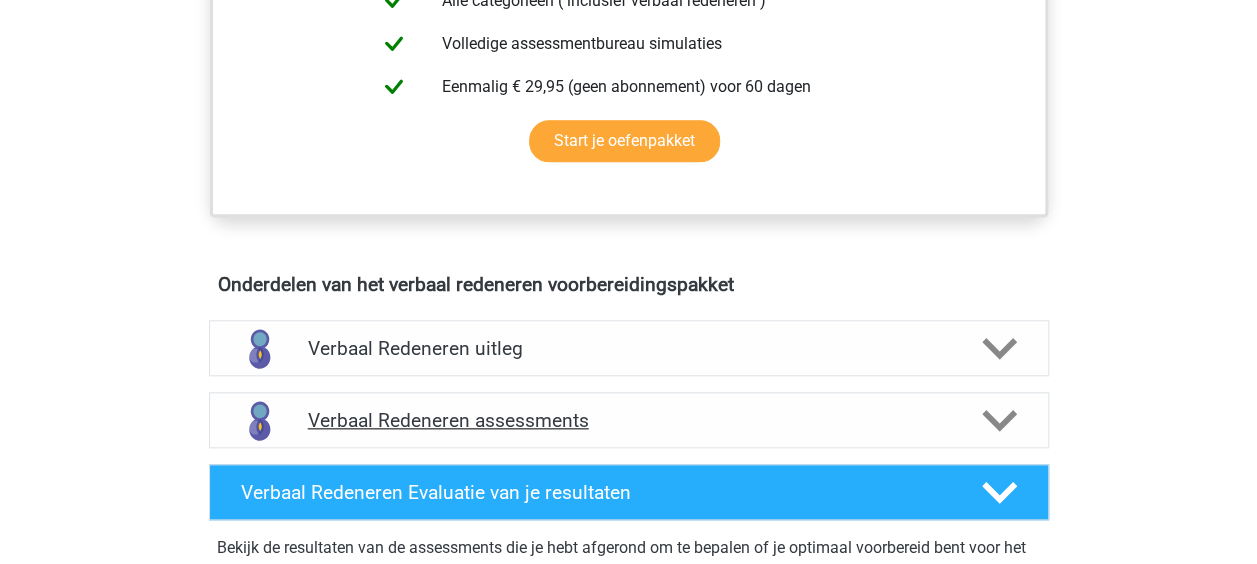 click on "Verbaal Redeneren assessments" at bounding box center [629, 420] 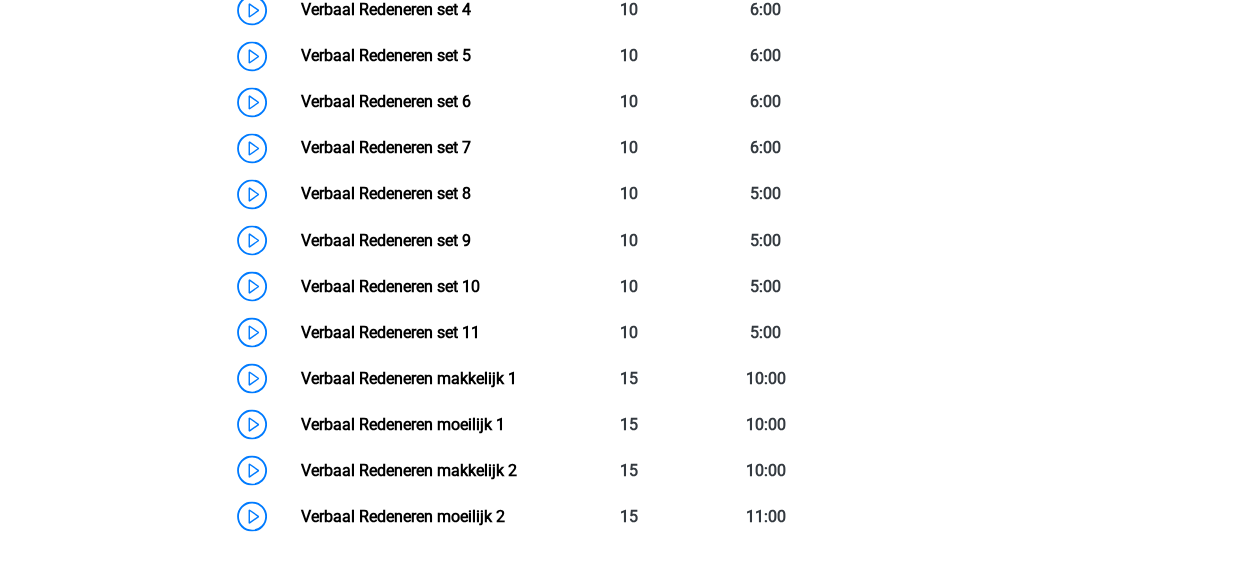 scroll, scrollTop: 1662, scrollLeft: 0, axis: vertical 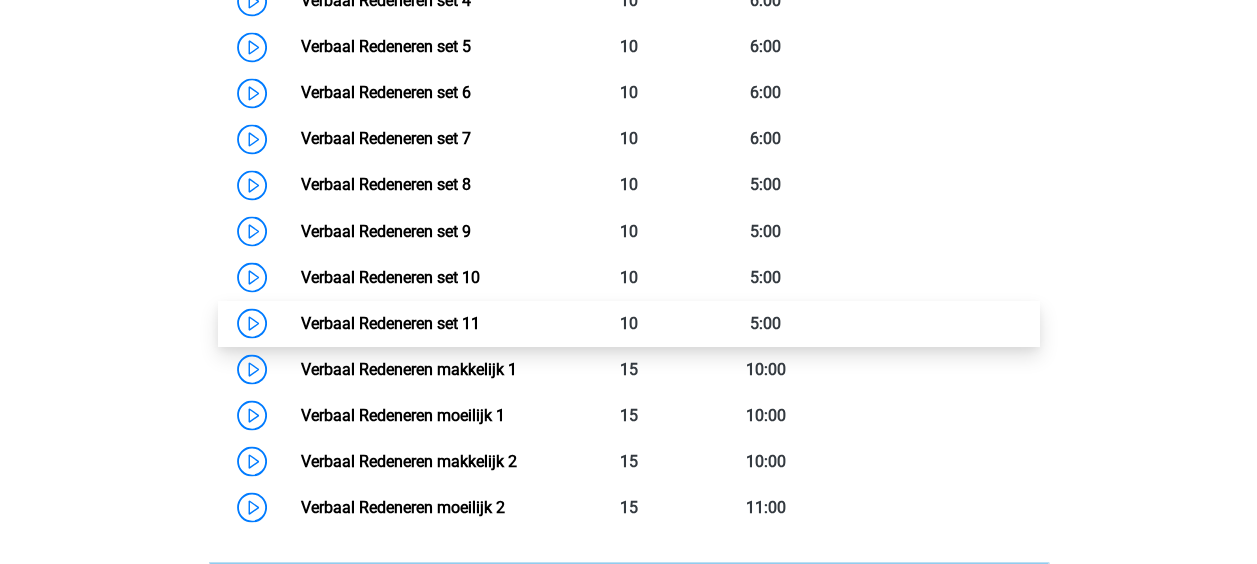 click on "Verbaal Redeneren
set 11" at bounding box center (390, 322) 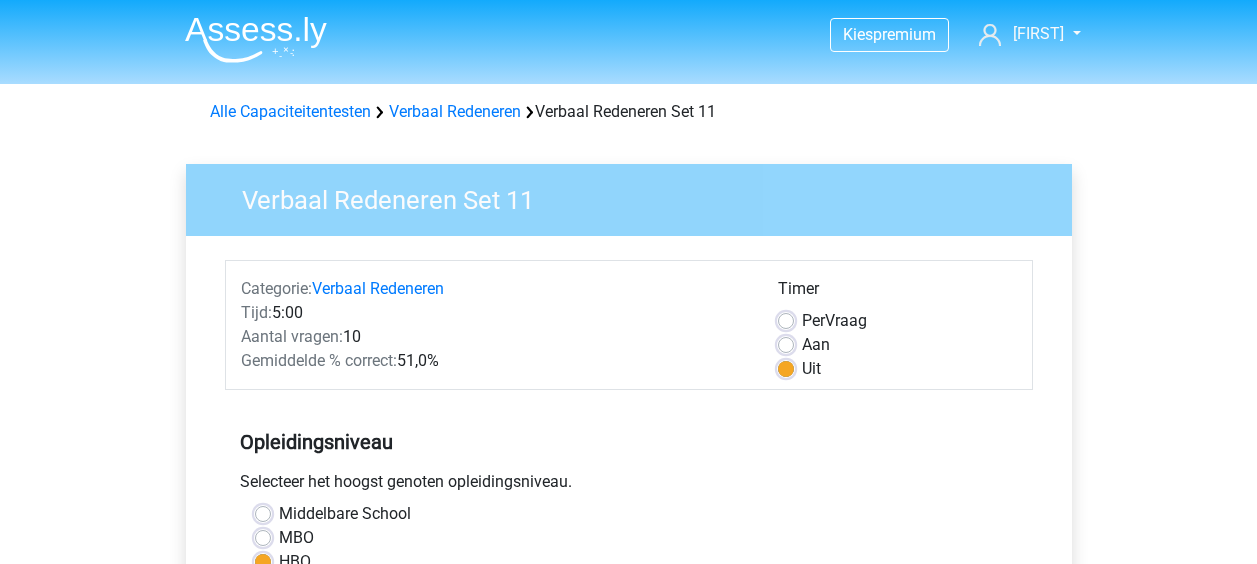 scroll, scrollTop: 0, scrollLeft: 0, axis: both 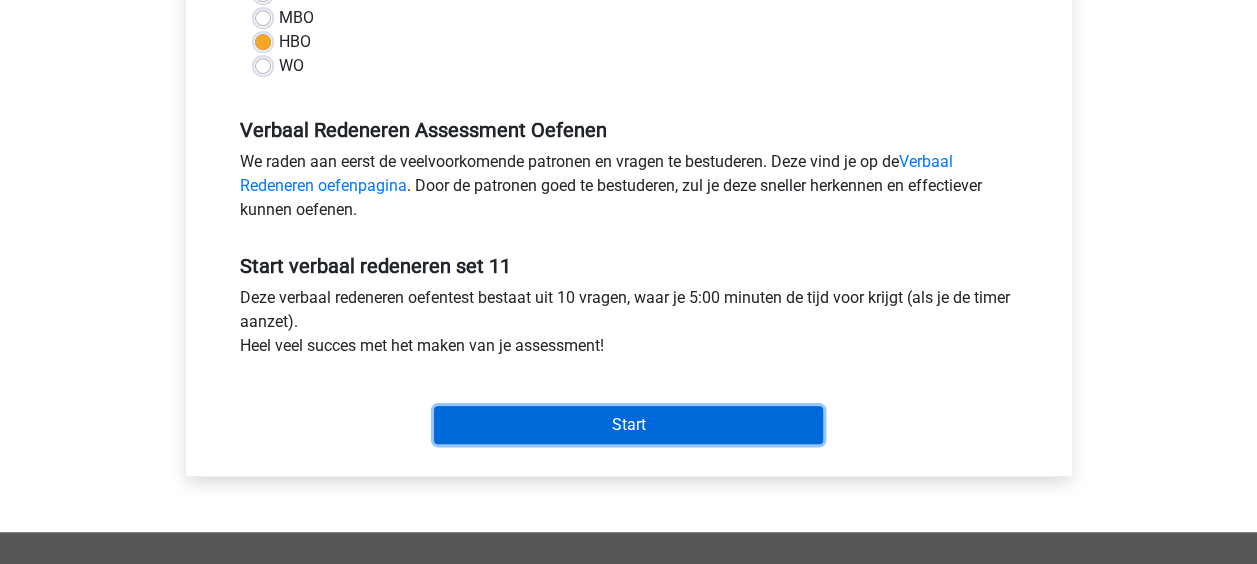 click on "Start" at bounding box center [628, 425] 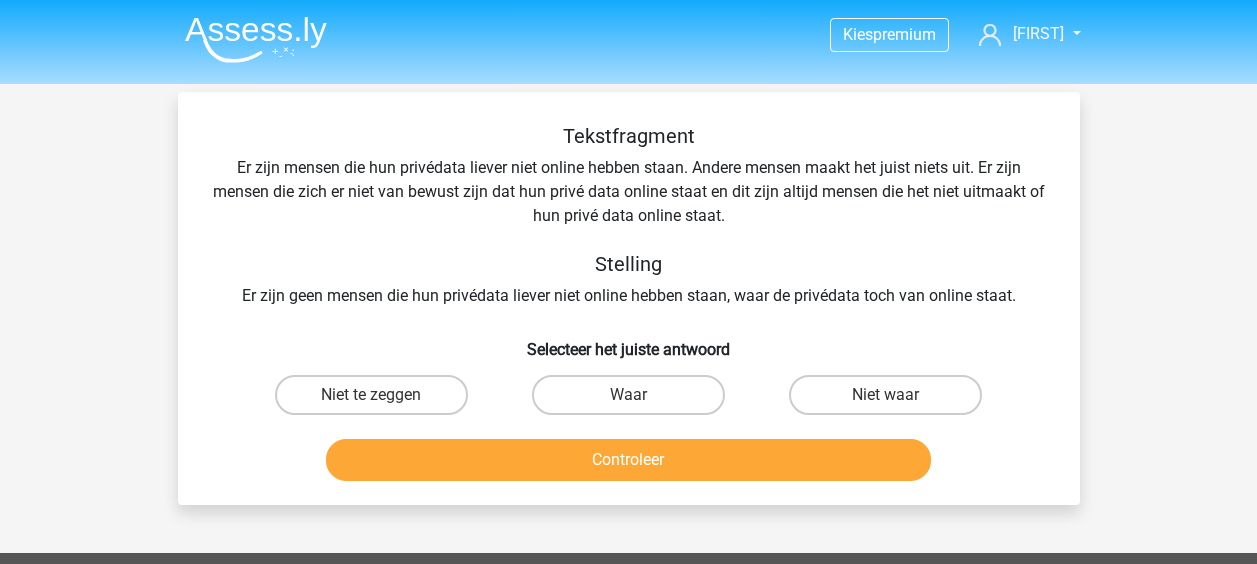 scroll, scrollTop: 0, scrollLeft: 0, axis: both 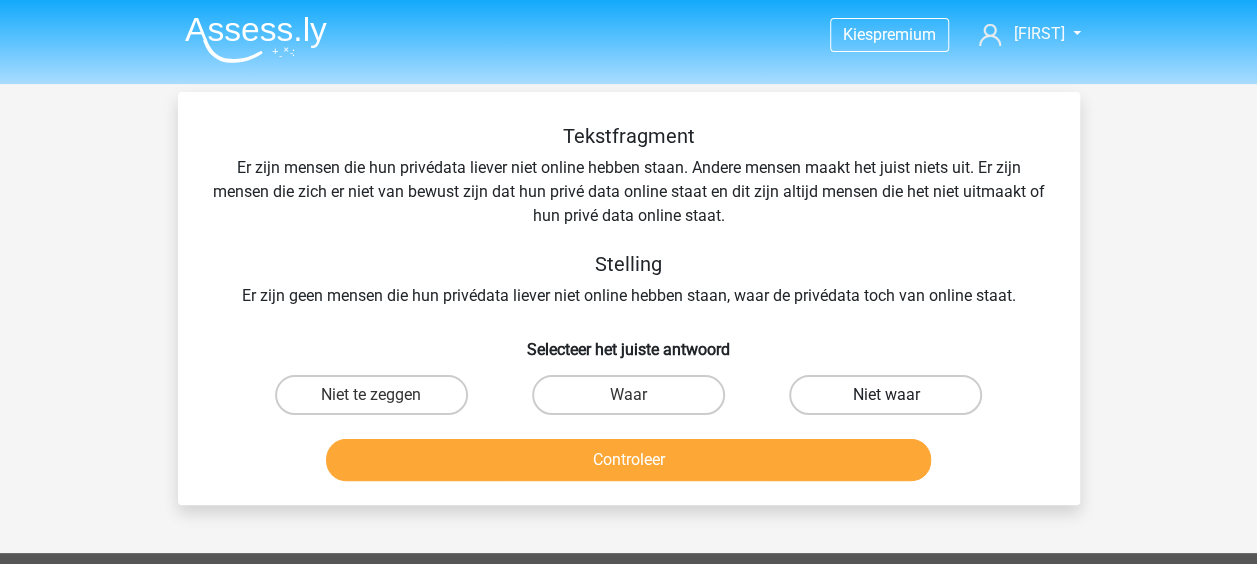 click on "Niet waar" at bounding box center [885, 395] 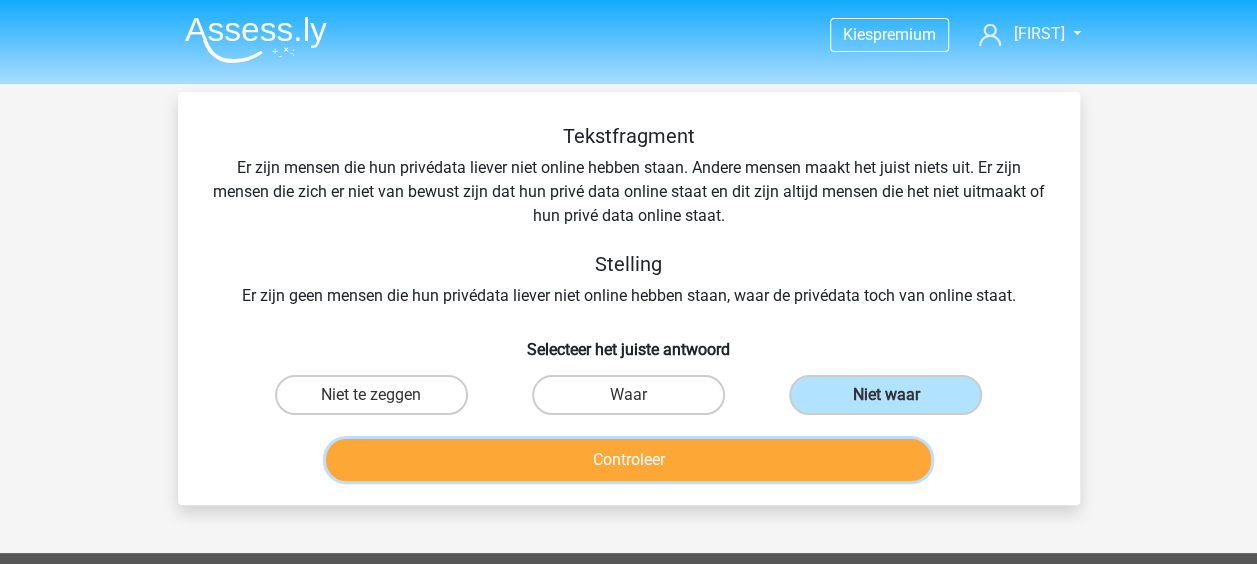 click on "Controleer" at bounding box center (628, 460) 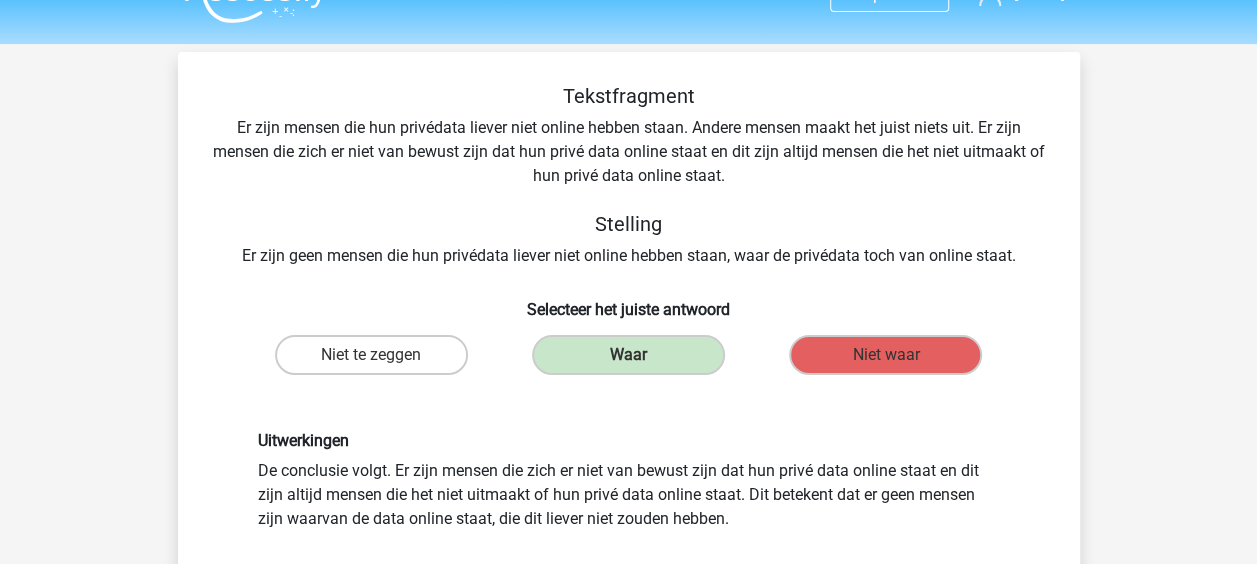 scroll, scrollTop: 36, scrollLeft: 0, axis: vertical 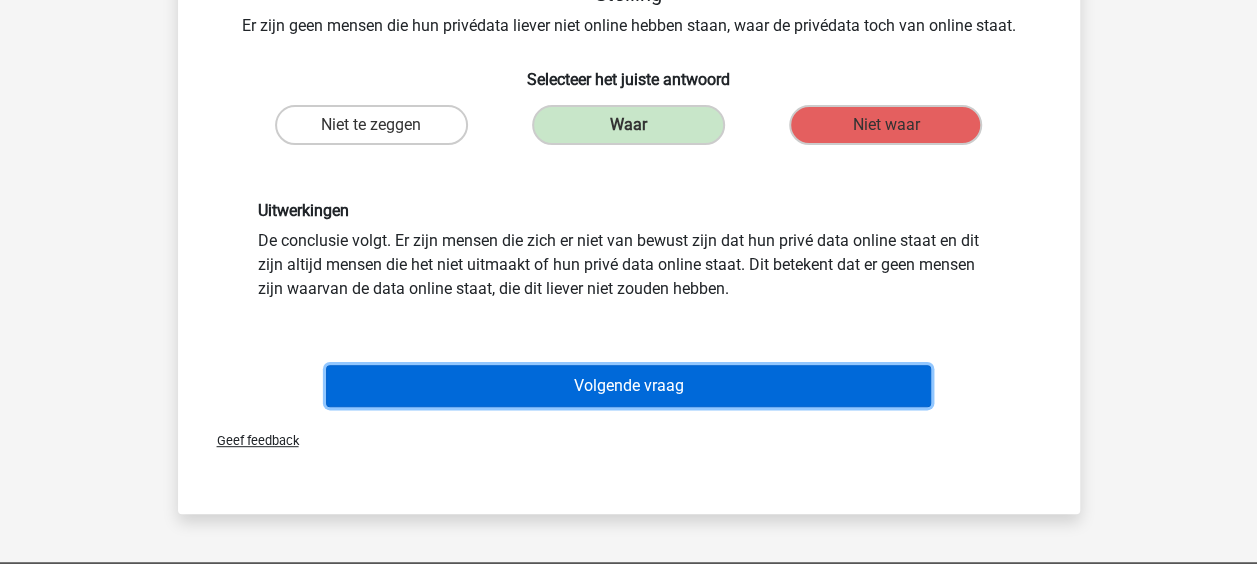 click on "Volgende vraag" at bounding box center (628, 386) 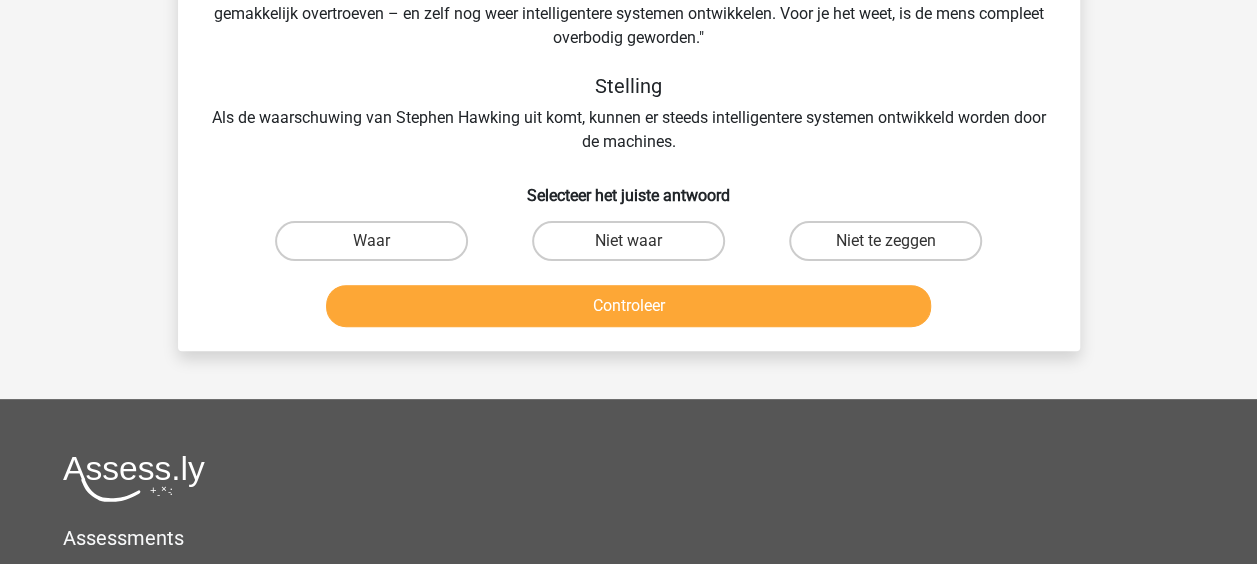 scroll, scrollTop: 92, scrollLeft: 0, axis: vertical 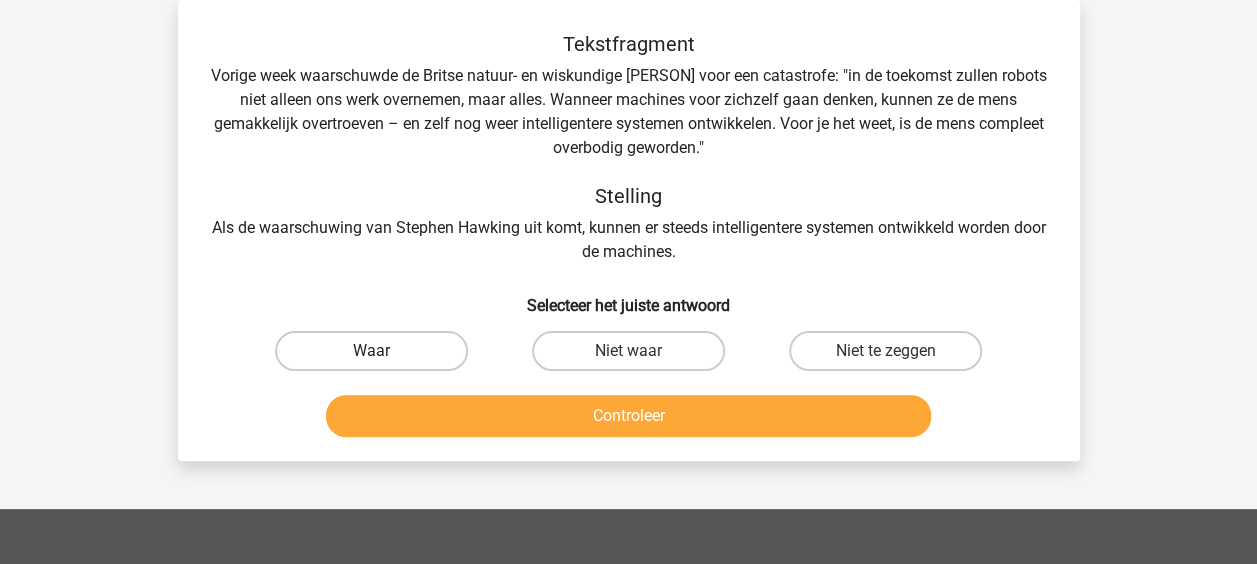 click on "Waar" at bounding box center [371, 351] 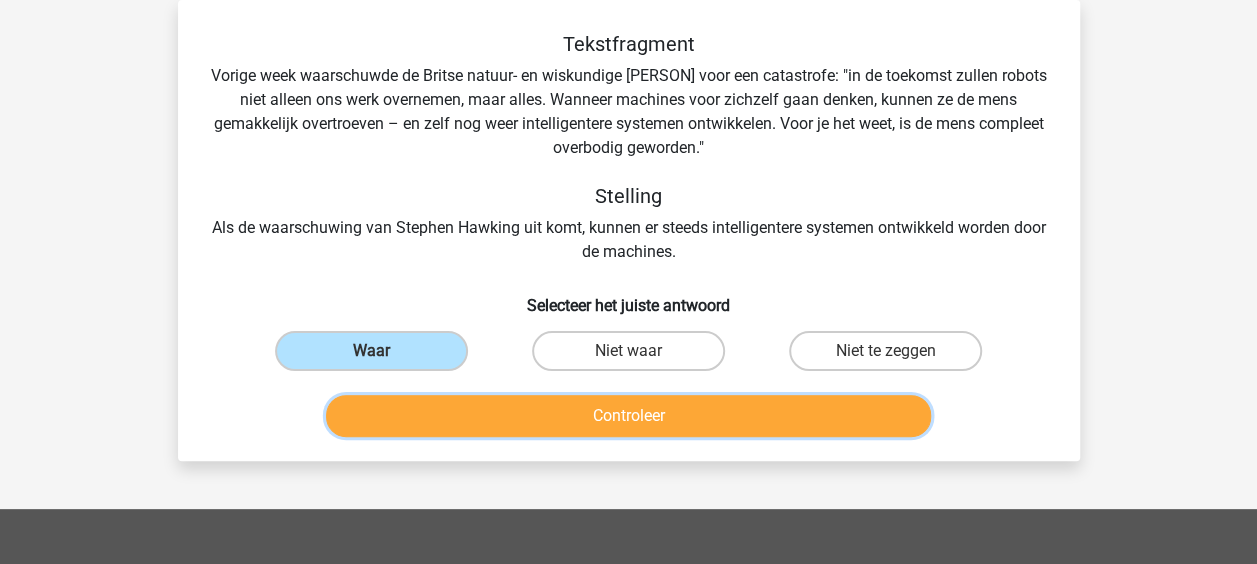 click on "Controleer" at bounding box center (628, 416) 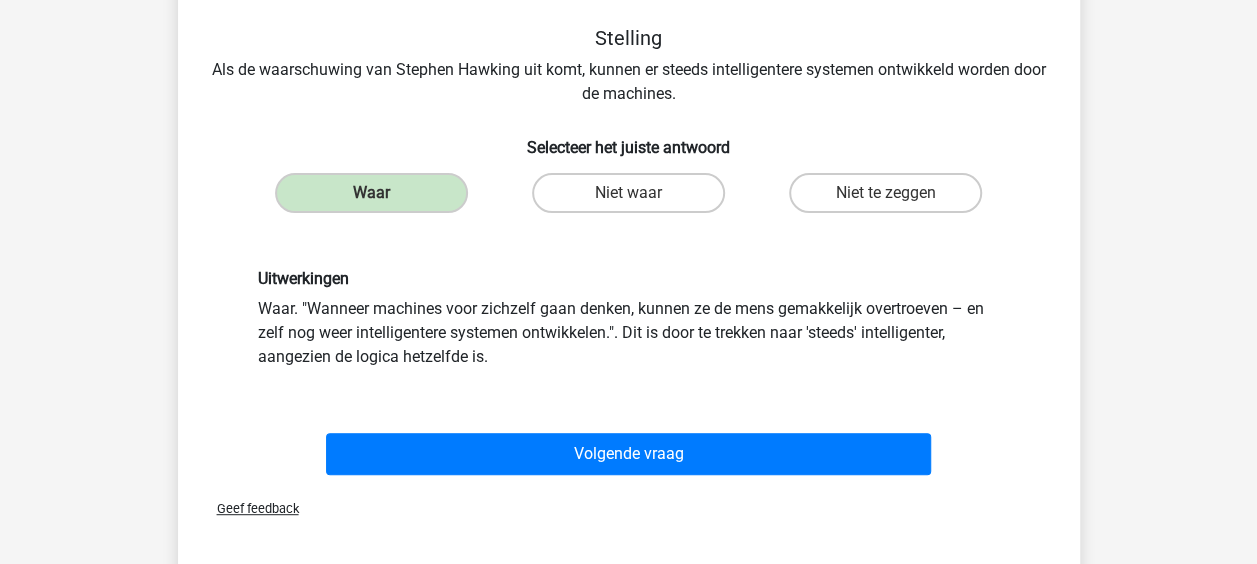 scroll, scrollTop: 295, scrollLeft: 0, axis: vertical 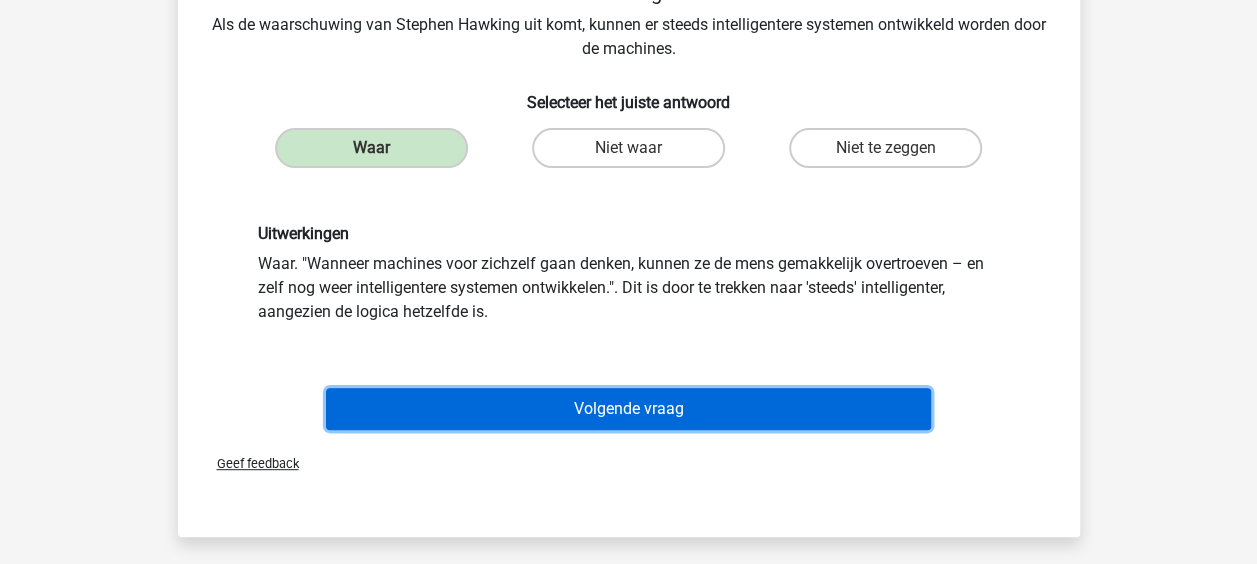 click on "Volgende vraag" at bounding box center (628, 409) 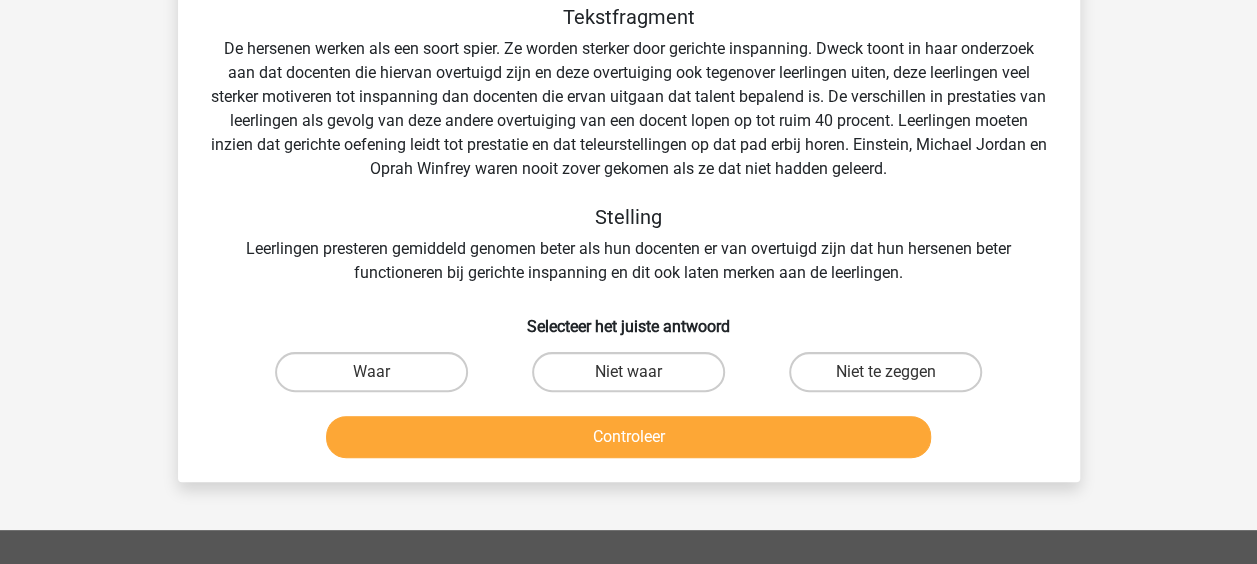 scroll, scrollTop: 92, scrollLeft: 0, axis: vertical 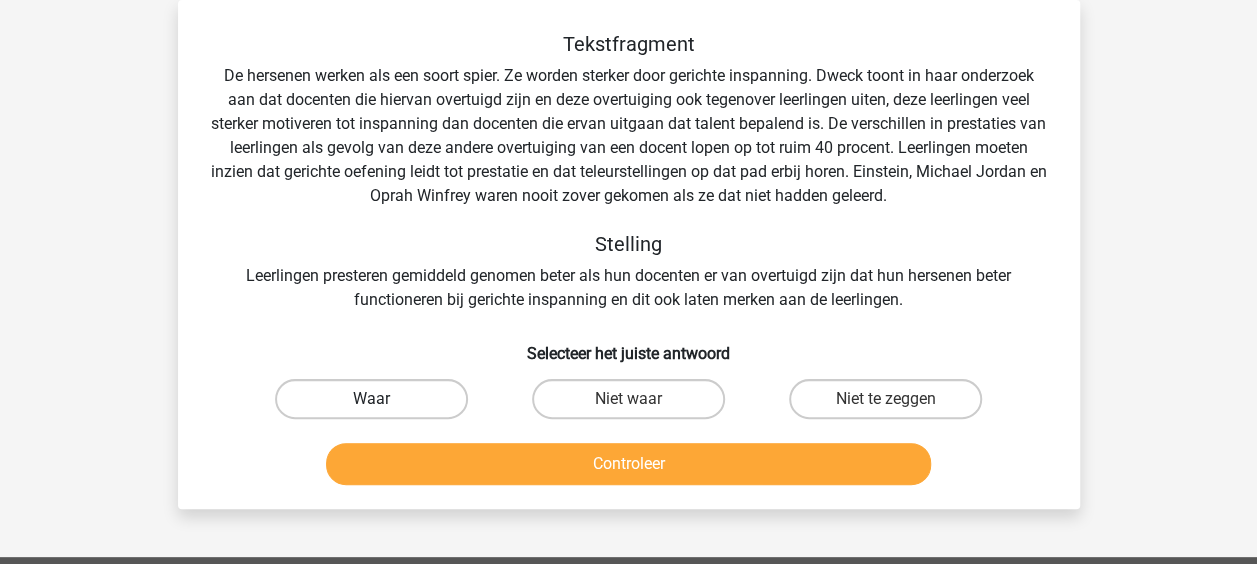 click on "Waar" at bounding box center [371, 399] 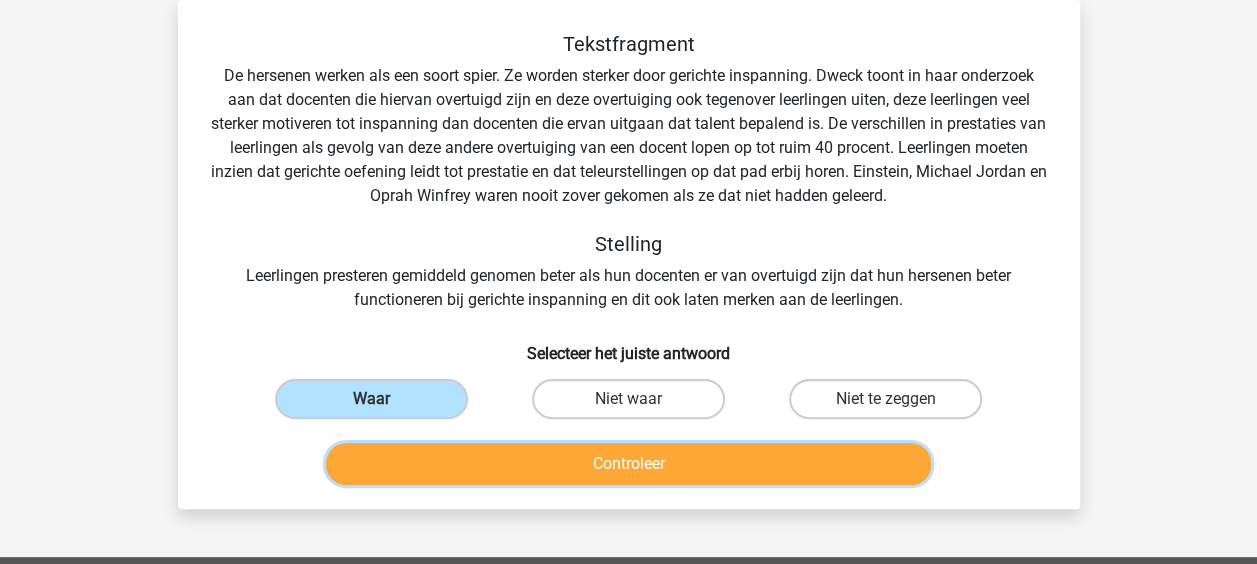 click on "Controleer" at bounding box center [628, 464] 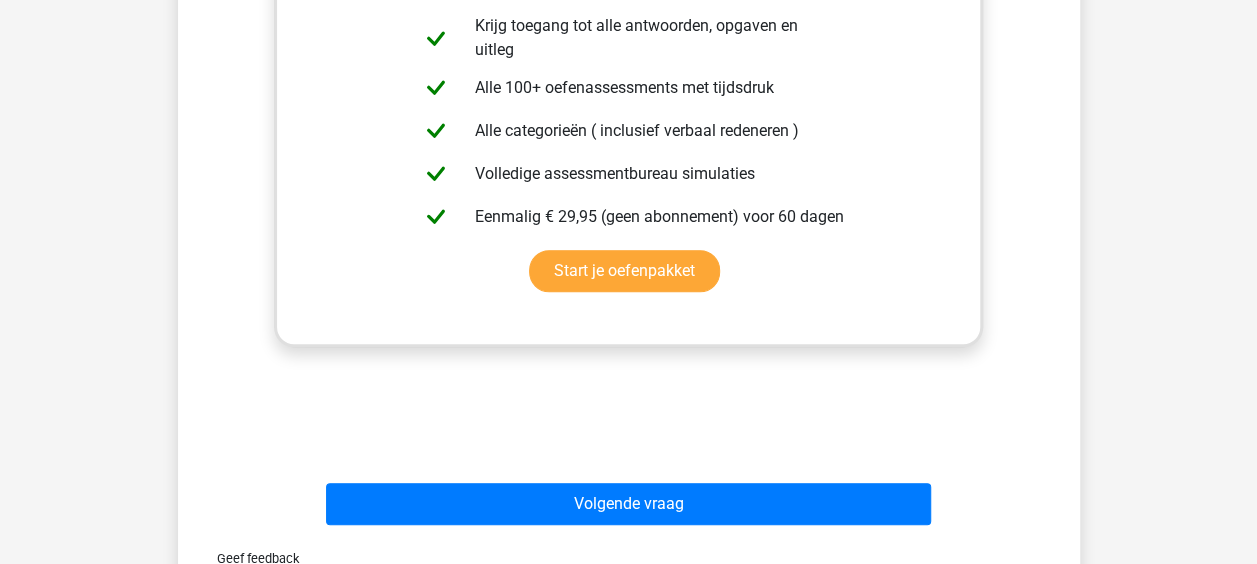 scroll, scrollTop: 708, scrollLeft: 0, axis: vertical 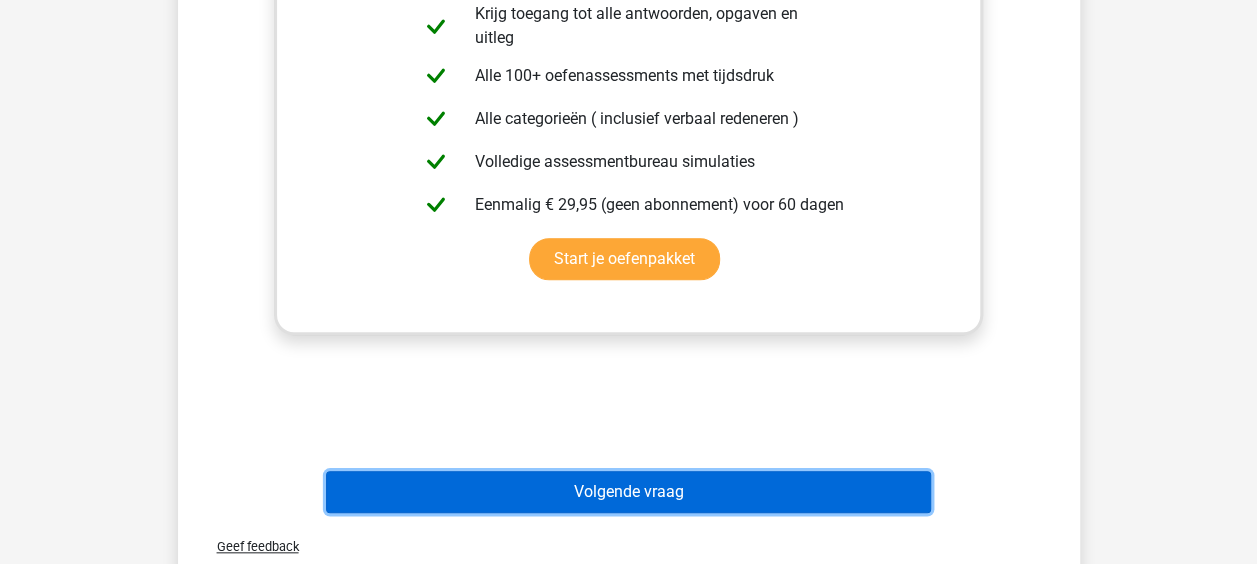 click on "Volgende vraag" at bounding box center [628, 492] 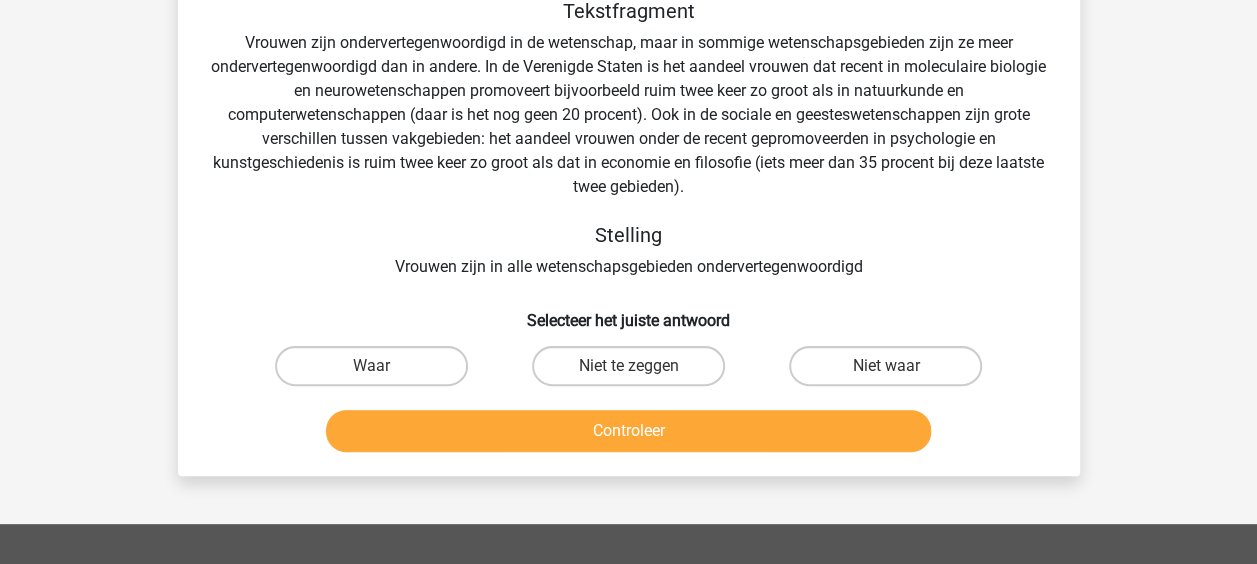 scroll, scrollTop: 92, scrollLeft: 0, axis: vertical 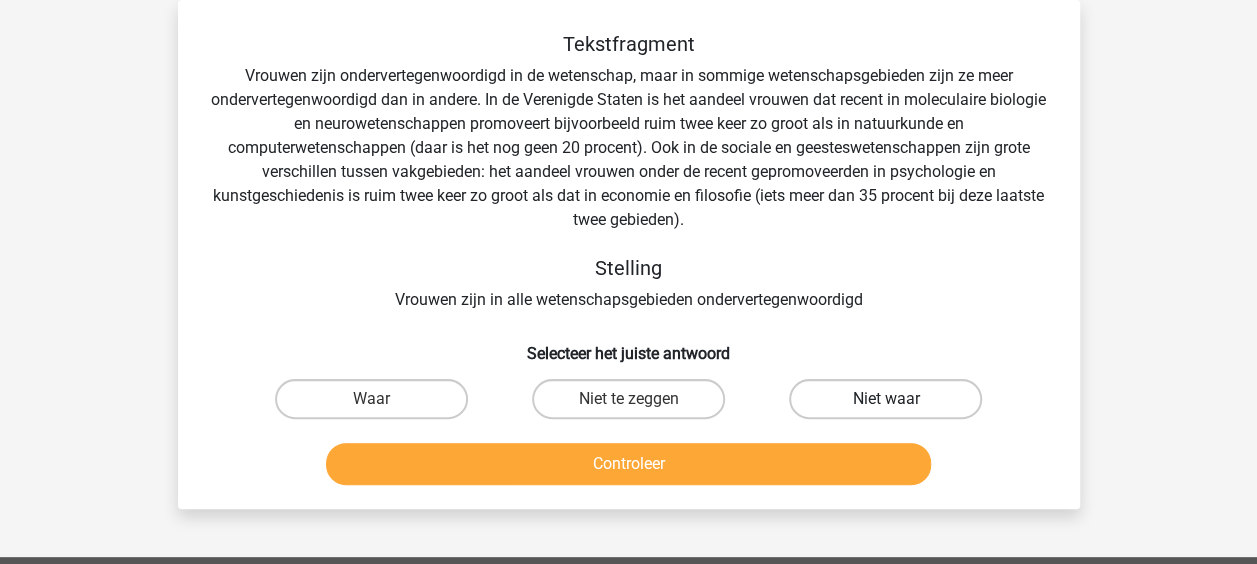 click on "Niet waar" at bounding box center [885, 399] 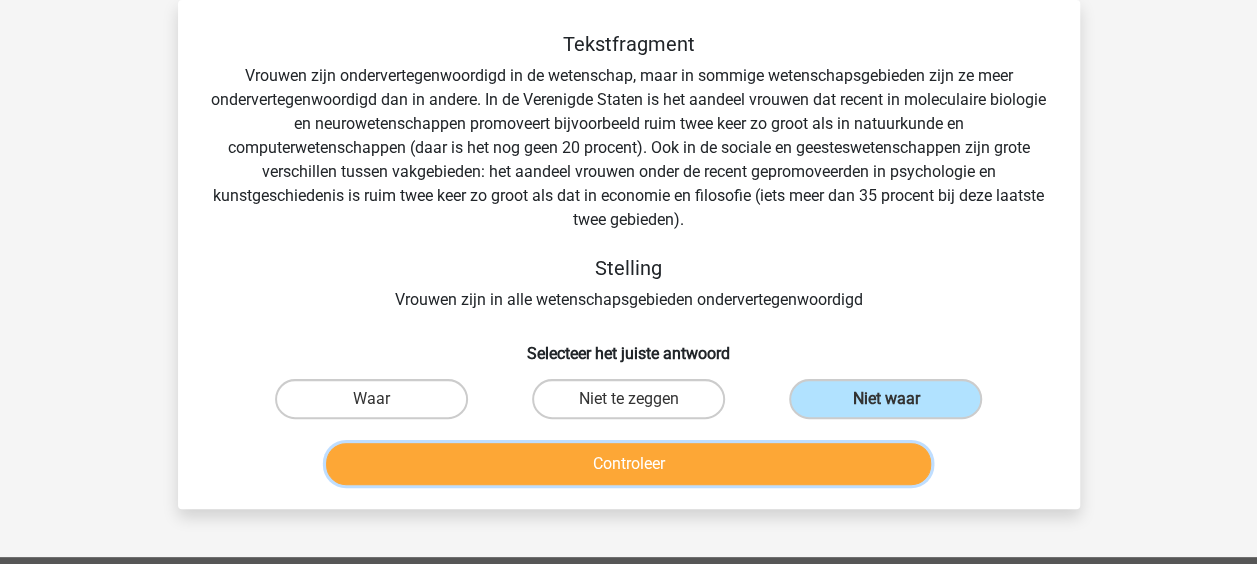 click on "Controleer" at bounding box center [628, 464] 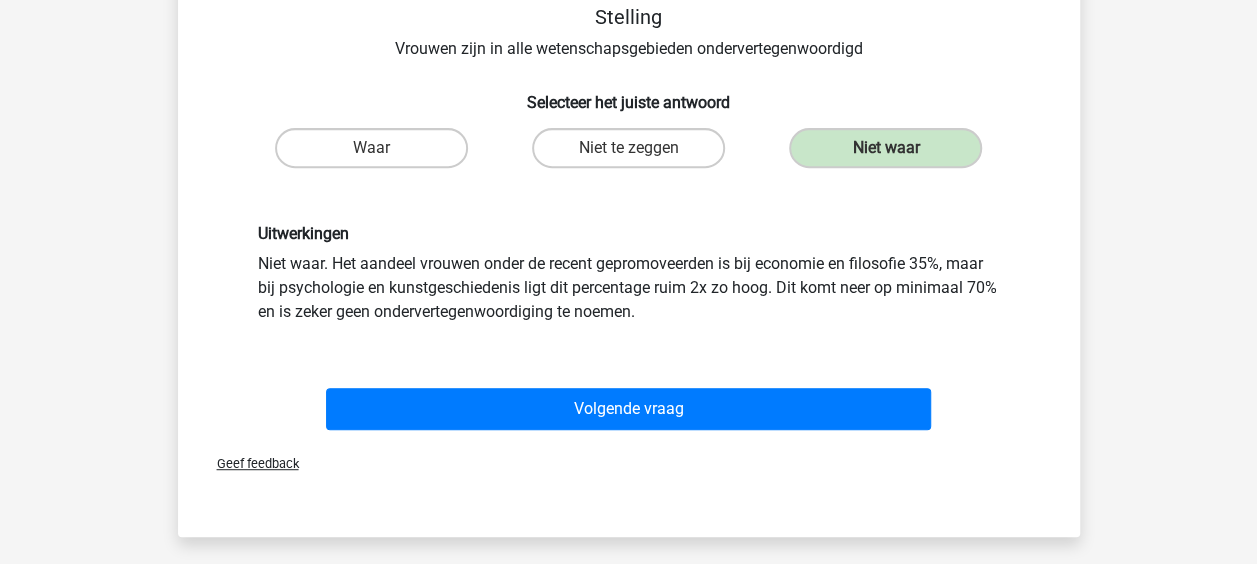 scroll, scrollTop: 345, scrollLeft: 0, axis: vertical 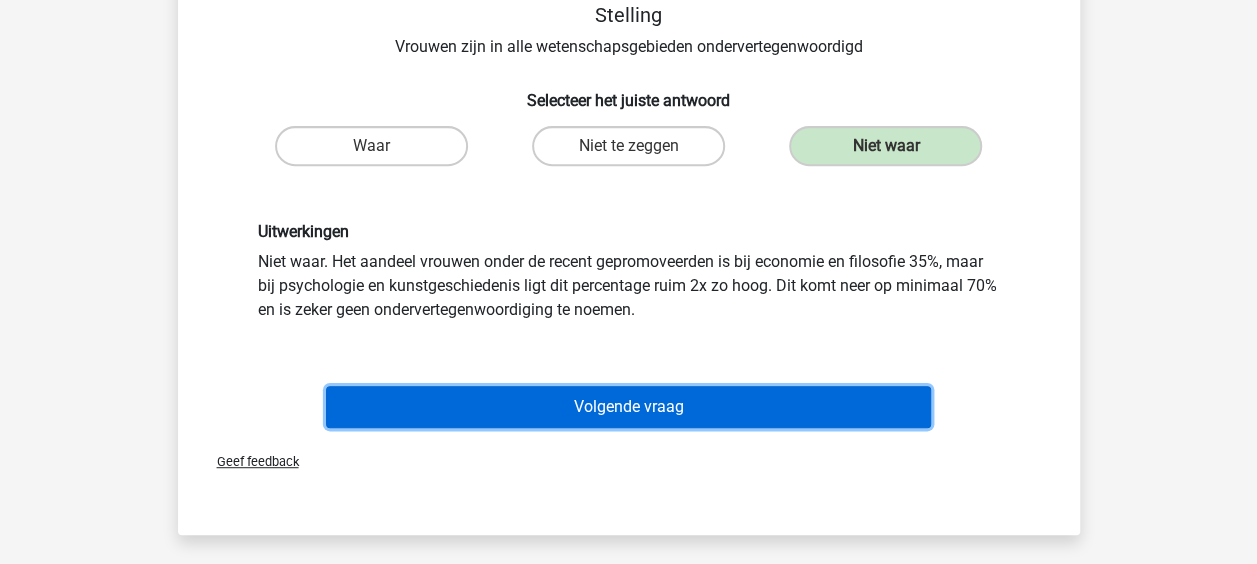 click on "Volgende vraag" at bounding box center (628, 407) 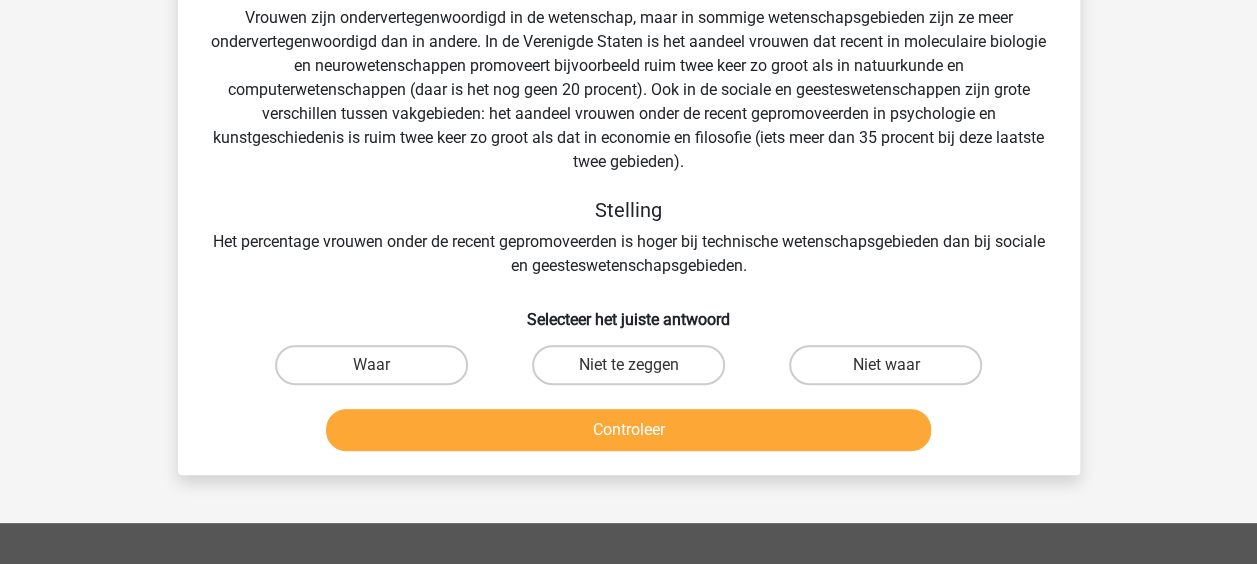 scroll, scrollTop: 92, scrollLeft: 0, axis: vertical 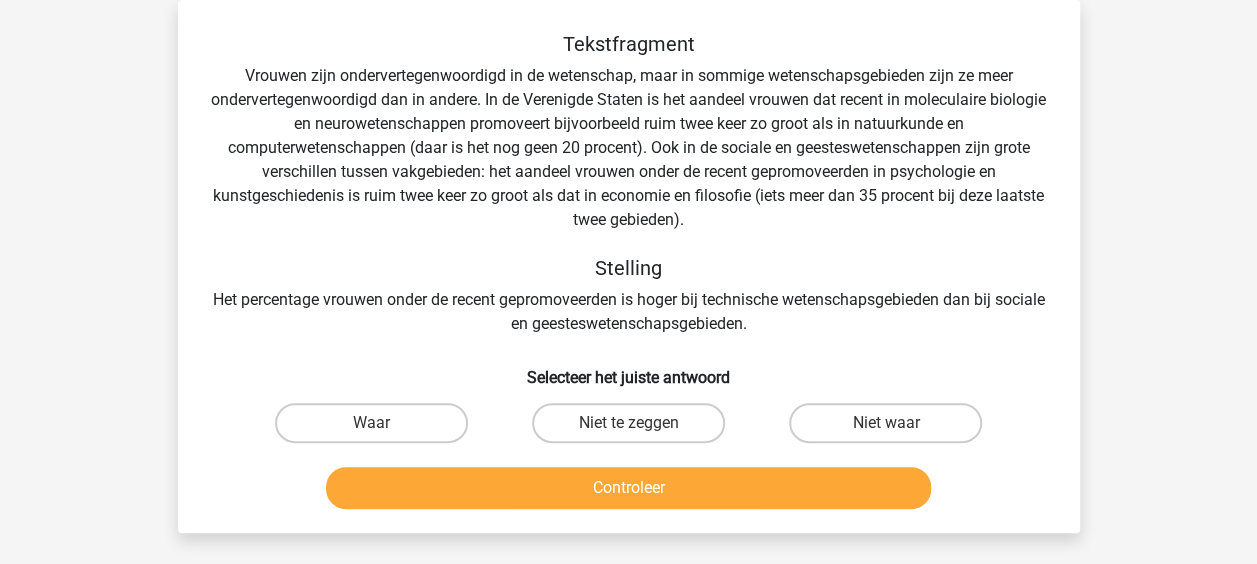 click on "Niet te zeggen" at bounding box center [634, 429] 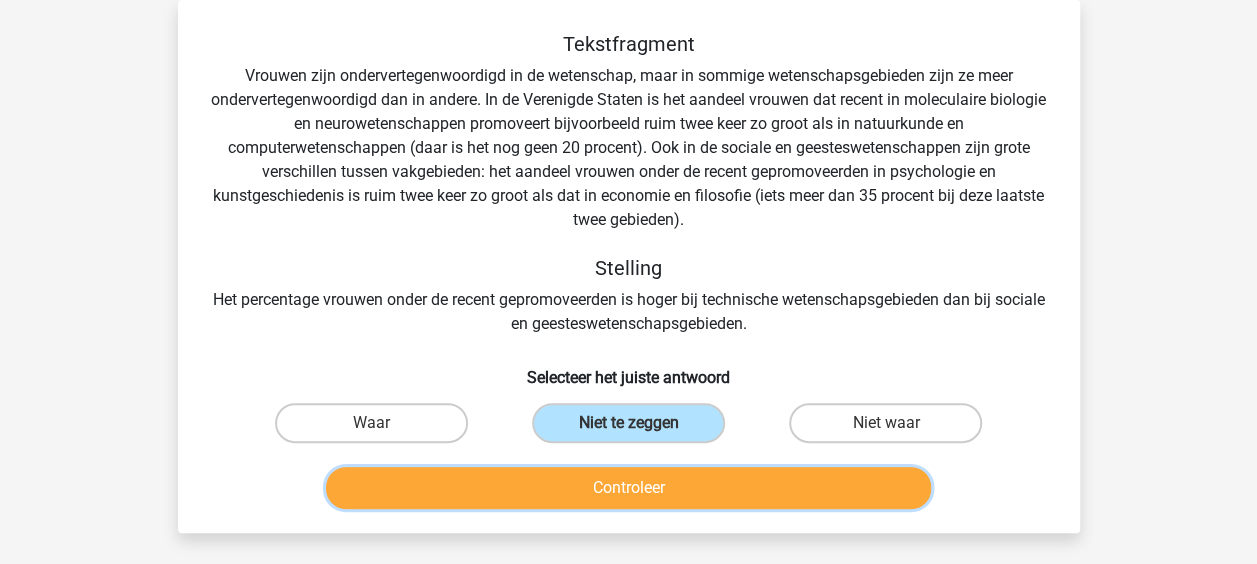 click on "Controleer" at bounding box center (628, 488) 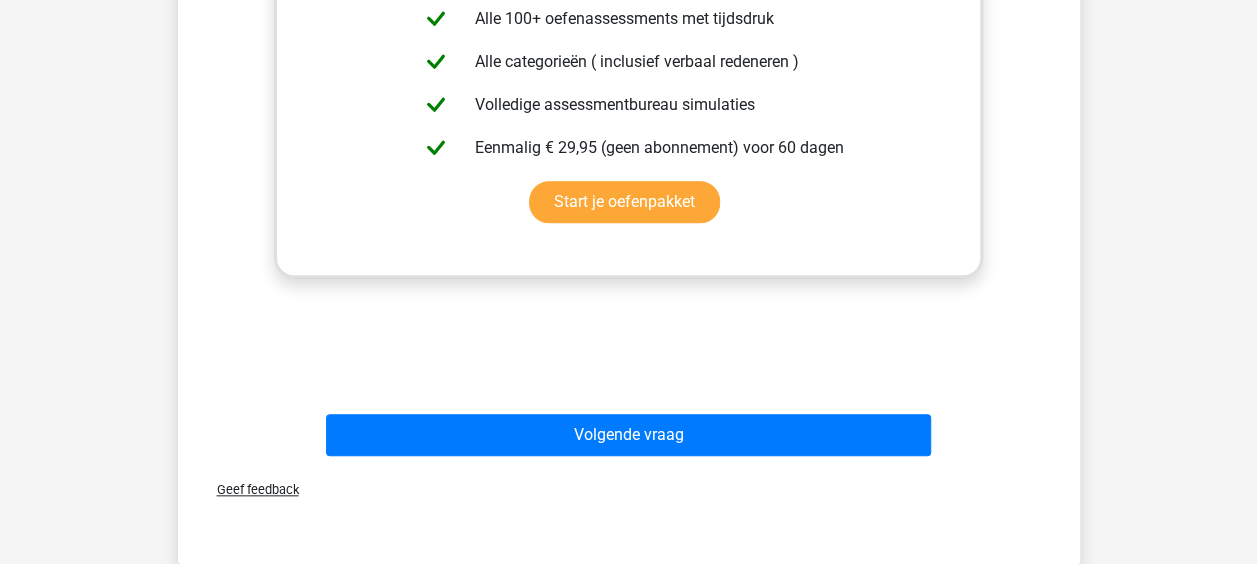 scroll, scrollTop: 791, scrollLeft: 0, axis: vertical 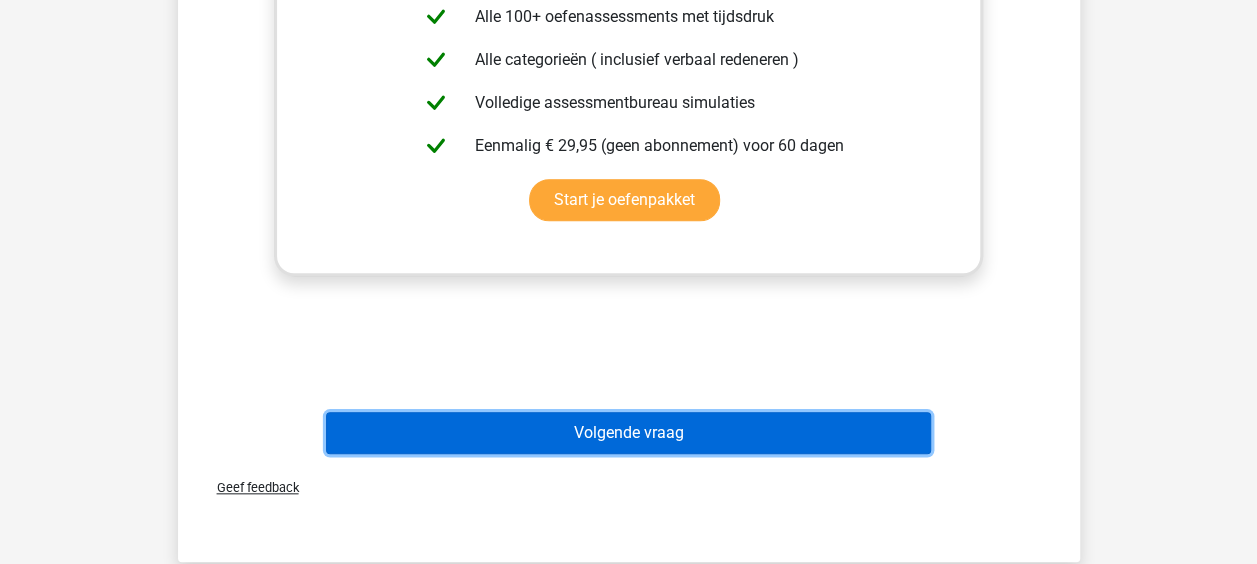 click on "Volgende vraag" at bounding box center (628, 433) 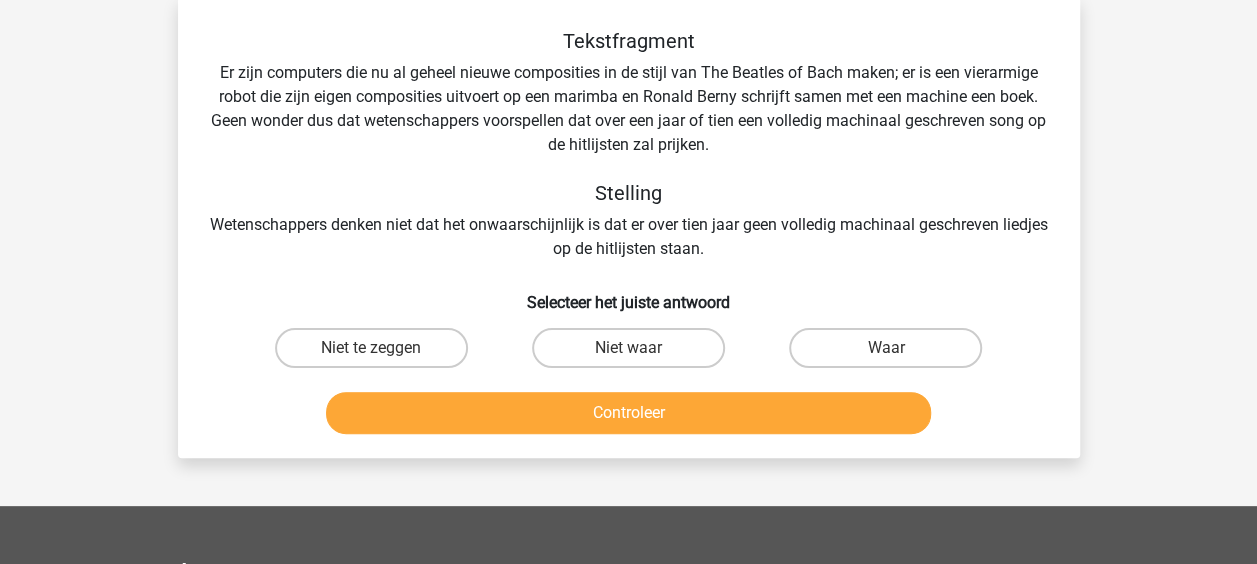 scroll, scrollTop: 92, scrollLeft: 0, axis: vertical 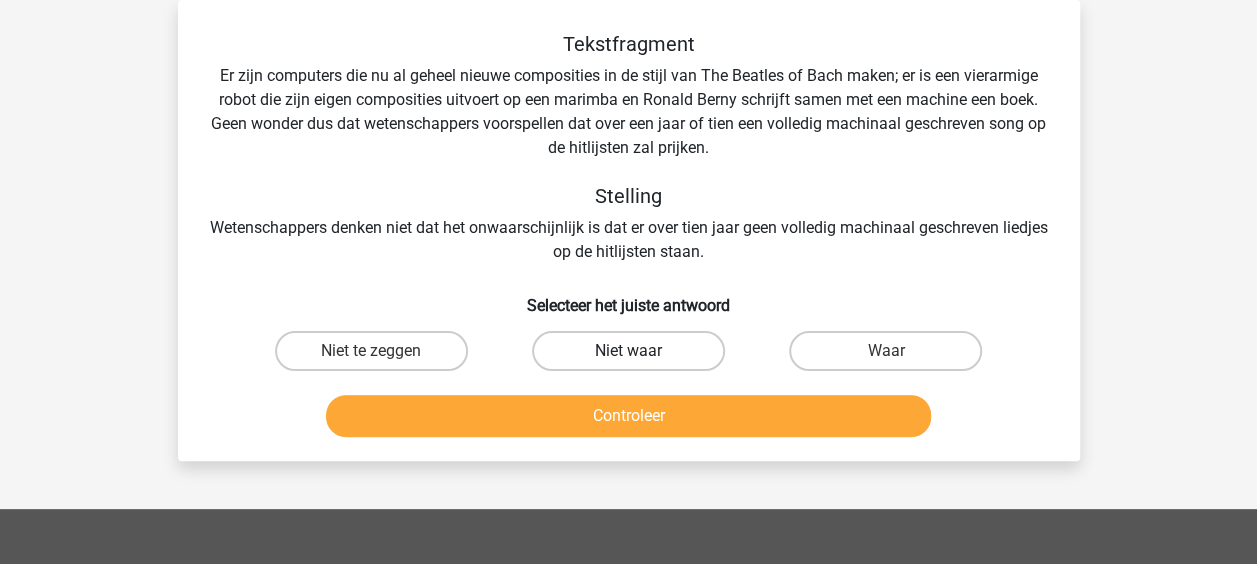 click on "Niet waar" at bounding box center [628, 351] 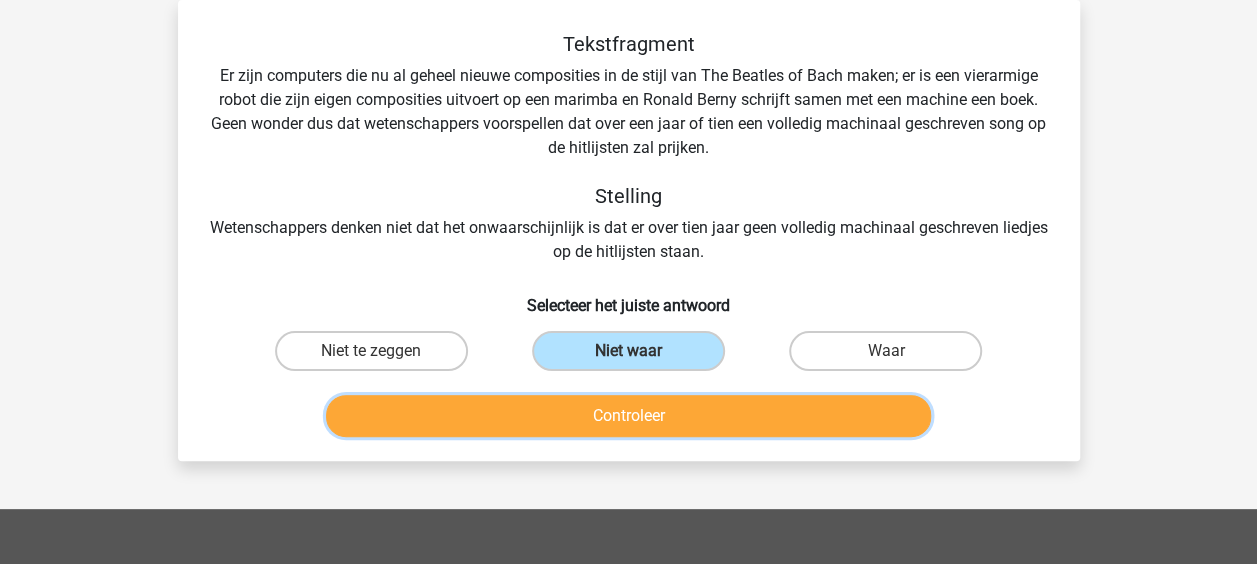 click on "Controleer" at bounding box center (628, 416) 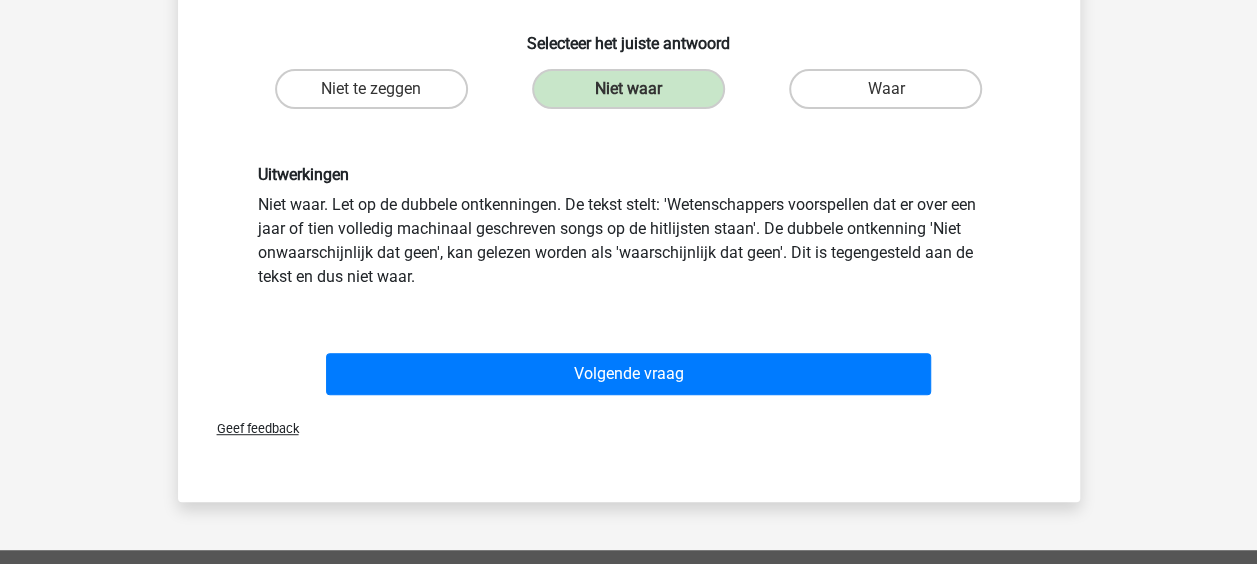 scroll, scrollTop: 358, scrollLeft: 0, axis: vertical 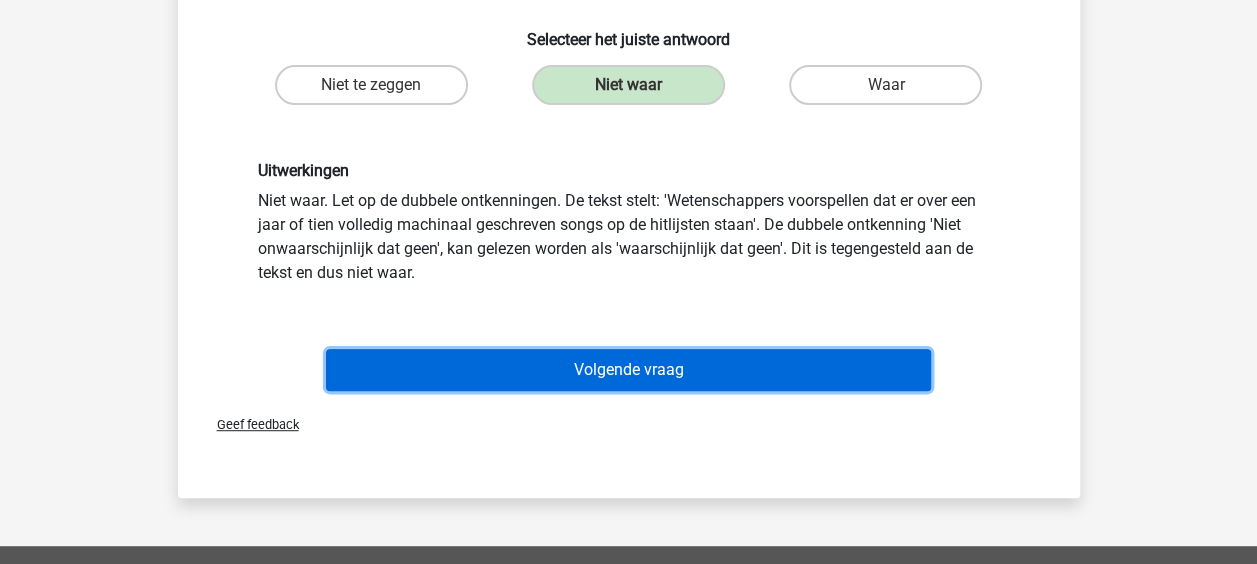 click on "Volgende vraag" at bounding box center (628, 370) 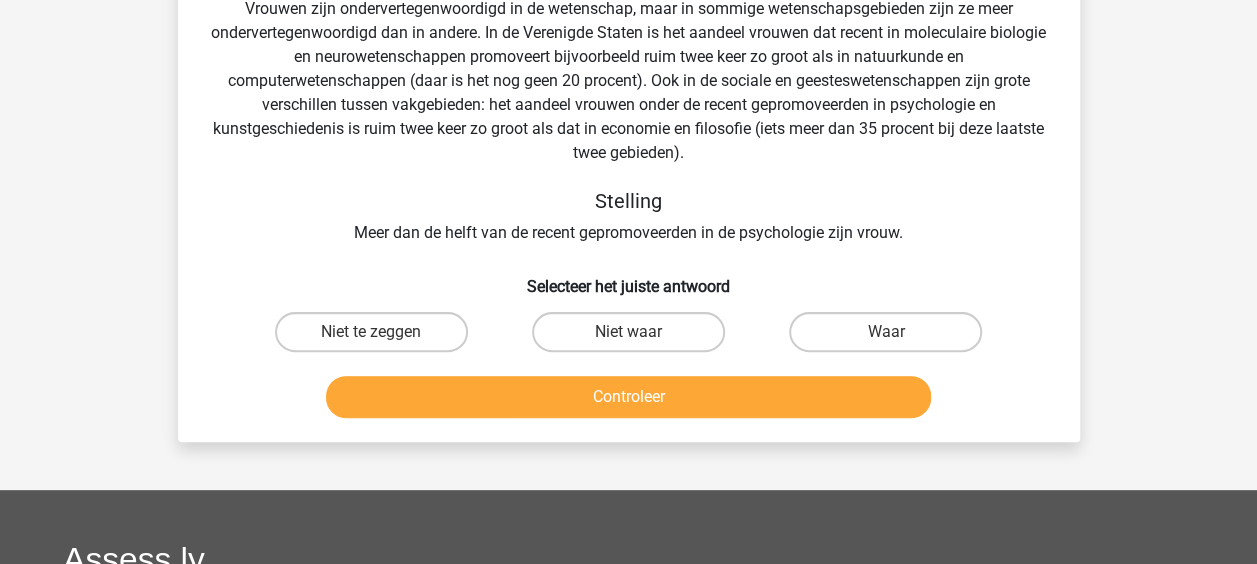 scroll, scrollTop: 92, scrollLeft: 0, axis: vertical 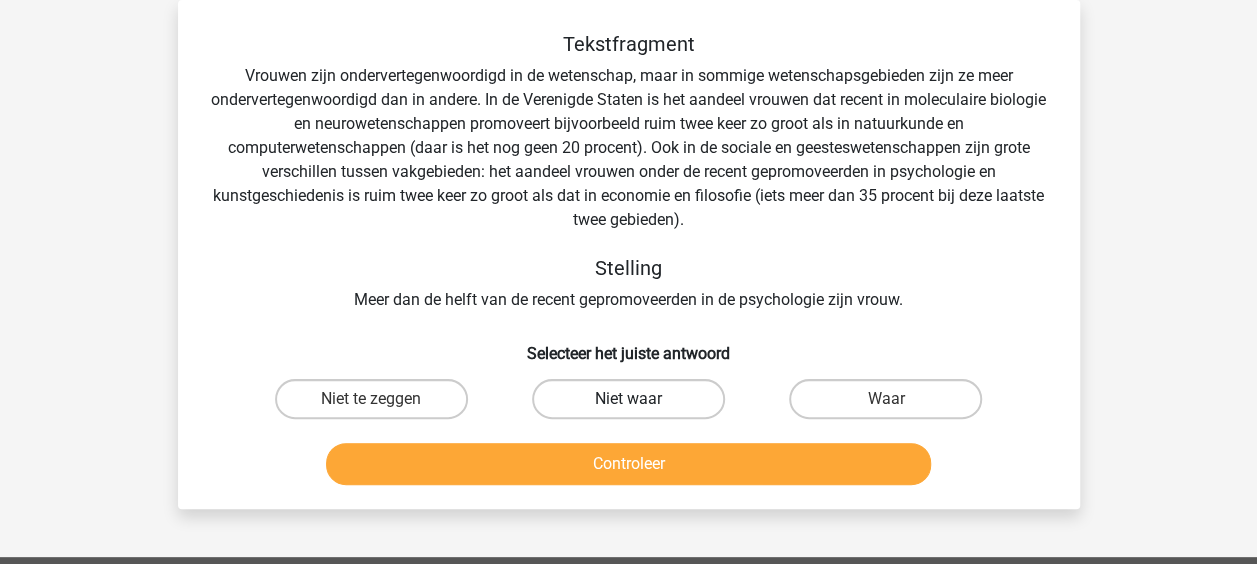 click on "Niet waar" at bounding box center [628, 399] 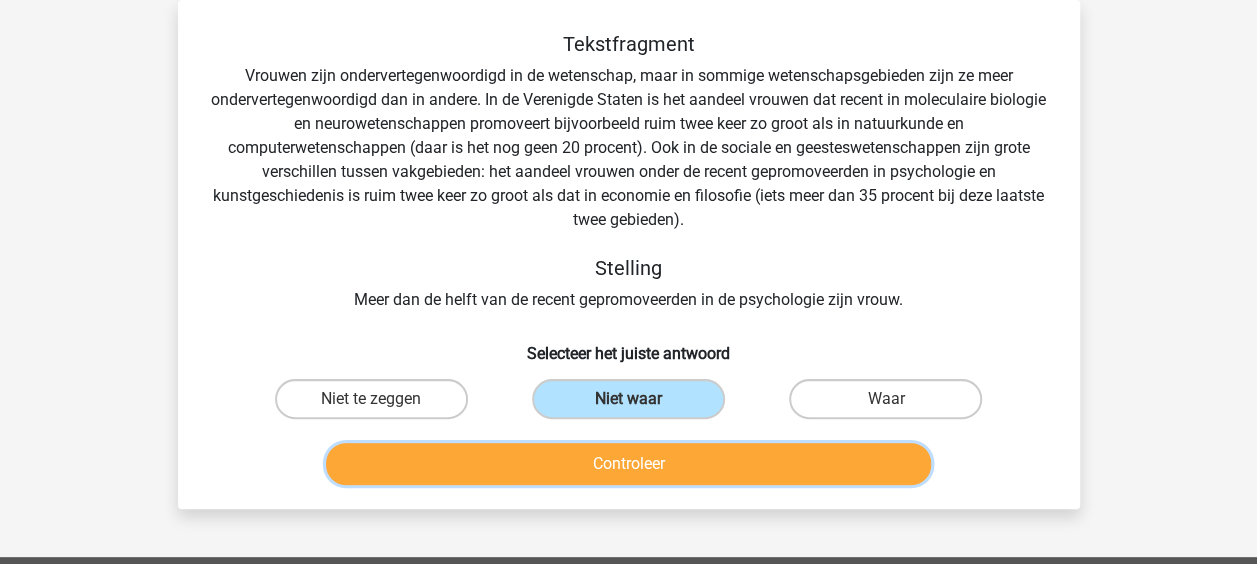 click on "Controleer" at bounding box center (628, 464) 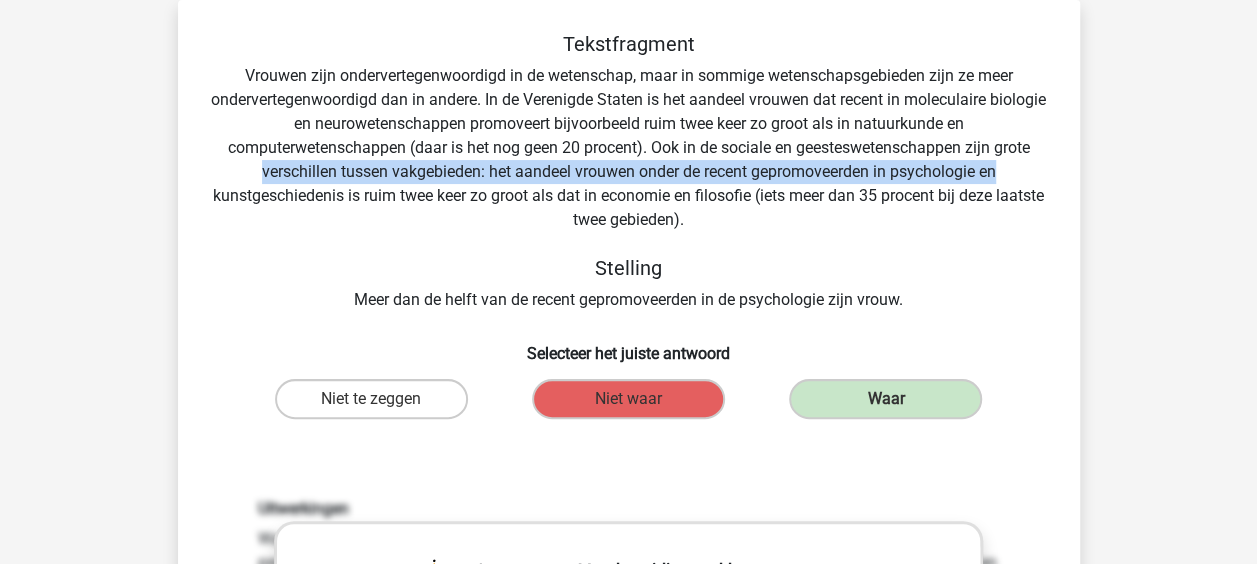 drag, startPoint x: 1250, startPoint y: 146, endPoint x: 1246, endPoint y: 162, distance: 16.492422 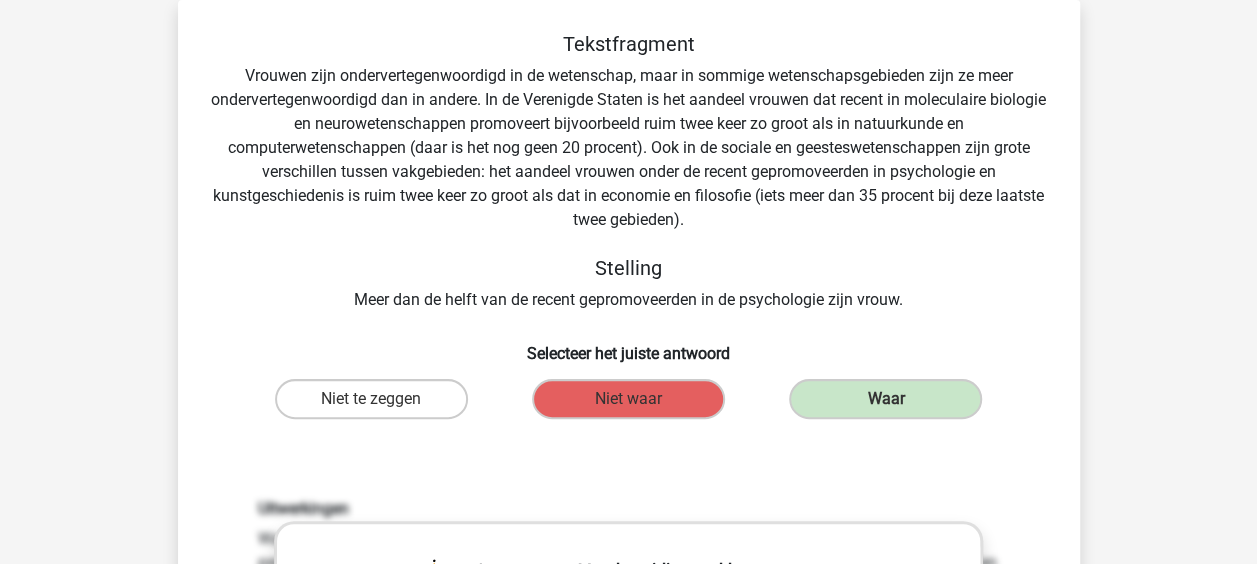 drag, startPoint x: 1246, startPoint y: 162, endPoint x: 1009, endPoint y: 204, distance: 240.69275 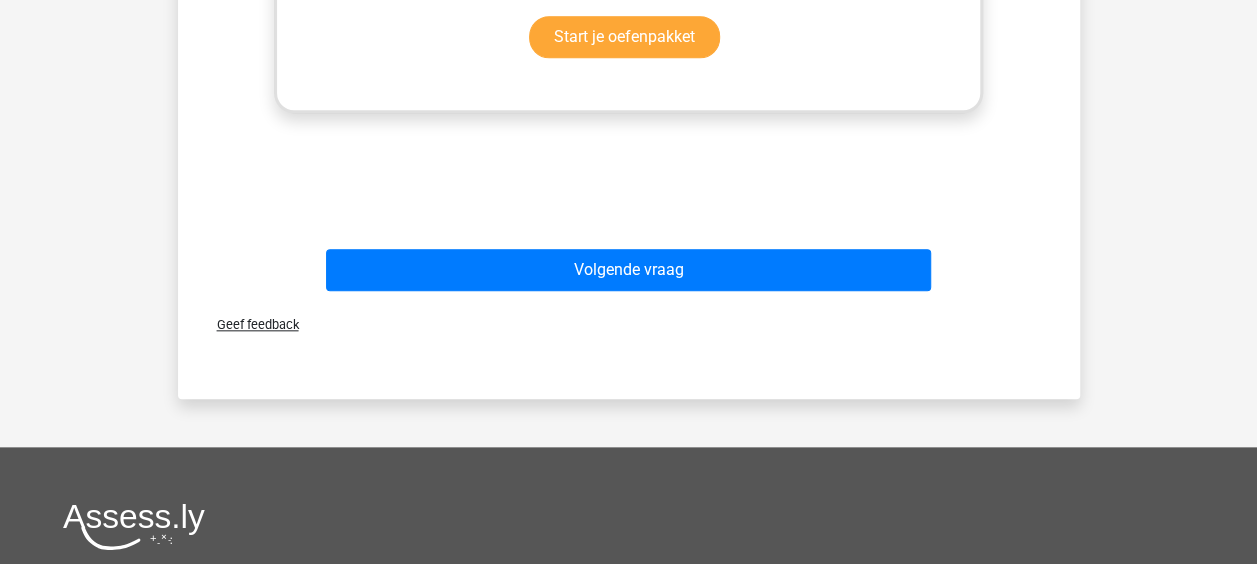 scroll, scrollTop: 935, scrollLeft: 0, axis: vertical 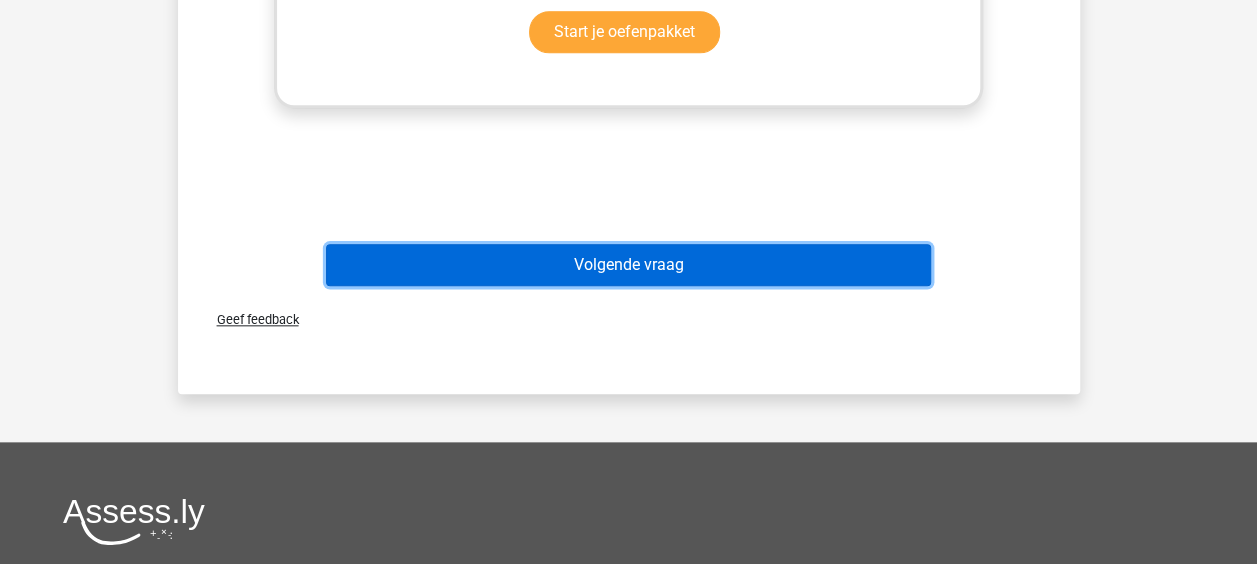 click on "Volgende vraag" at bounding box center [628, 265] 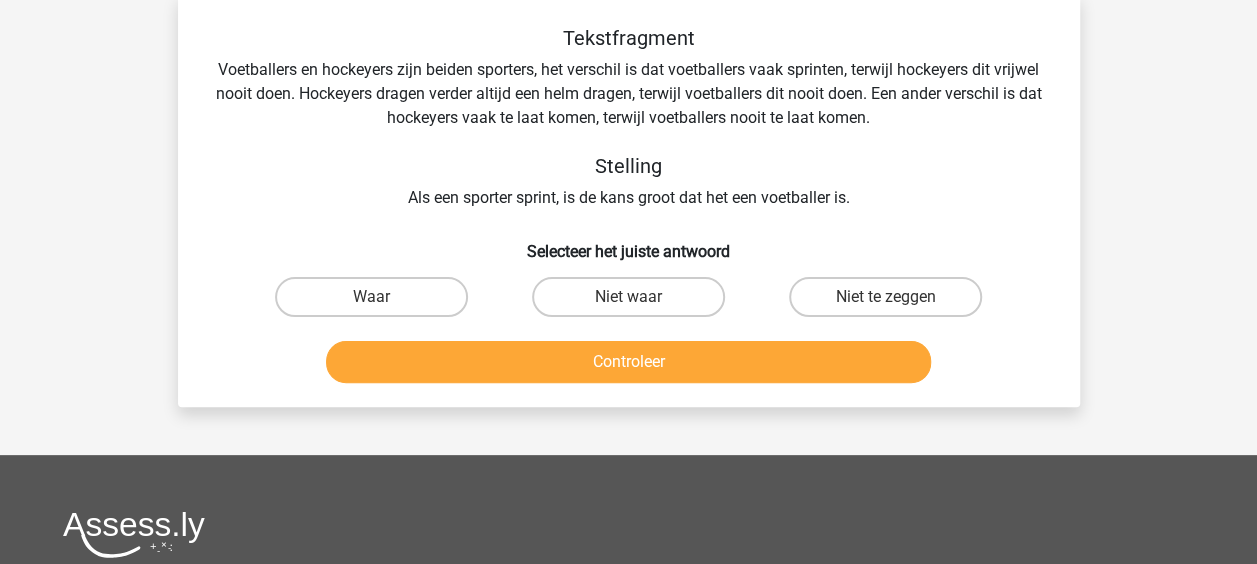 scroll, scrollTop: 92, scrollLeft: 0, axis: vertical 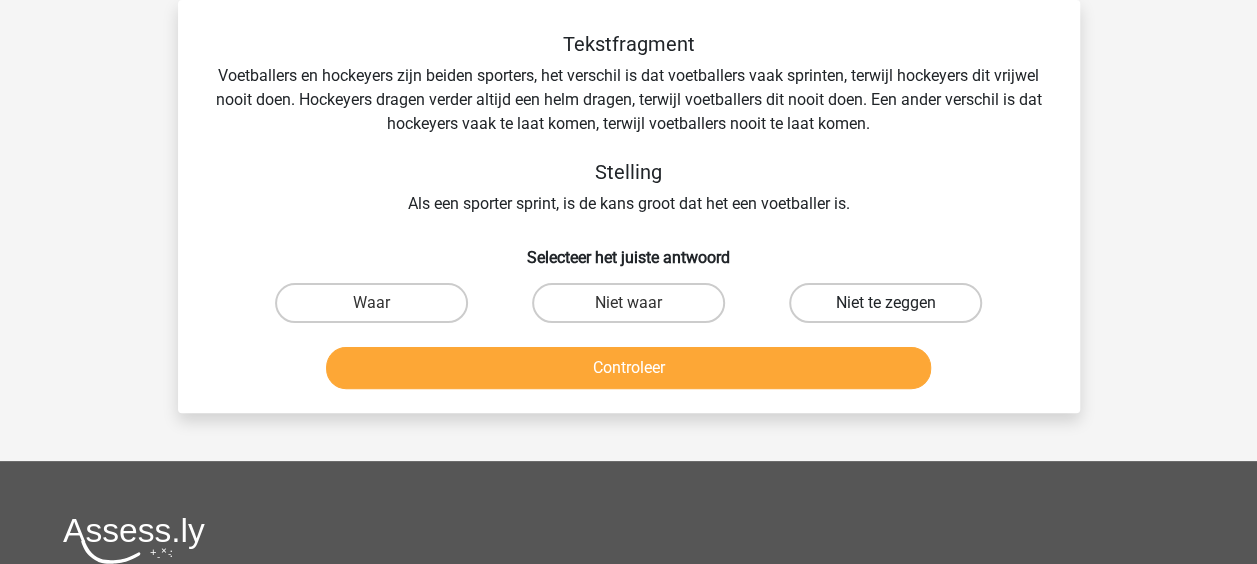 click on "Niet te zeggen" at bounding box center [885, 303] 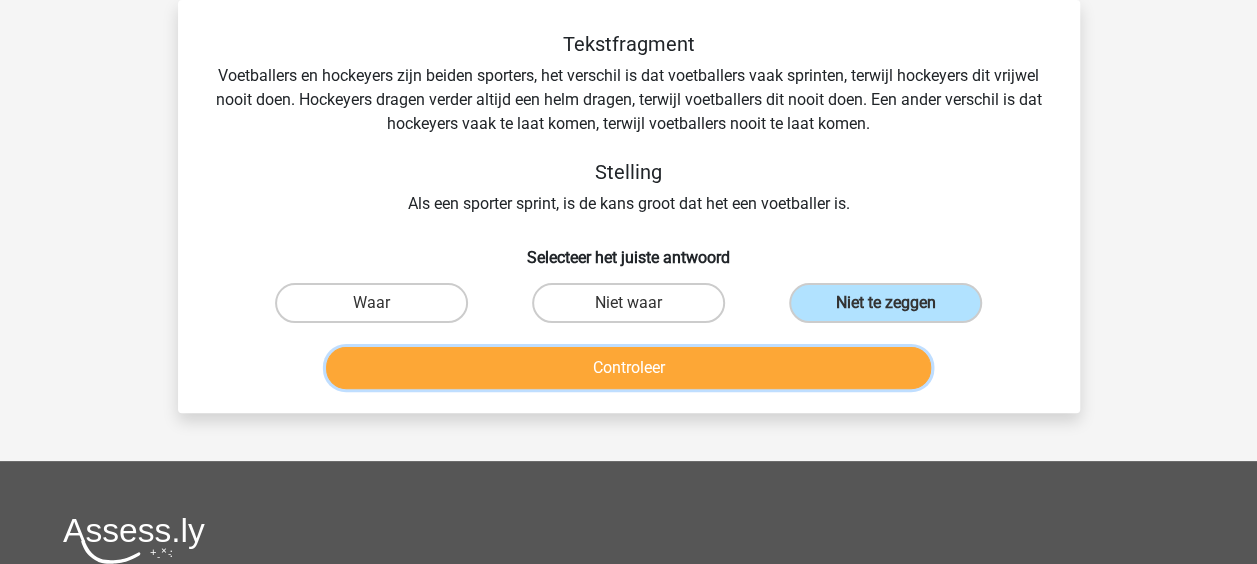 click on "Controleer" at bounding box center (628, 368) 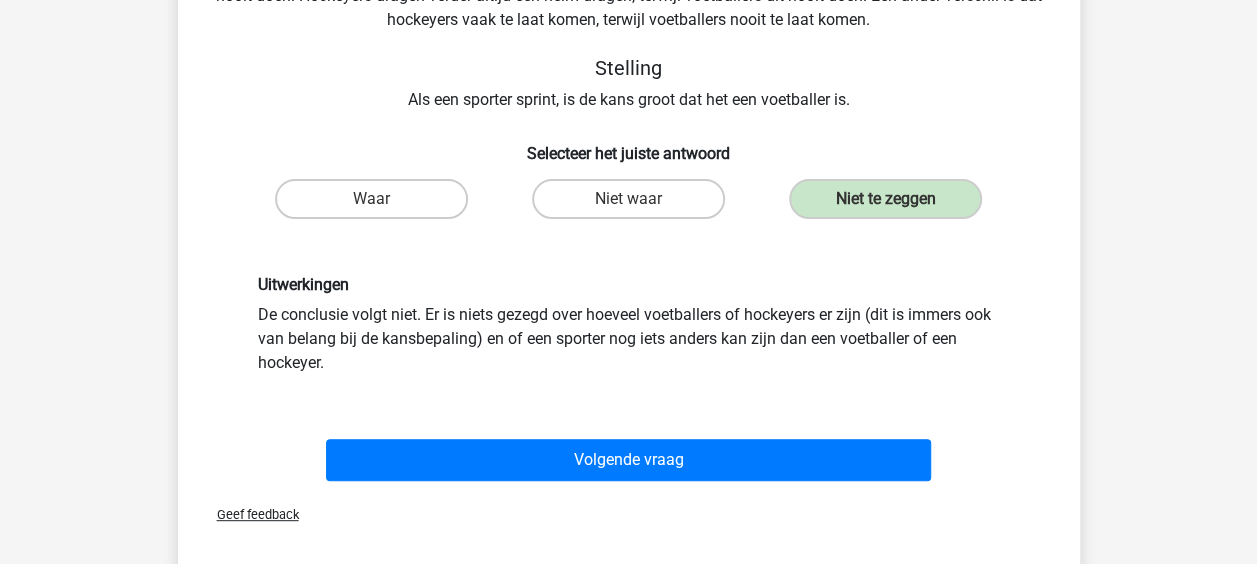 scroll, scrollTop: 224, scrollLeft: 0, axis: vertical 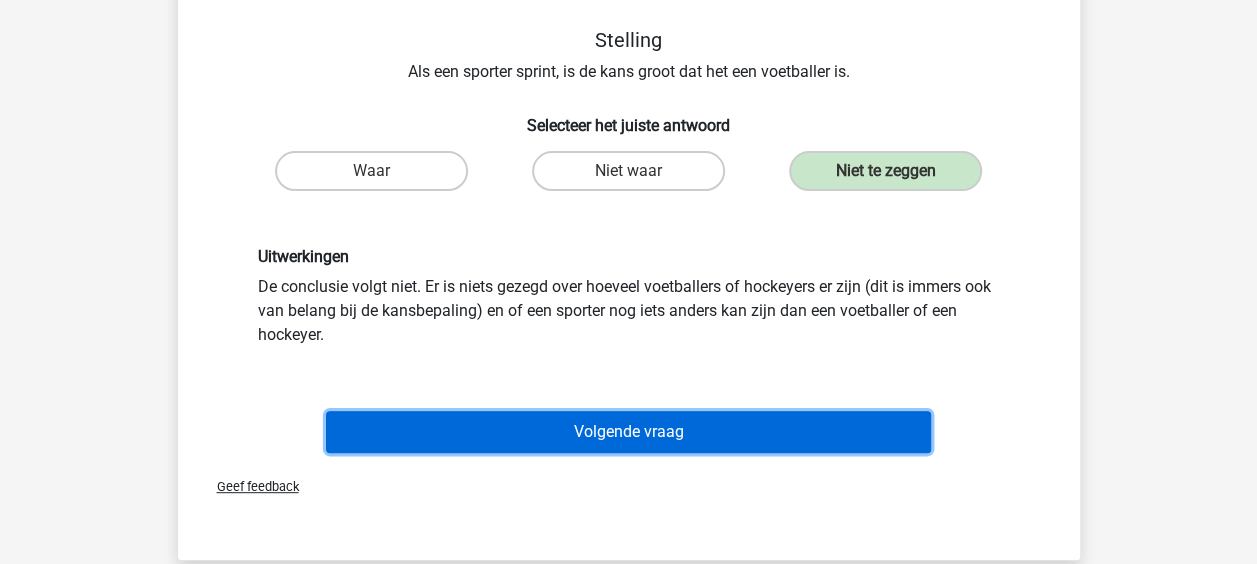 click on "Volgende vraag" at bounding box center [628, 432] 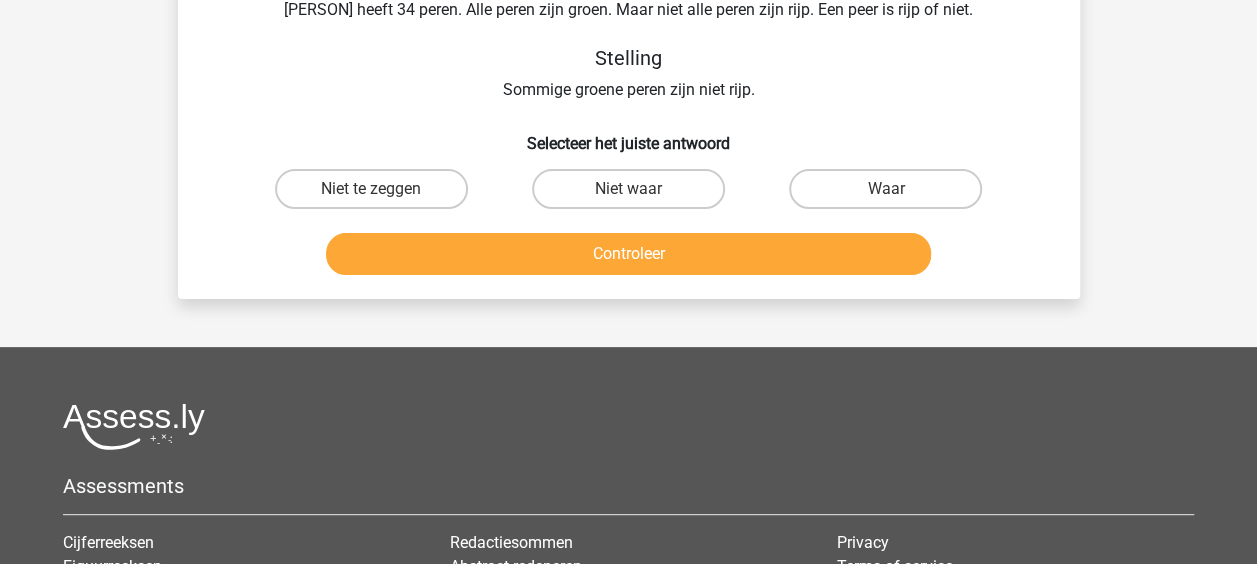 scroll, scrollTop: 92, scrollLeft: 0, axis: vertical 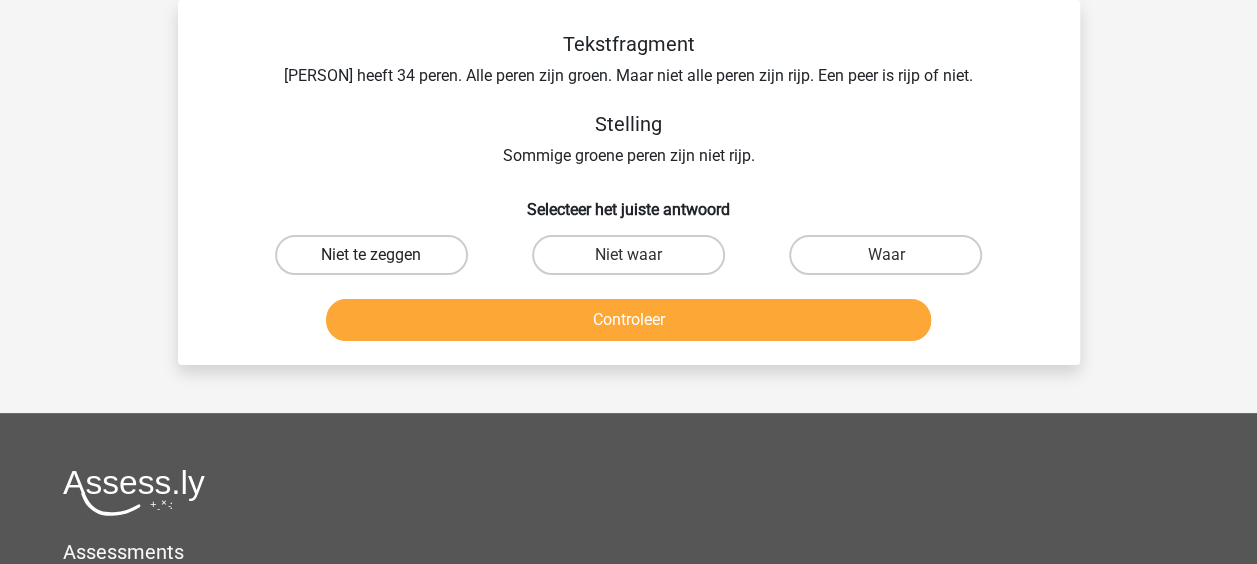 click on "Niet te zeggen" at bounding box center [371, 255] 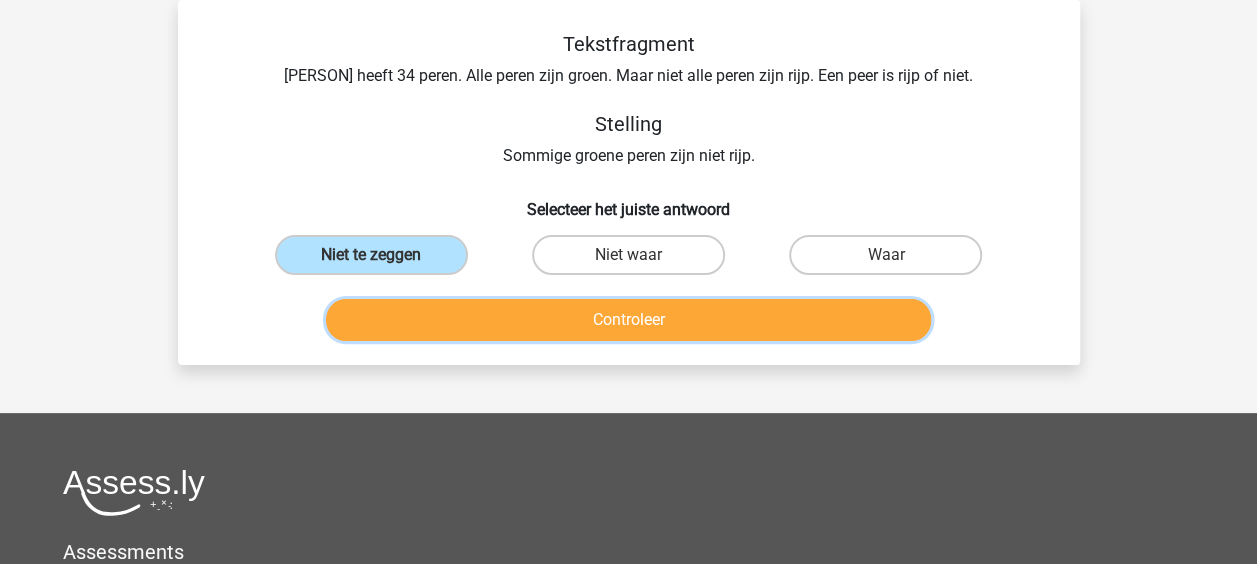 click on "Controleer" at bounding box center (628, 320) 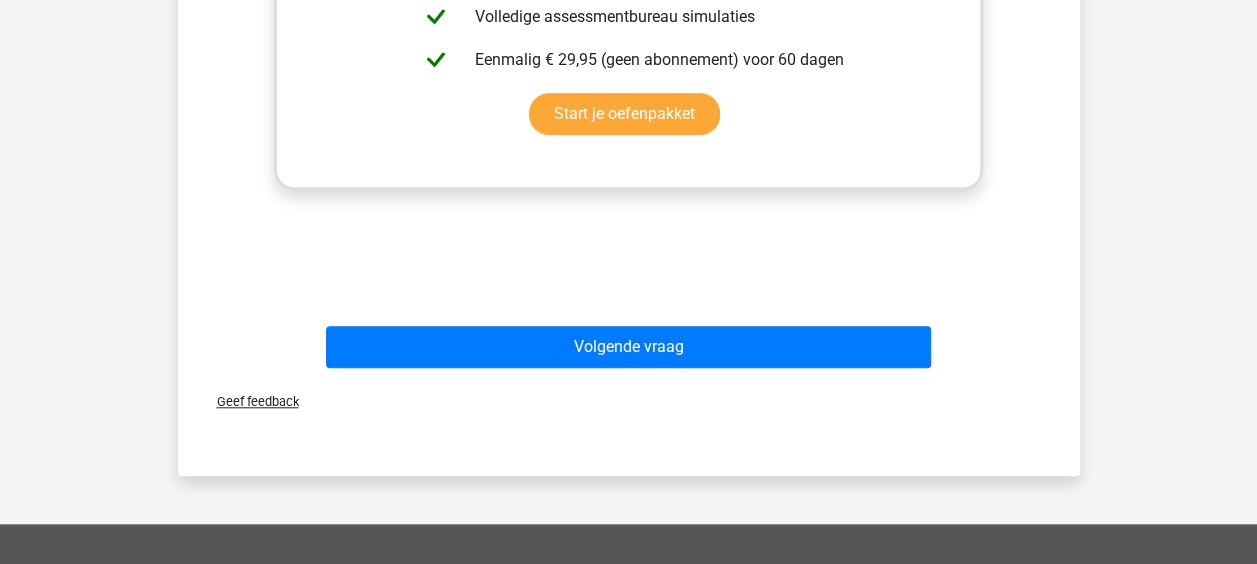 scroll, scrollTop: 716, scrollLeft: 0, axis: vertical 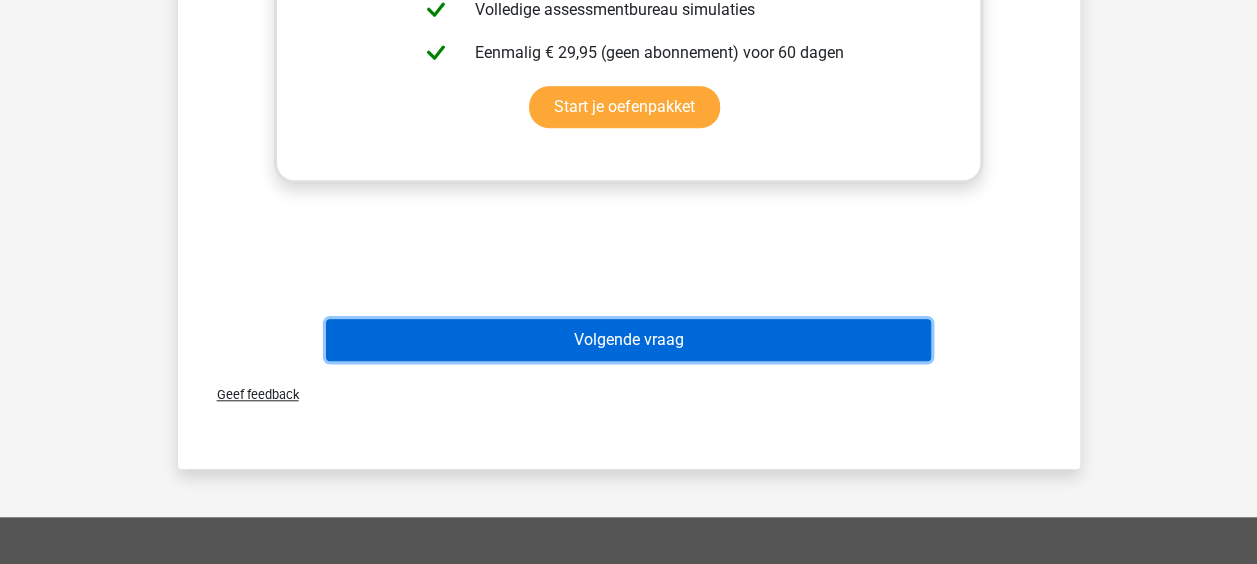 click on "Volgende vraag" at bounding box center [628, 340] 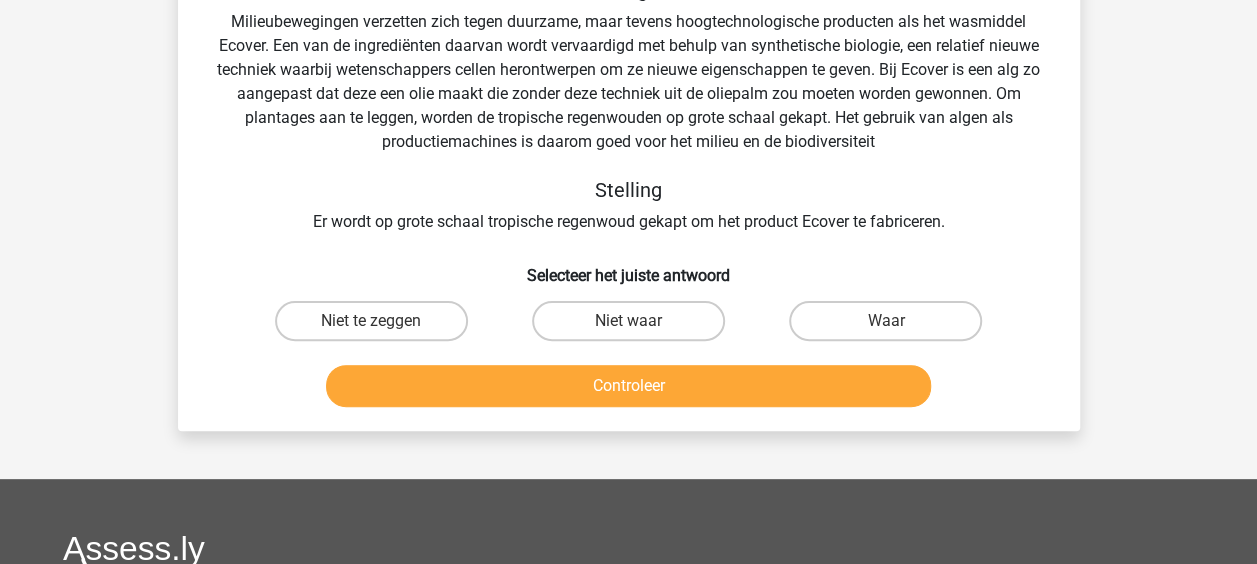 scroll, scrollTop: 92, scrollLeft: 0, axis: vertical 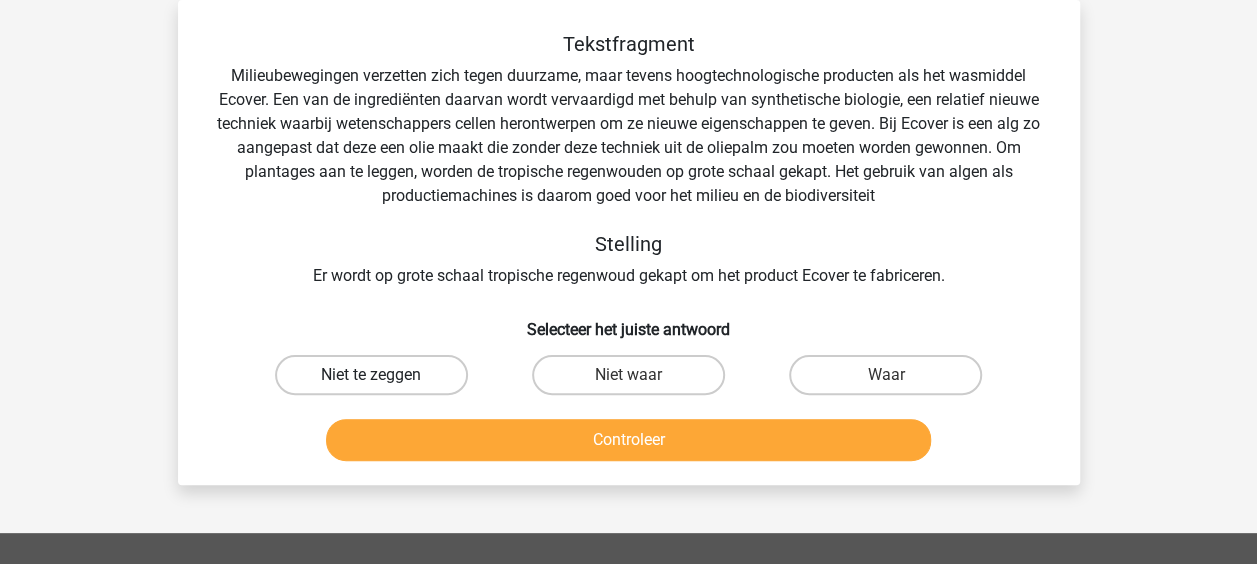 click on "Niet te zeggen" at bounding box center [371, 375] 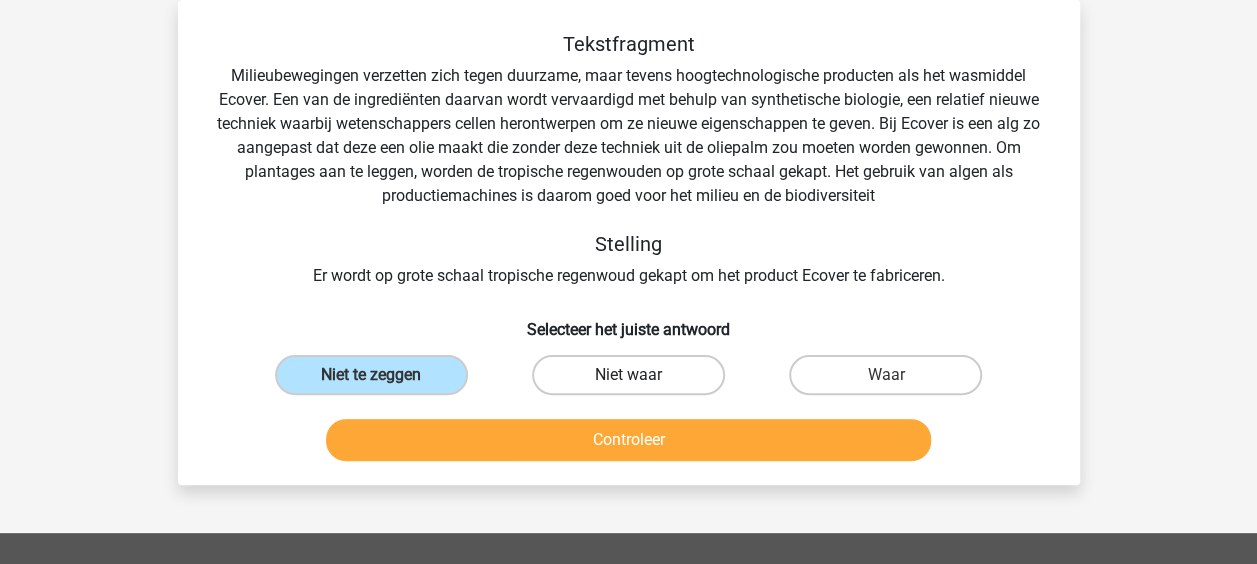 click on "Niet waar" at bounding box center [628, 375] 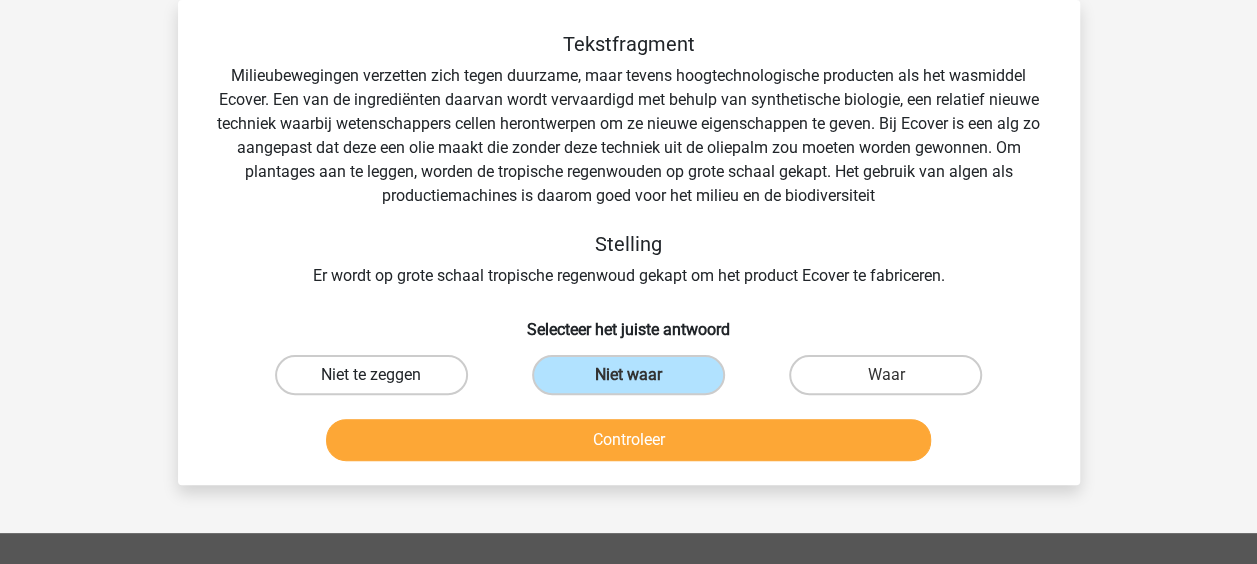 click on "Niet te zeggen" at bounding box center (371, 375) 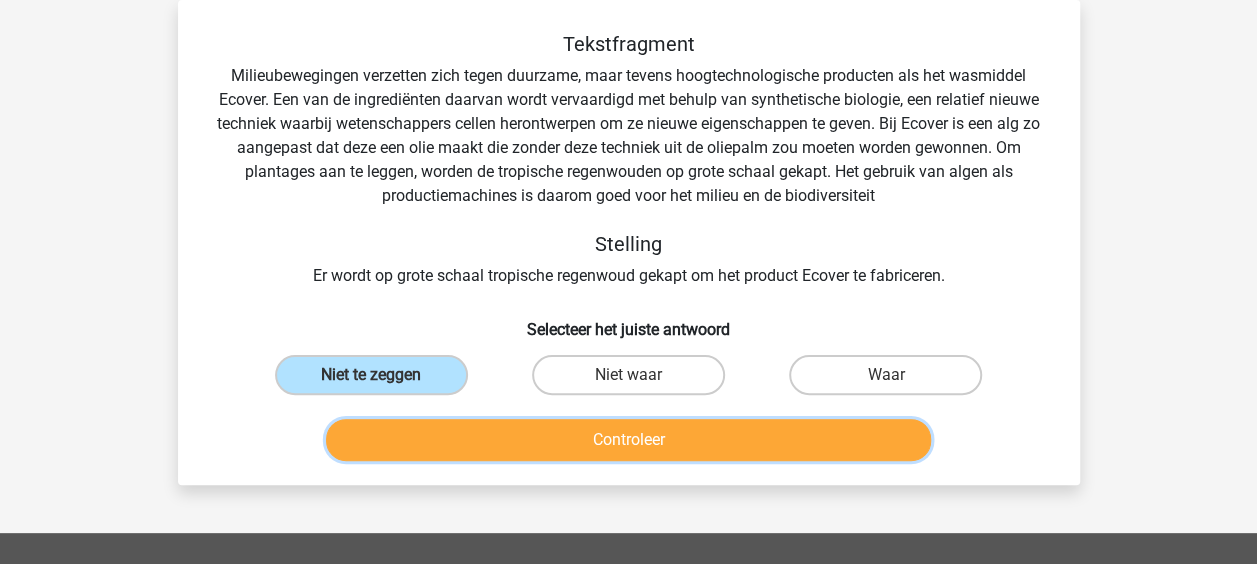 click on "Controleer" at bounding box center (628, 440) 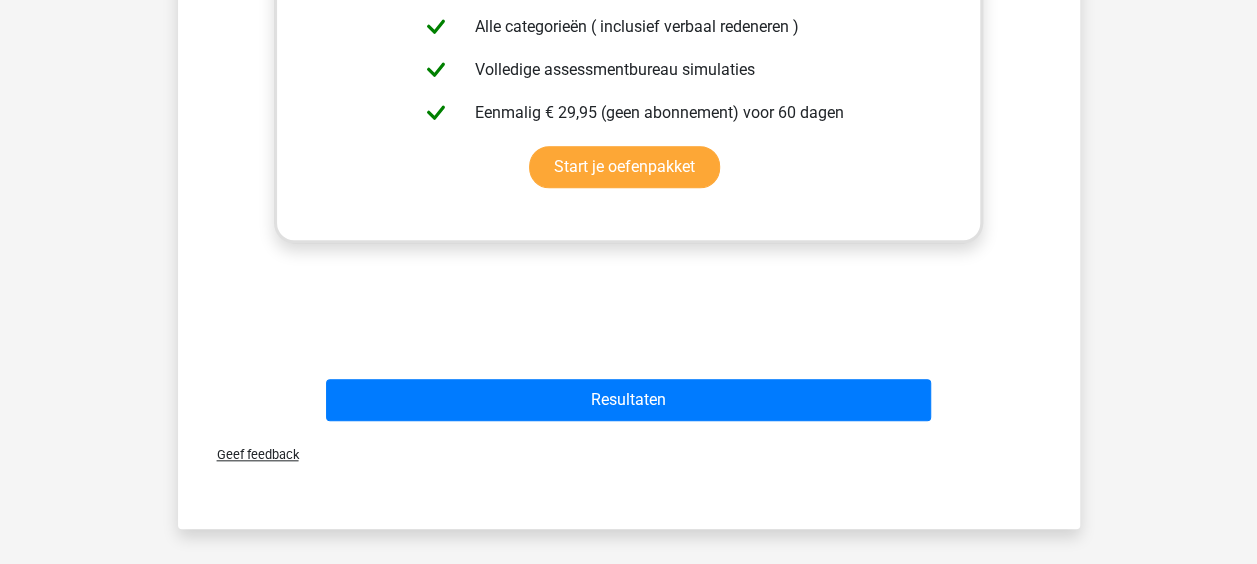 scroll, scrollTop: 782, scrollLeft: 0, axis: vertical 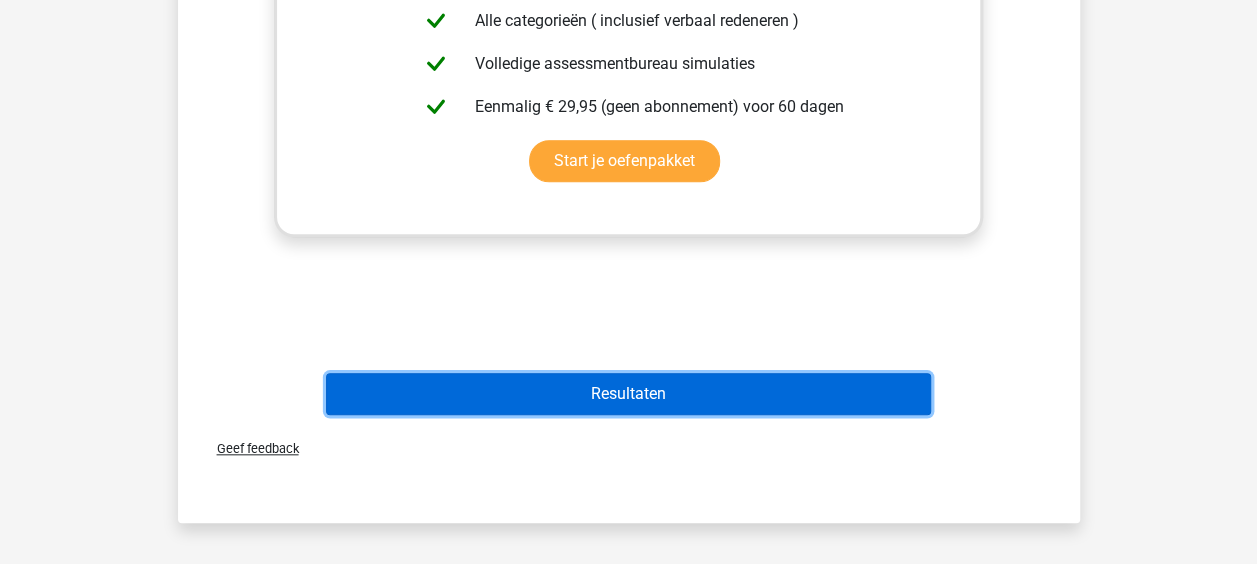 click on "Resultaten" at bounding box center (628, 394) 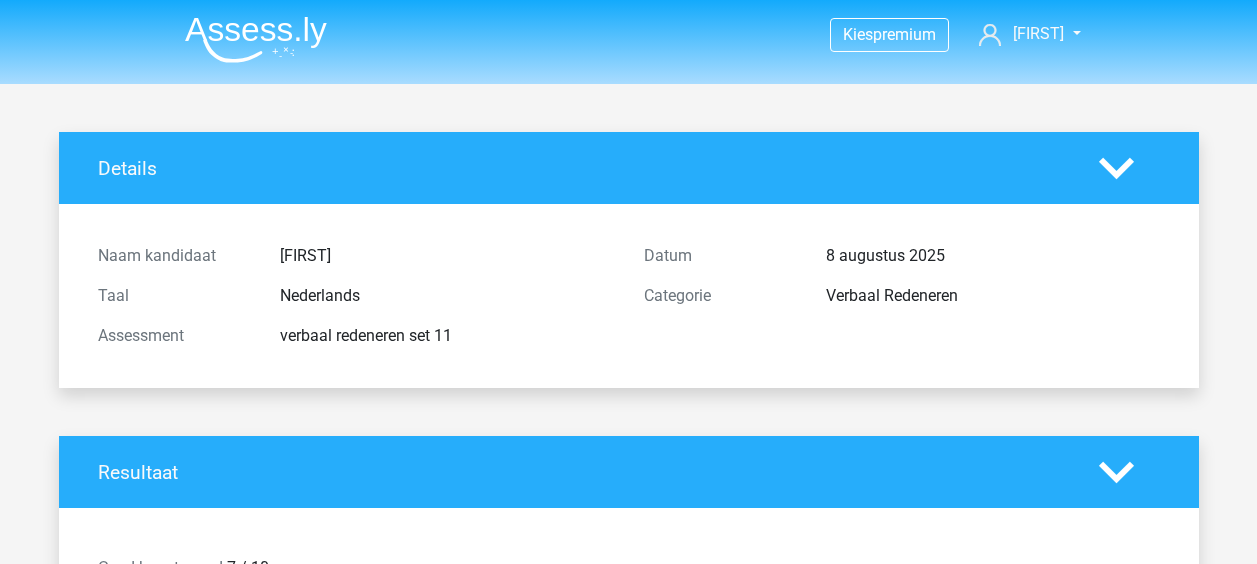 scroll, scrollTop: 0, scrollLeft: 0, axis: both 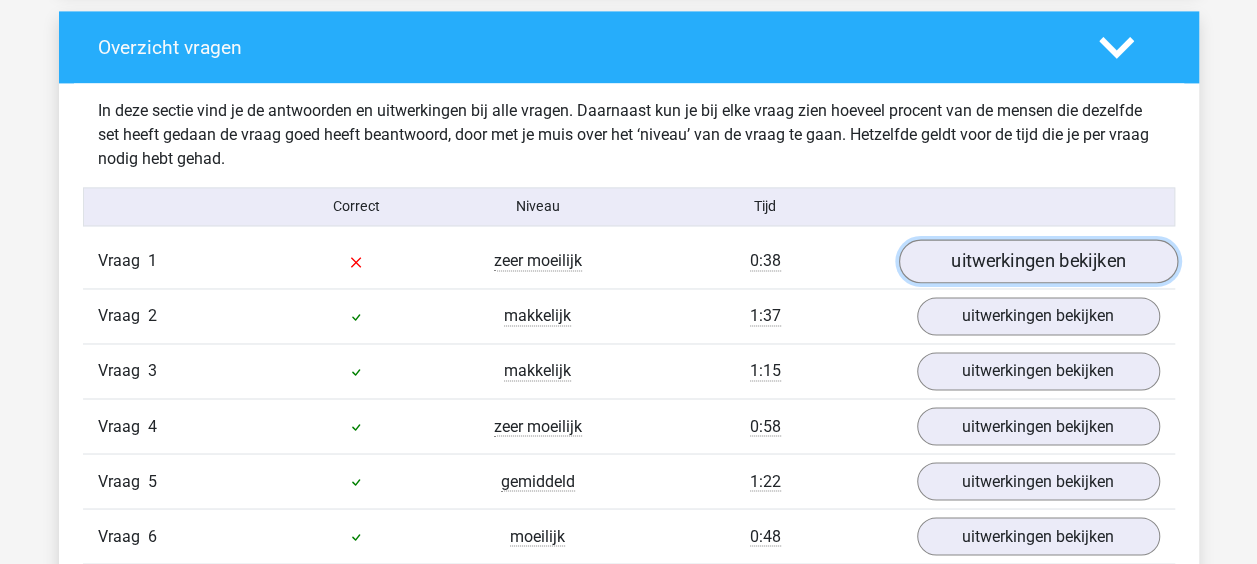 click on "uitwerkingen bekijken" at bounding box center [1037, 261] 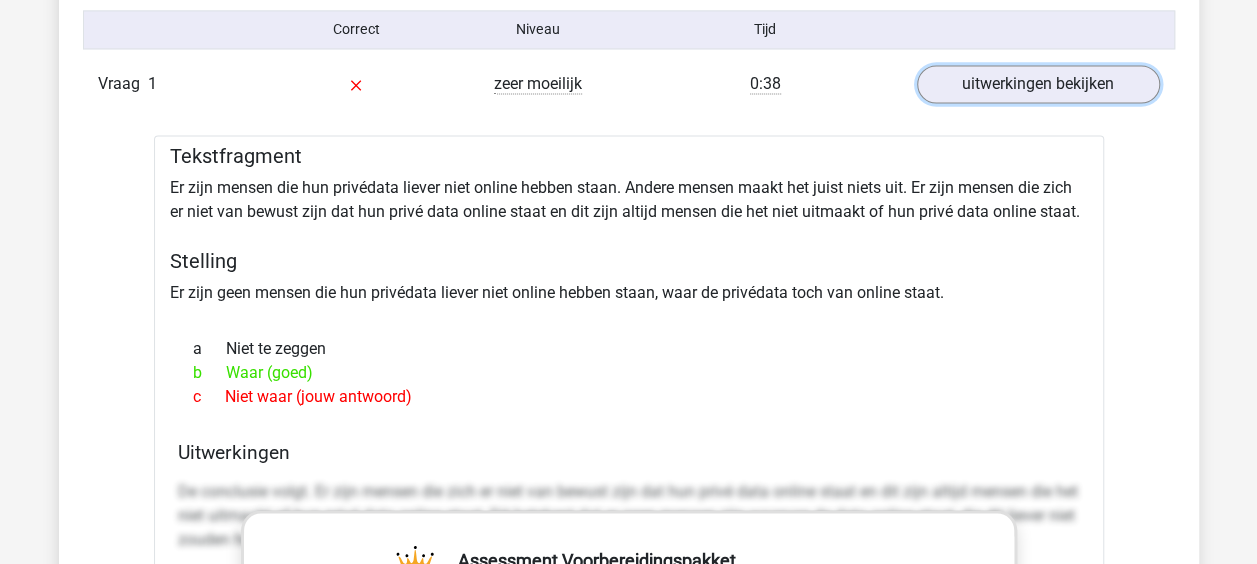 scroll, scrollTop: 1660, scrollLeft: 0, axis: vertical 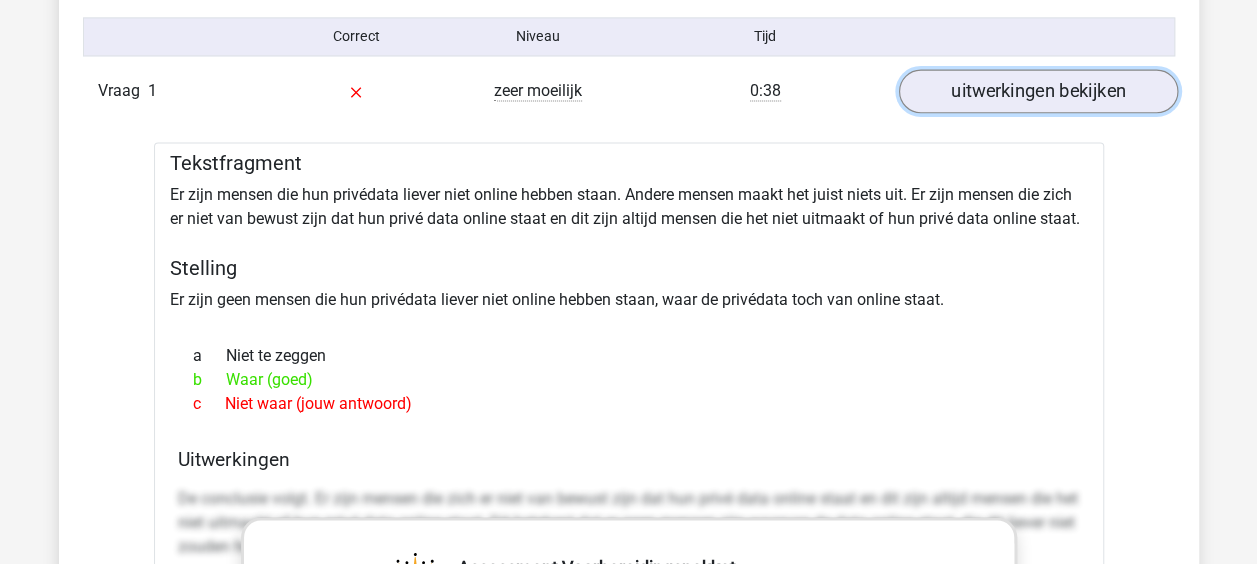 click on "uitwerkingen bekijken" at bounding box center [1037, 91] 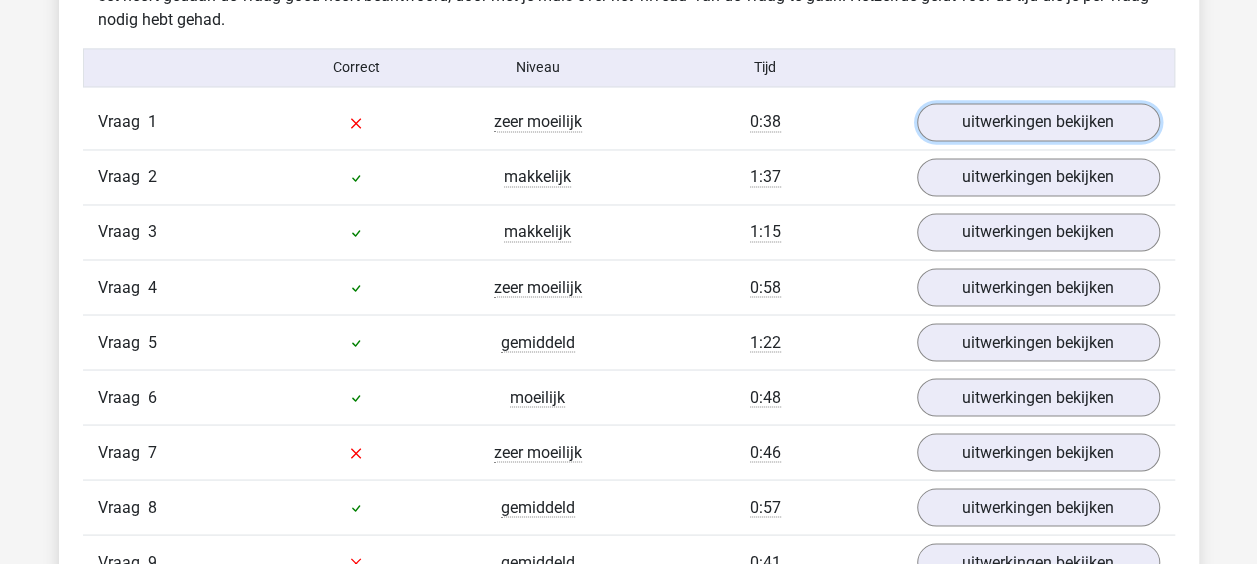 scroll, scrollTop: 1646, scrollLeft: 0, axis: vertical 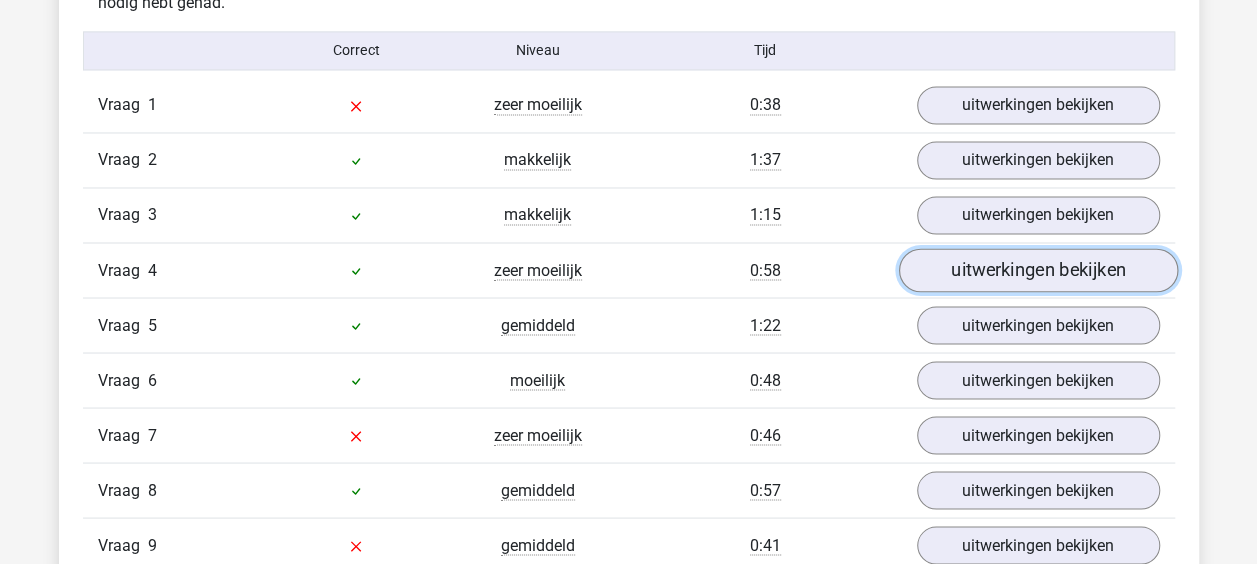 click on "uitwerkingen bekijken" at bounding box center [1037, 270] 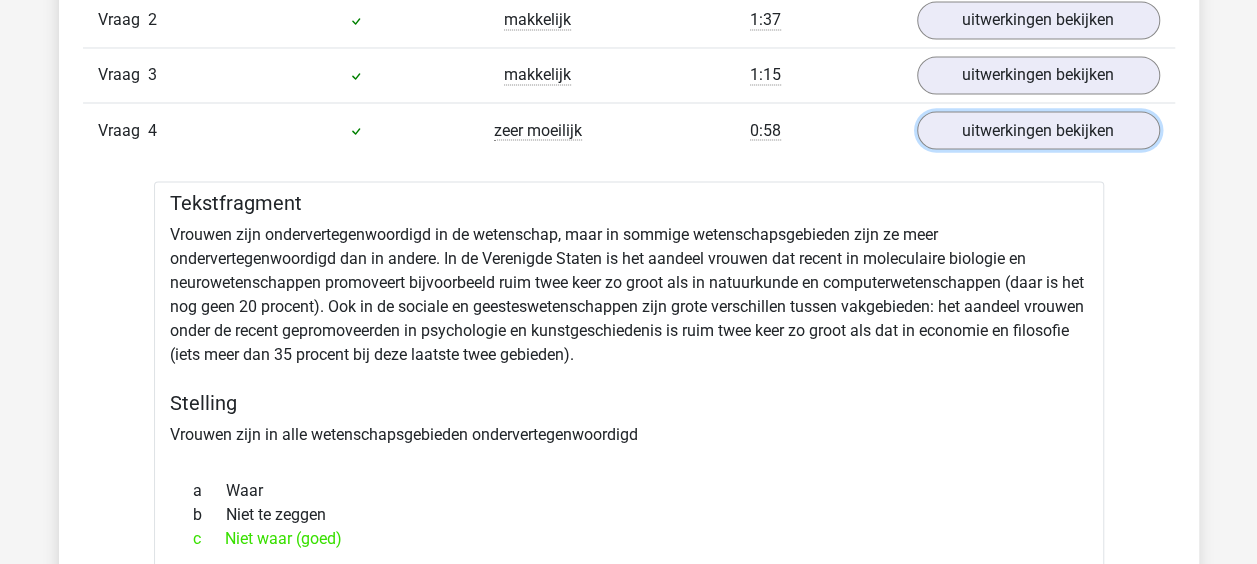 scroll, scrollTop: 1744, scrollLeft: 0, axis: vertical 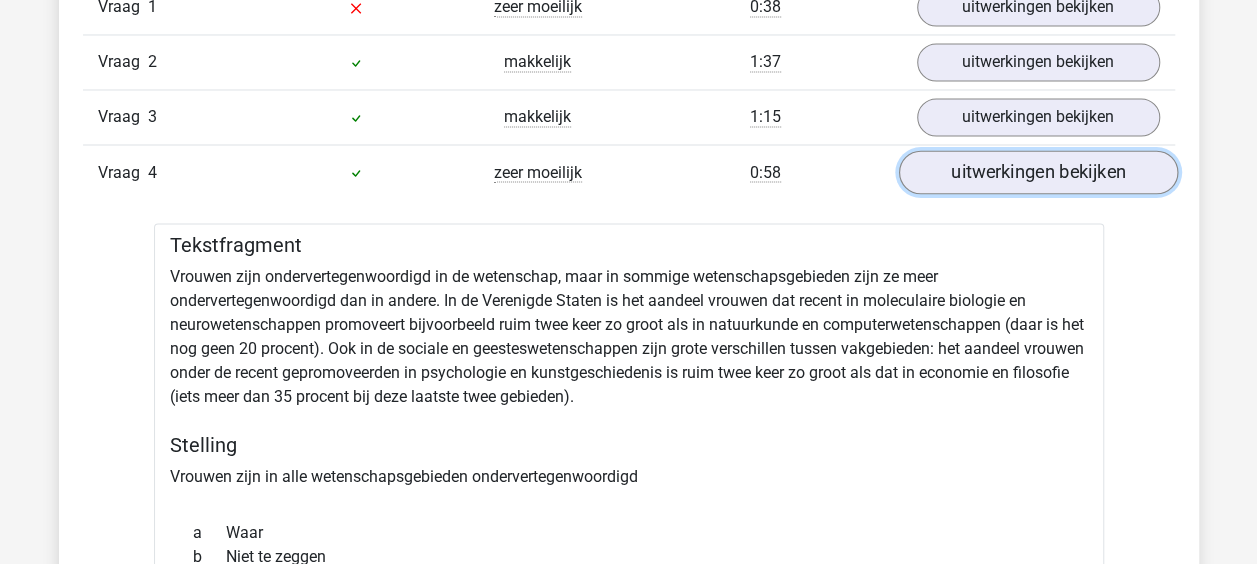 click on "uitwerkingen bekijken" at bounding box center [1037, 172] 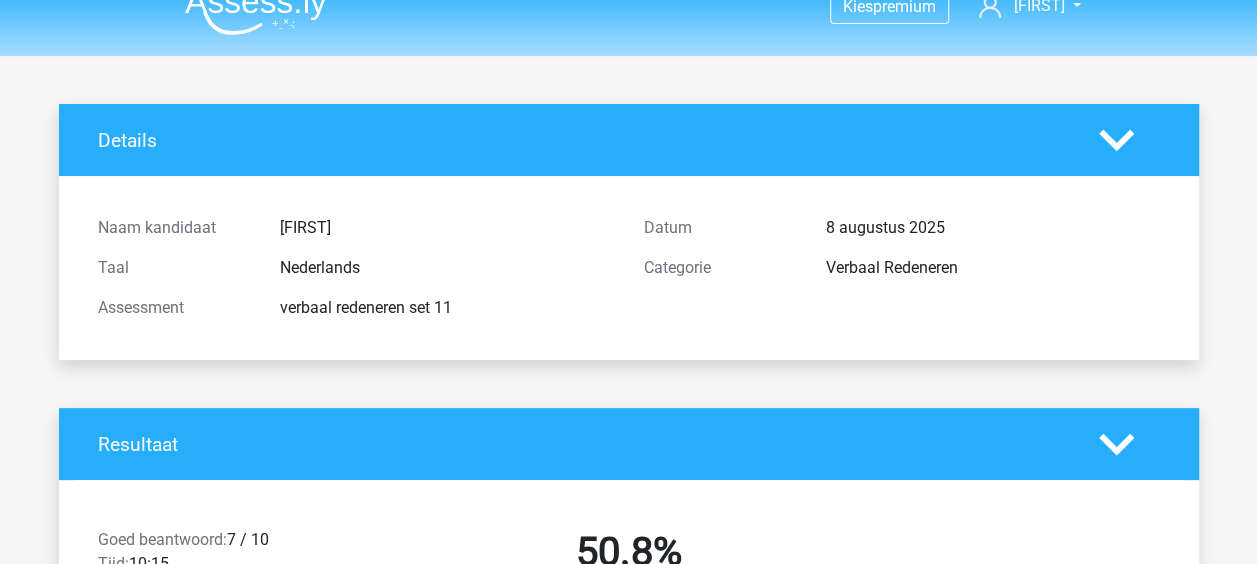 scroll, scrollTop: 0, scrollLeft: 0, axis: both 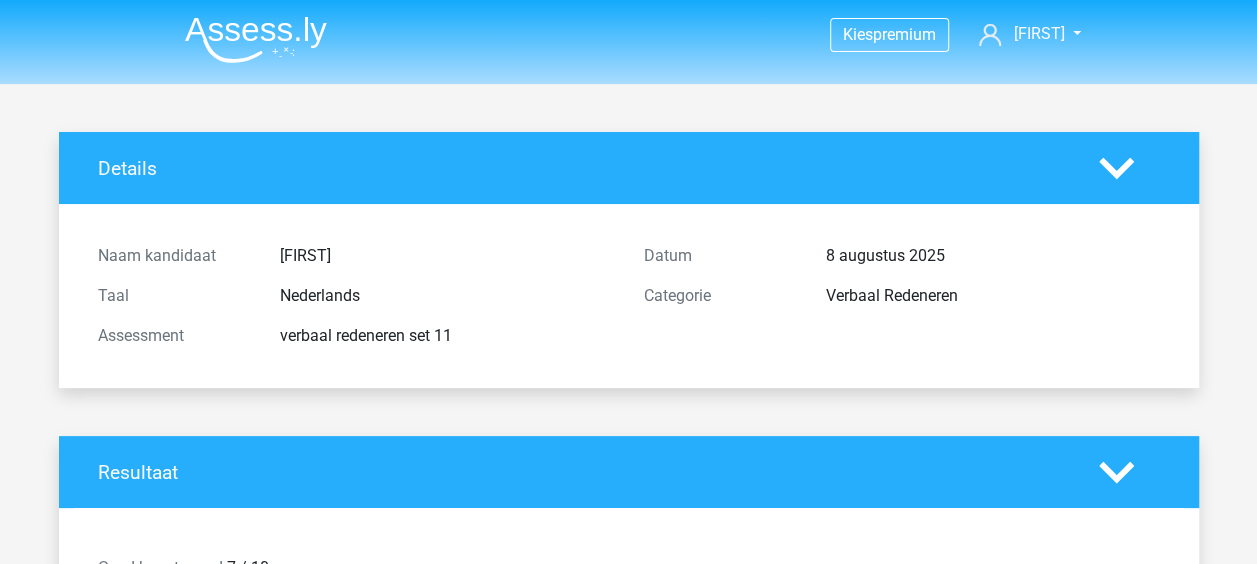 click 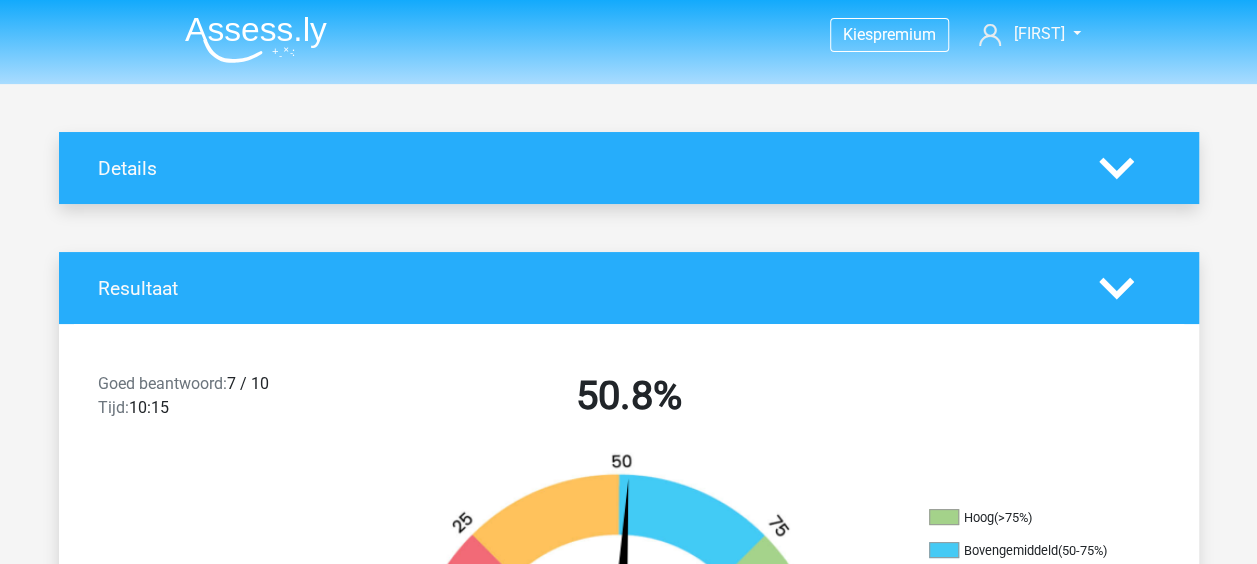 click at bounding box center [256, 39] 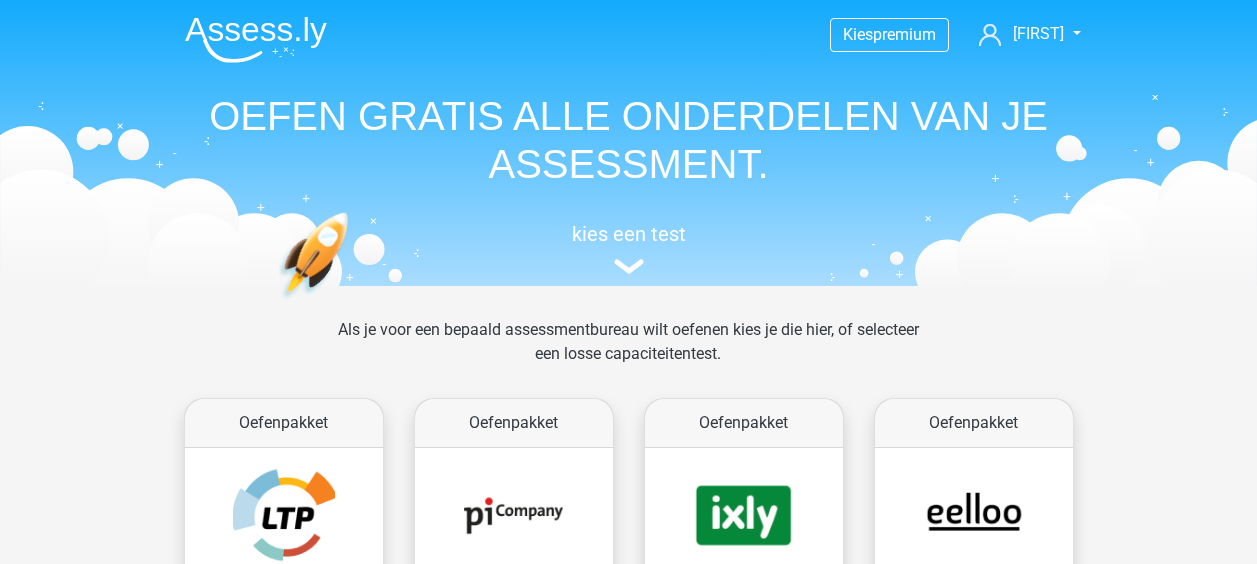 scroll, scrollTop: 0, scrollLeft: 0, axis: both 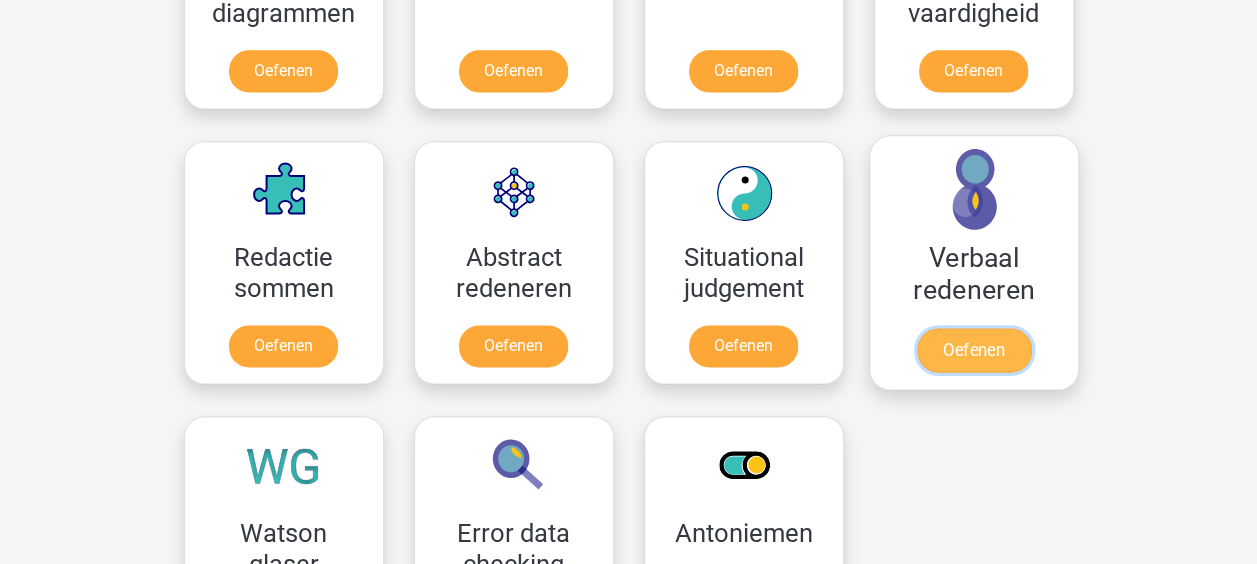 click on "Oefenen" at bounding box center [973, 350] 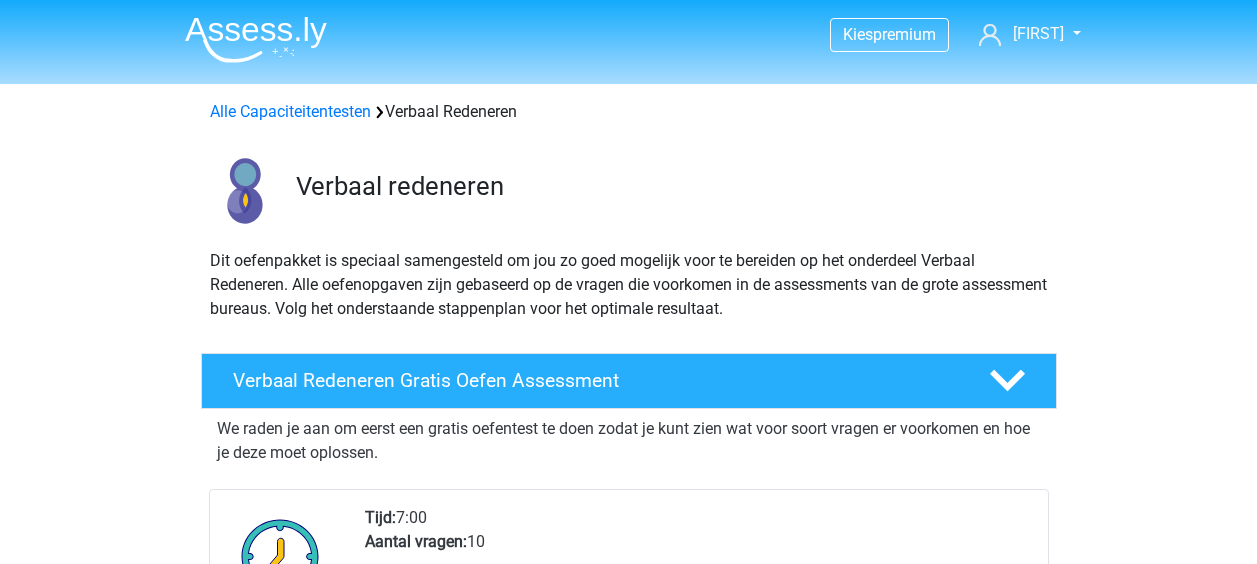 scroll, scrollTop: 0, scrollLeft: 0, axis: both 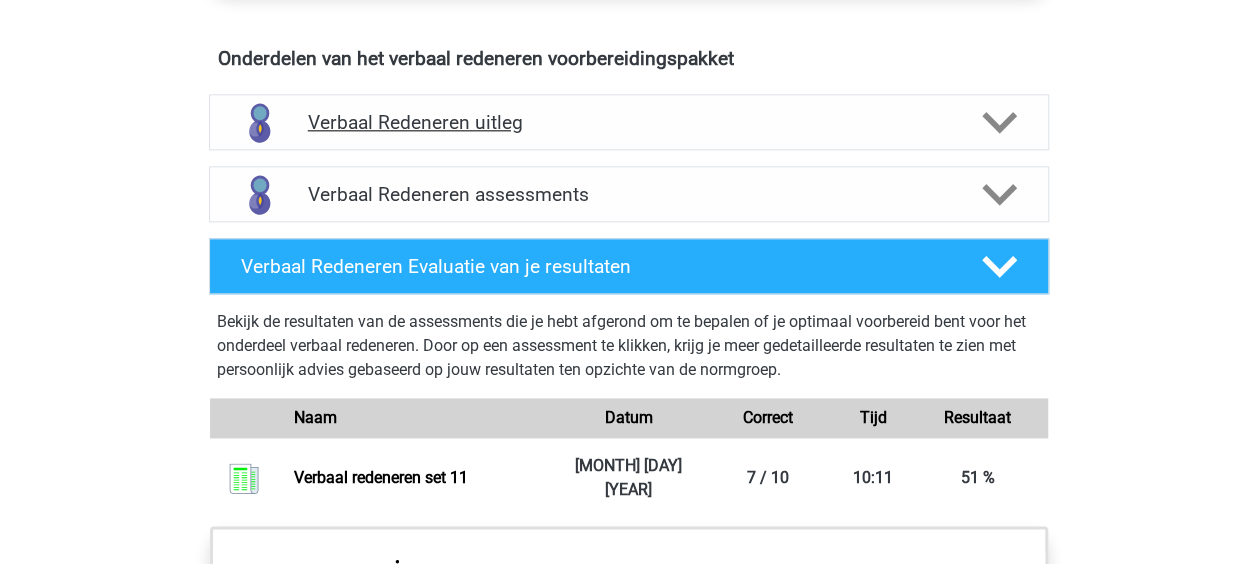 click on "Verbaal Redeneren uitleg" at bounding box center [629, 122] 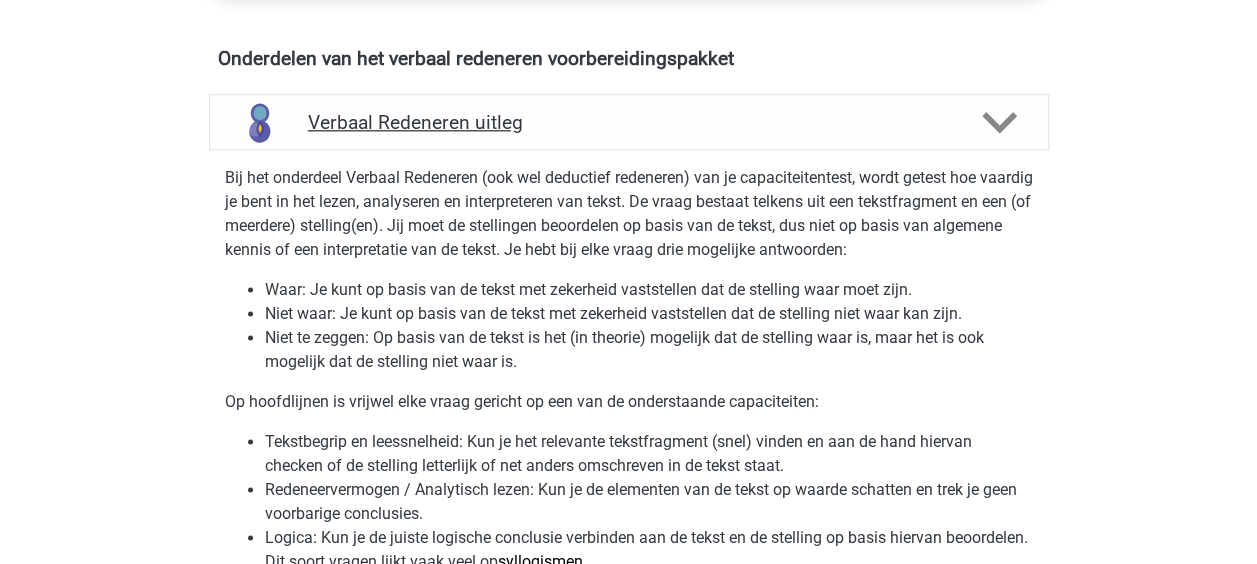 click on "Verbaal Redeneren uitleg" at bounding box center (629, 122) 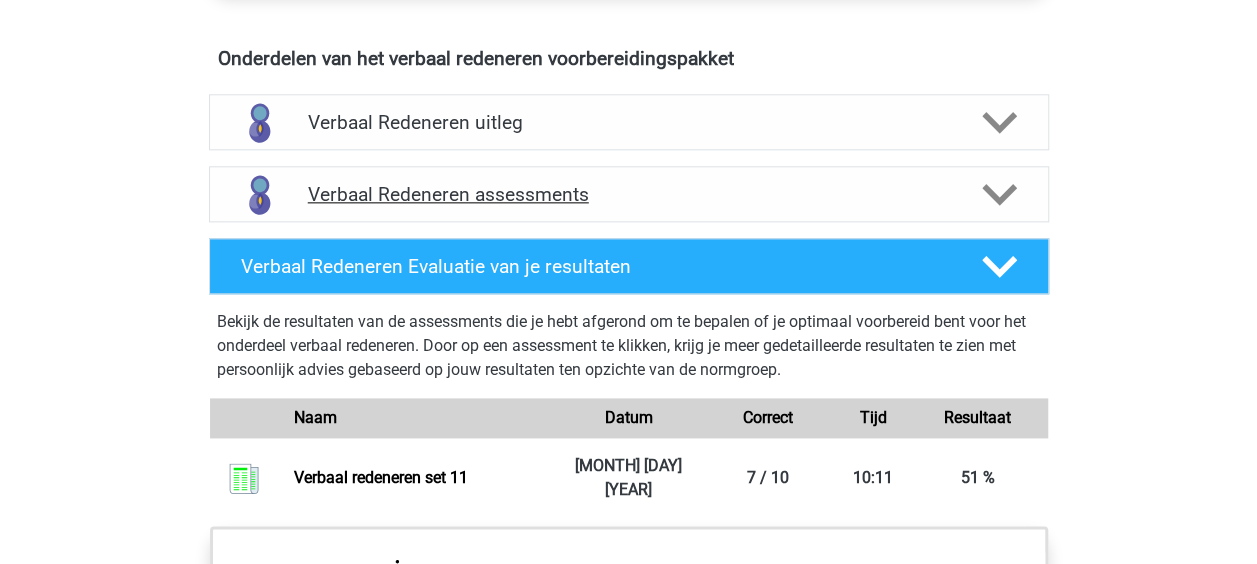 click 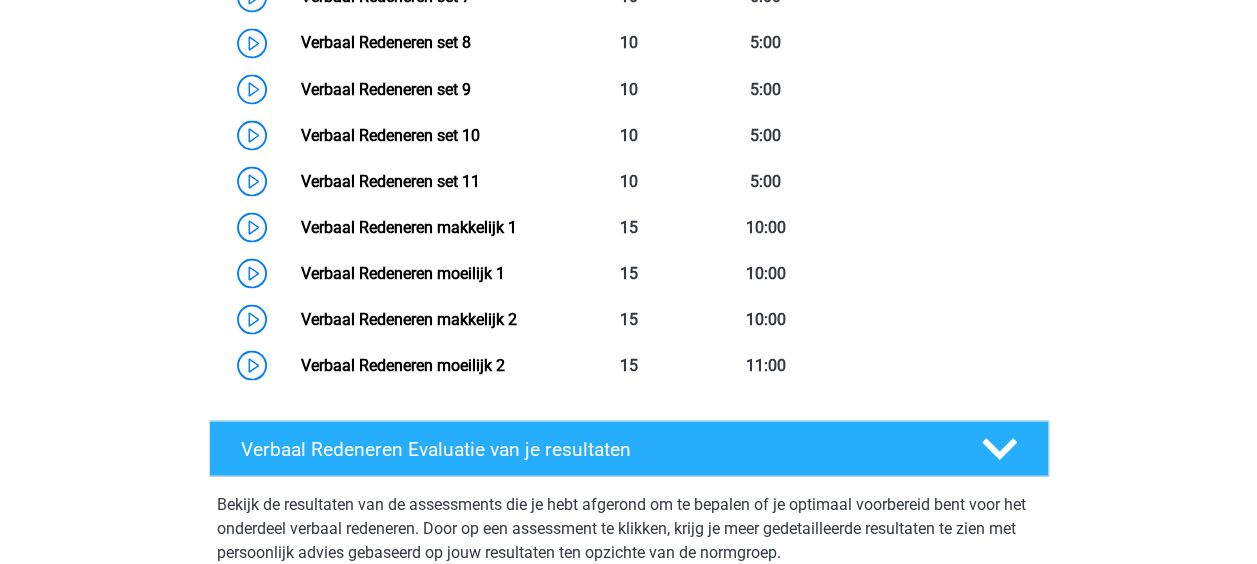 scroll, scrollTop: 1800, scrollLeft: 0, axis: vertical 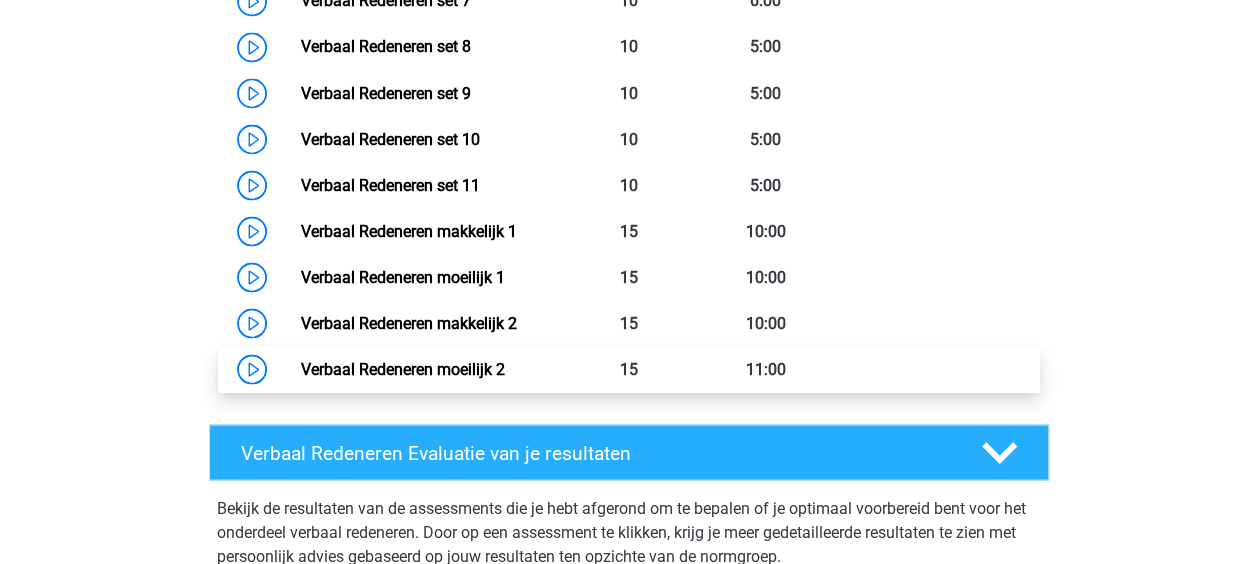 click on "Verbaal Redeneren
moeilijk 2" at bounding box center [403, 368] 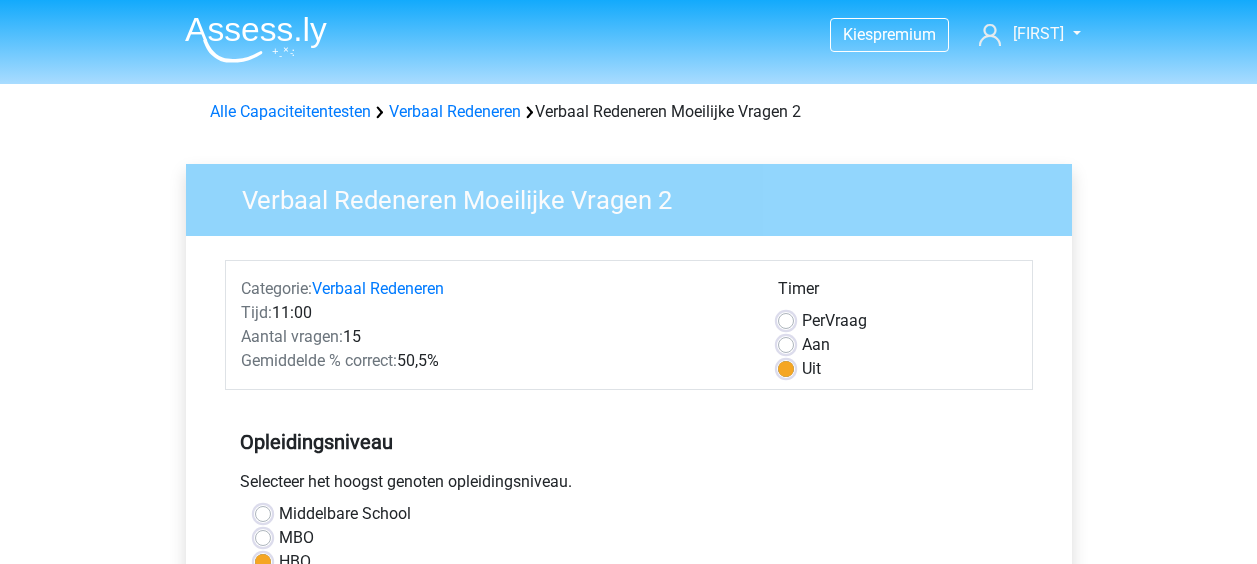 scroll, scrollTop: 0, scrollLeft: 0, axis: both 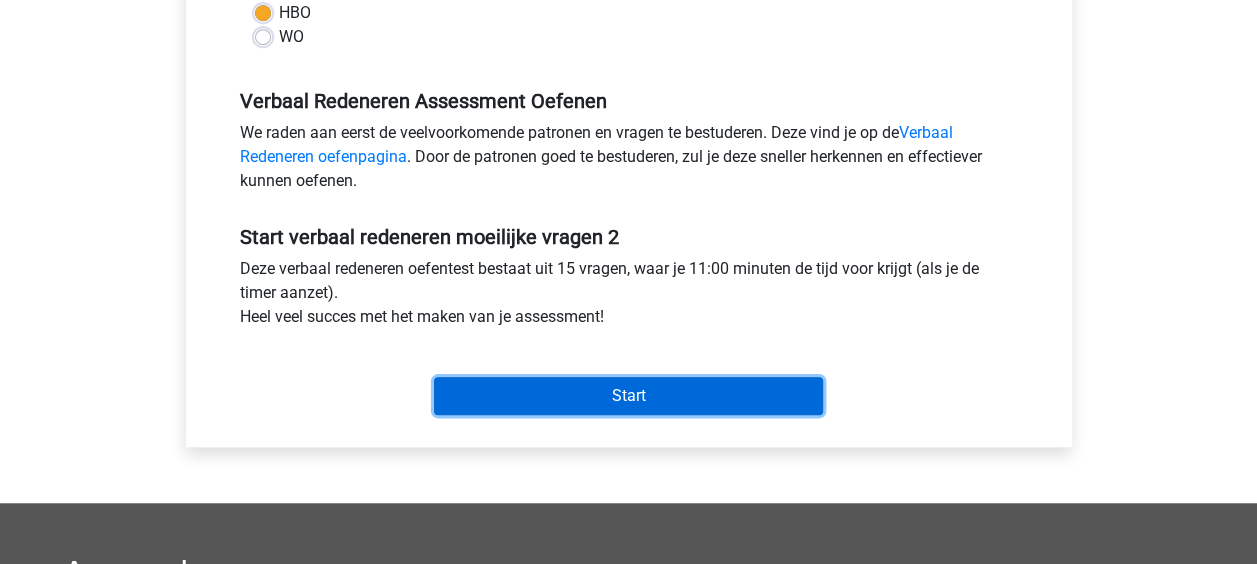 click on "Start" at bounding box center (628, 396) 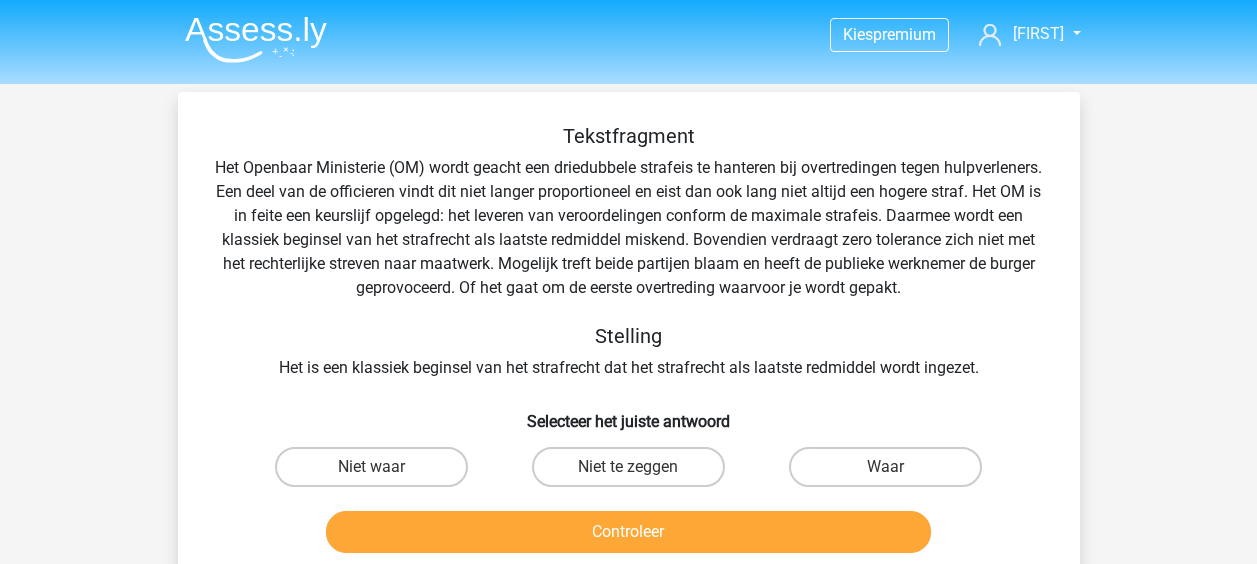 scroll, scrollTop: 0, scrollLeft: 0, axis: both 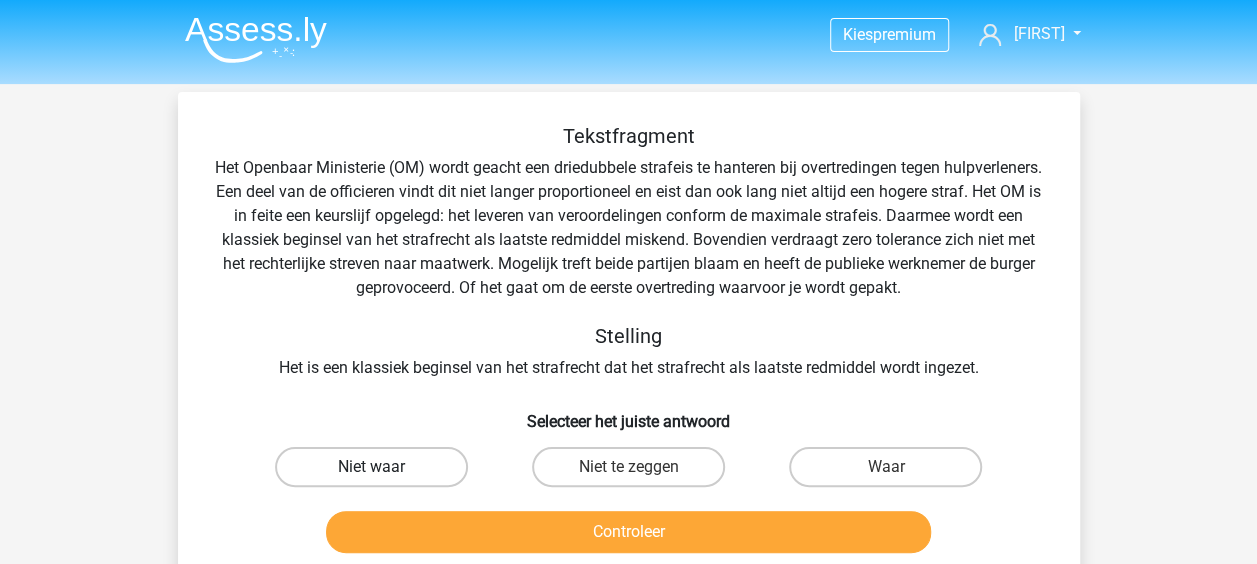 click on "Niet waar" at bounding box center [371, 467] 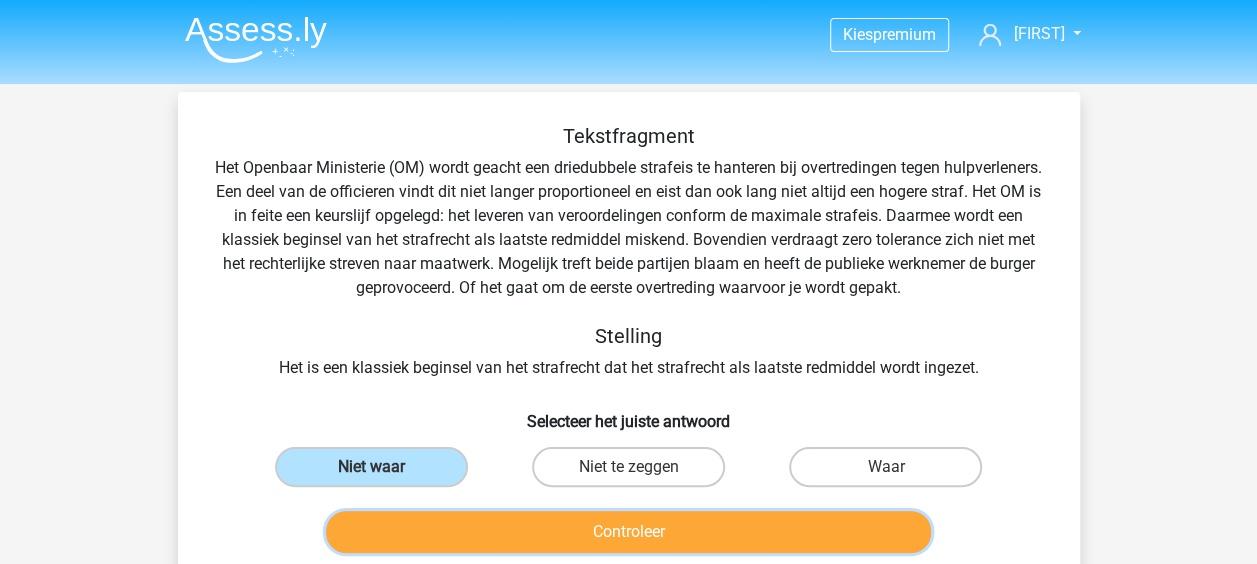 click on "Controleer" at bounding box center [628, 532] 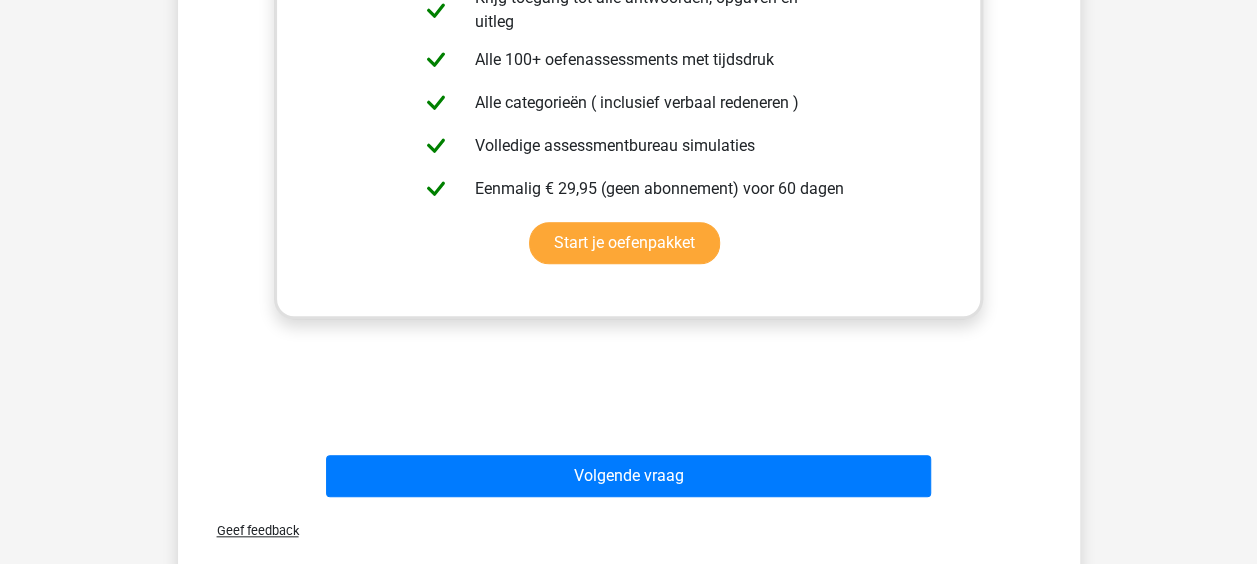 scroll, scrollTop: 758, scrollLeft: 0, axis: vertical 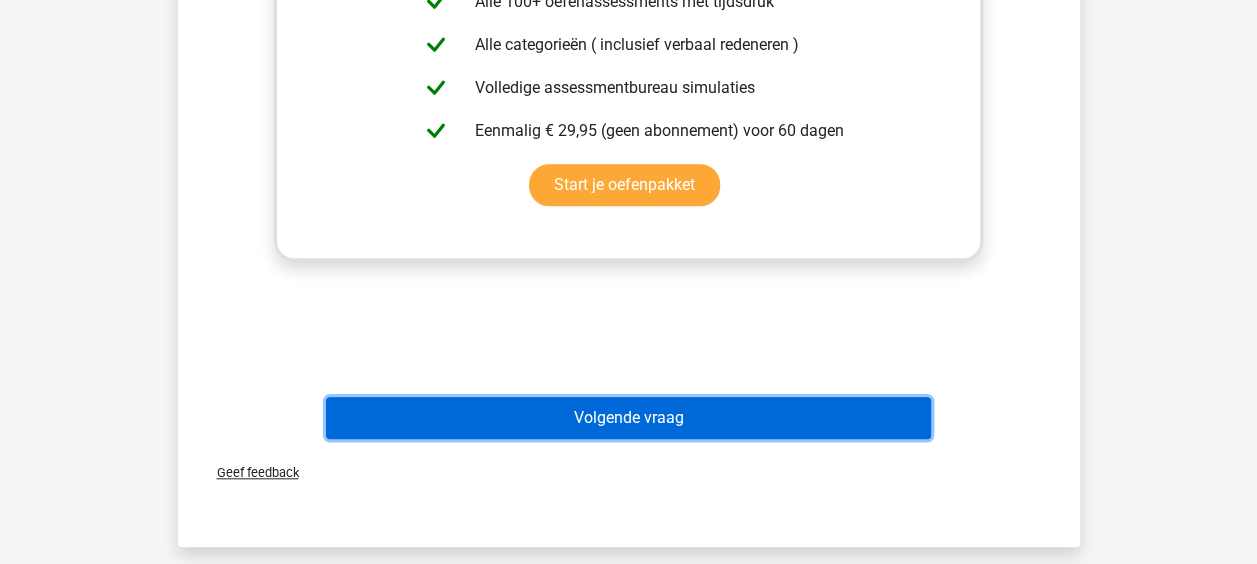 click on "Volgende vraag" at bounding box center [628, 418] 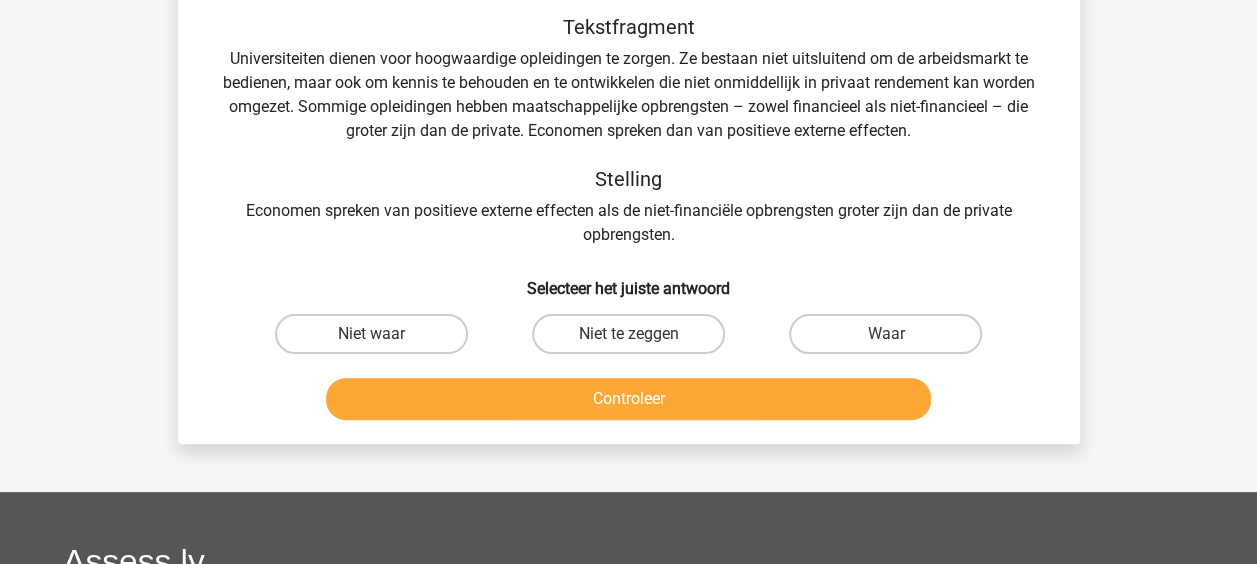 scroll, scrollTop: 92, scrollLeft: 0, axis: vertical 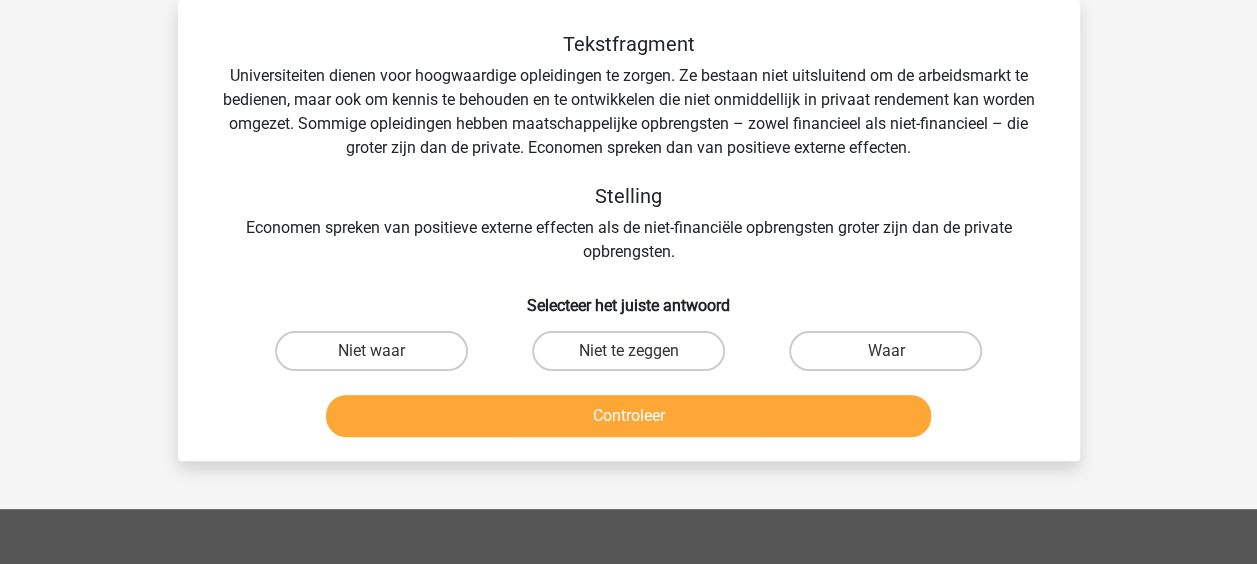 click on "Niet waar" at bounding box center (377, 357) 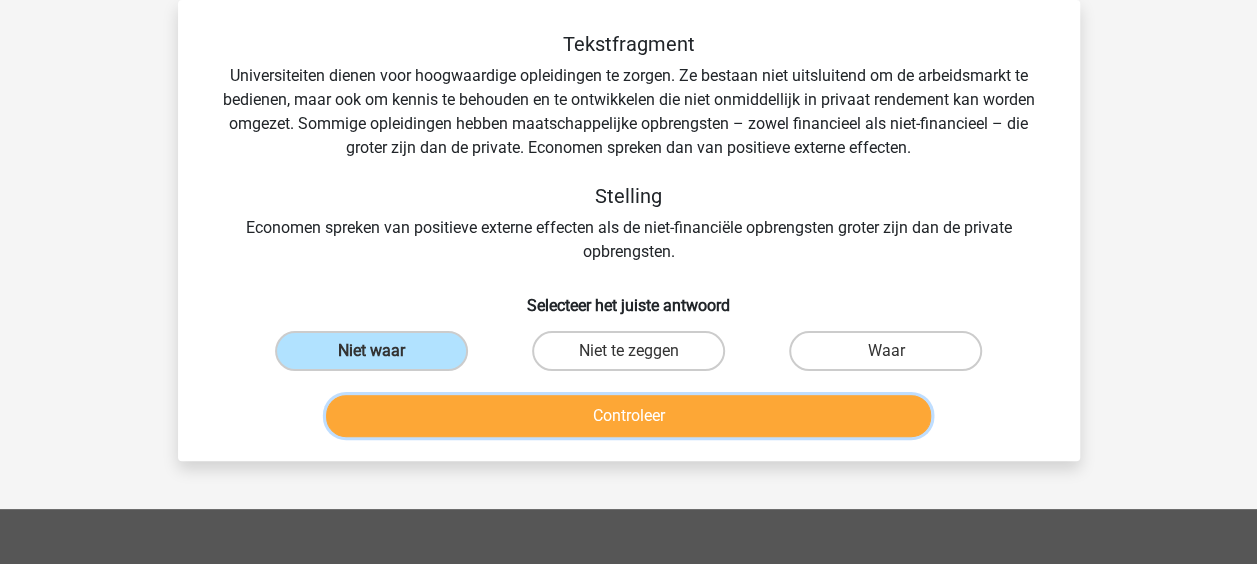 click on "Controleer" at bounding box center [628, 416] 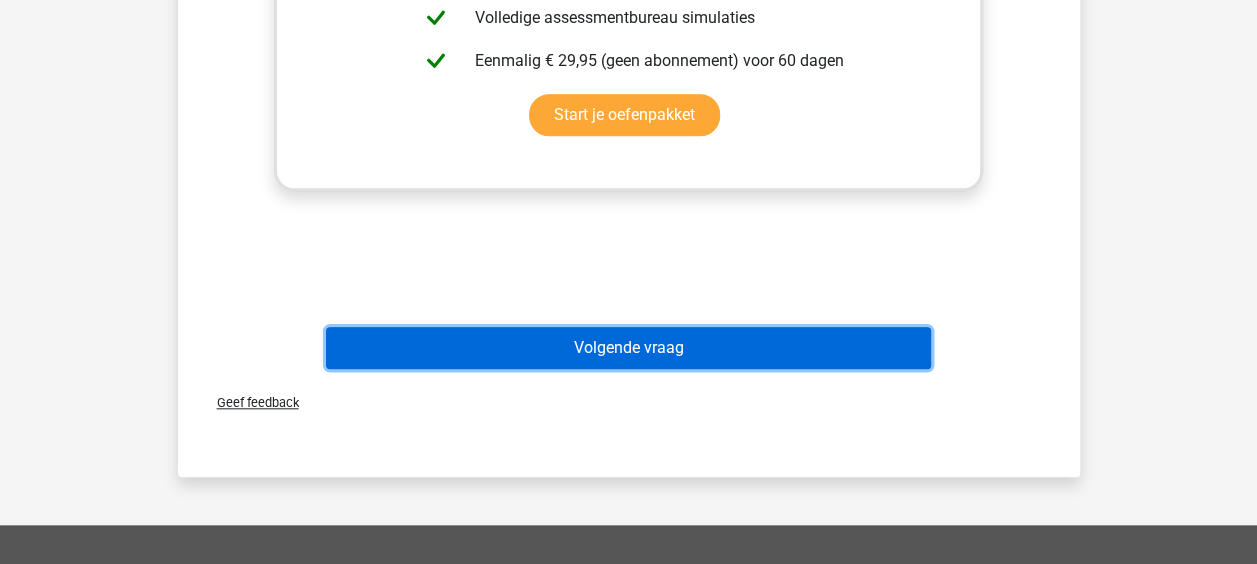 click on "Volgende vraag" at bounding box center [628, 348] 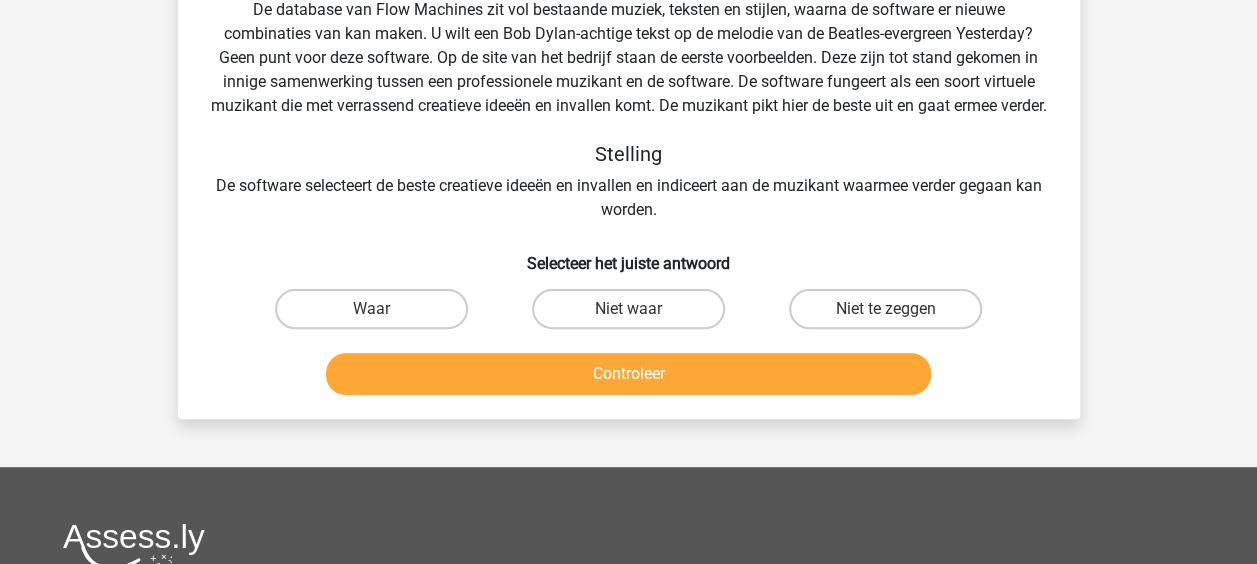 scroll, scrollTop: 92, scrollLeft: 0, axis: vertical 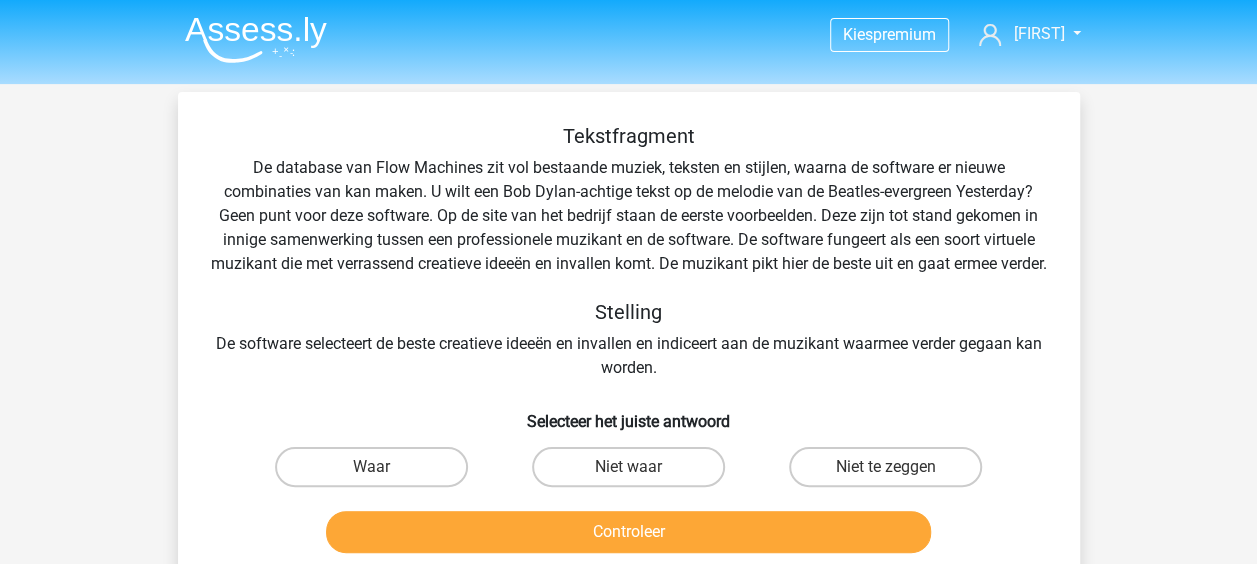 click at bounding box center (256, 39) 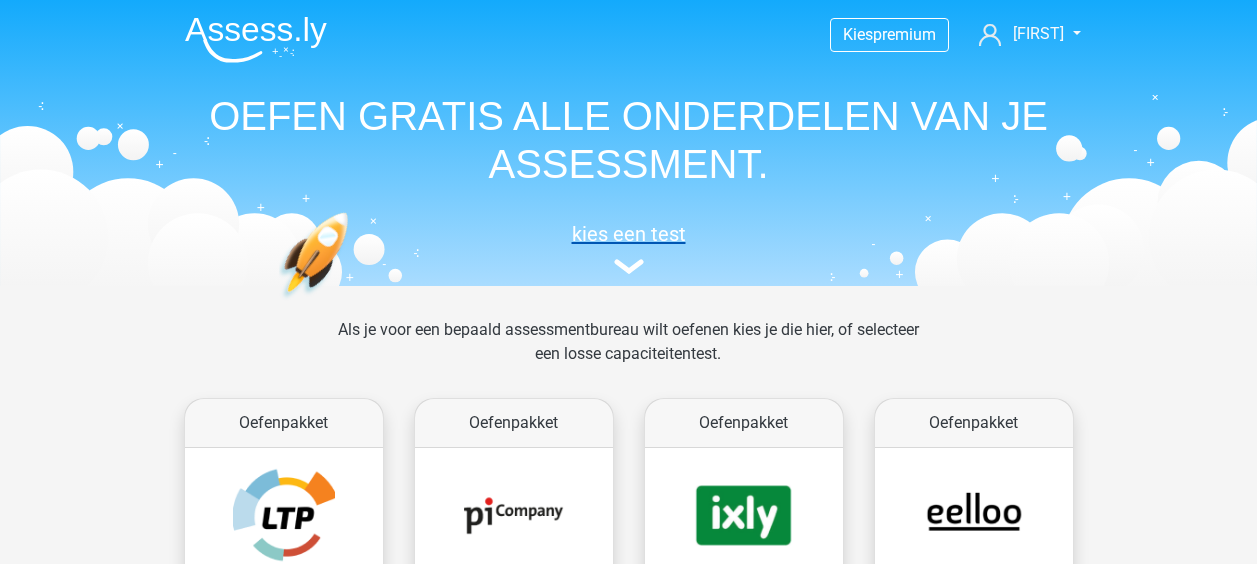 scroll, scrollTop: 0, scrollLeft: 0, axis: both 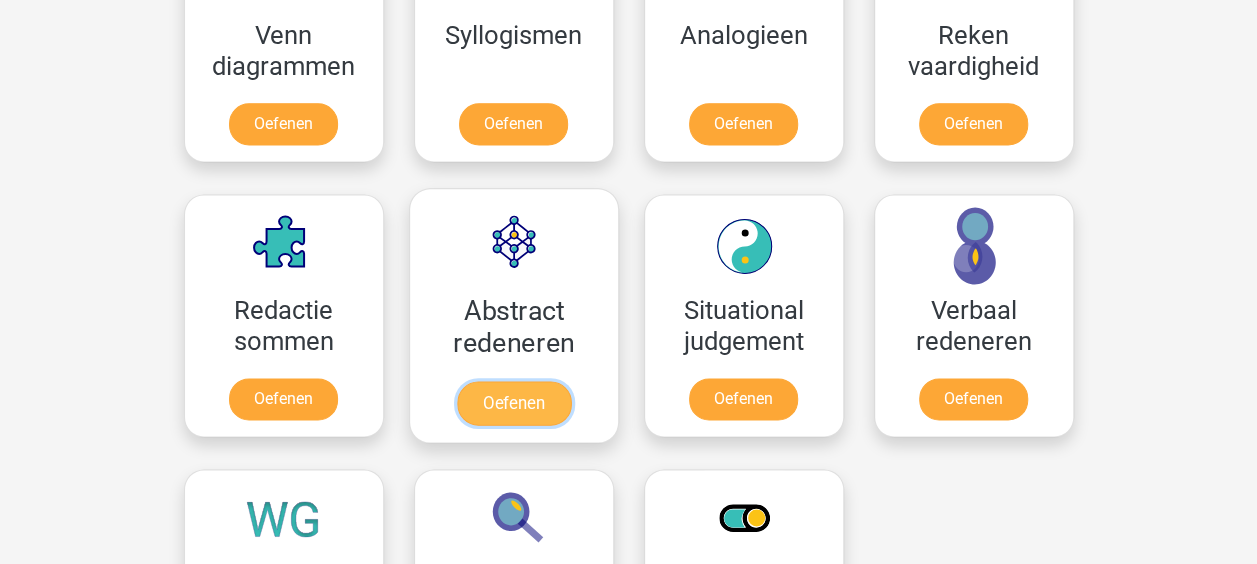 click on "Oefenen" at bounding box center [513, 403] 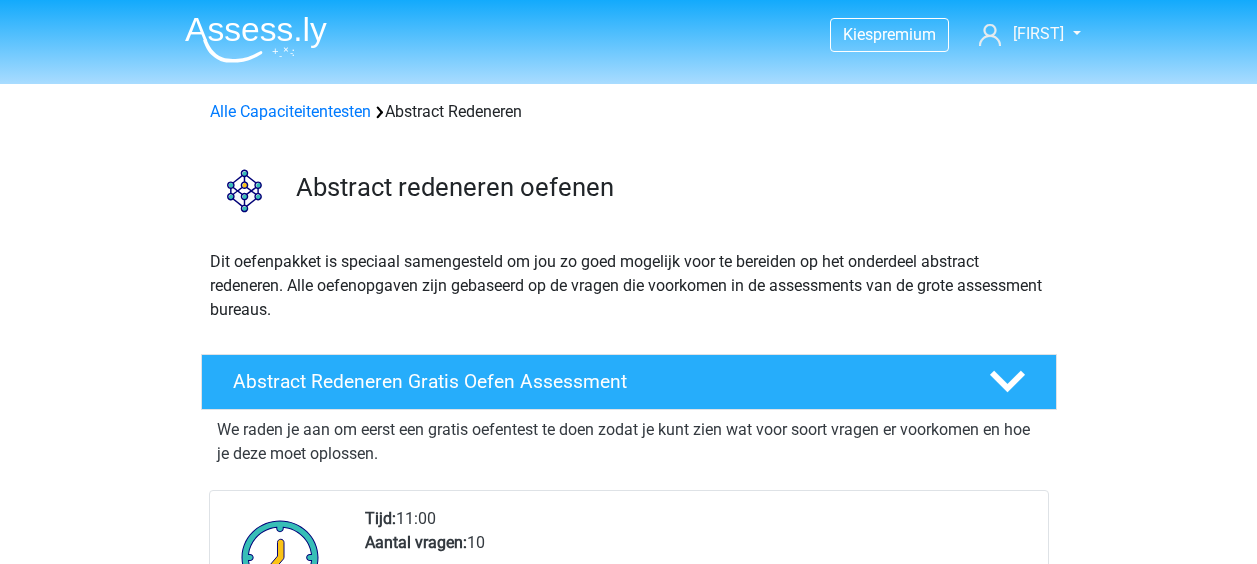 scroll, scrollTop: 0, scrollLeft: 0, axis: both 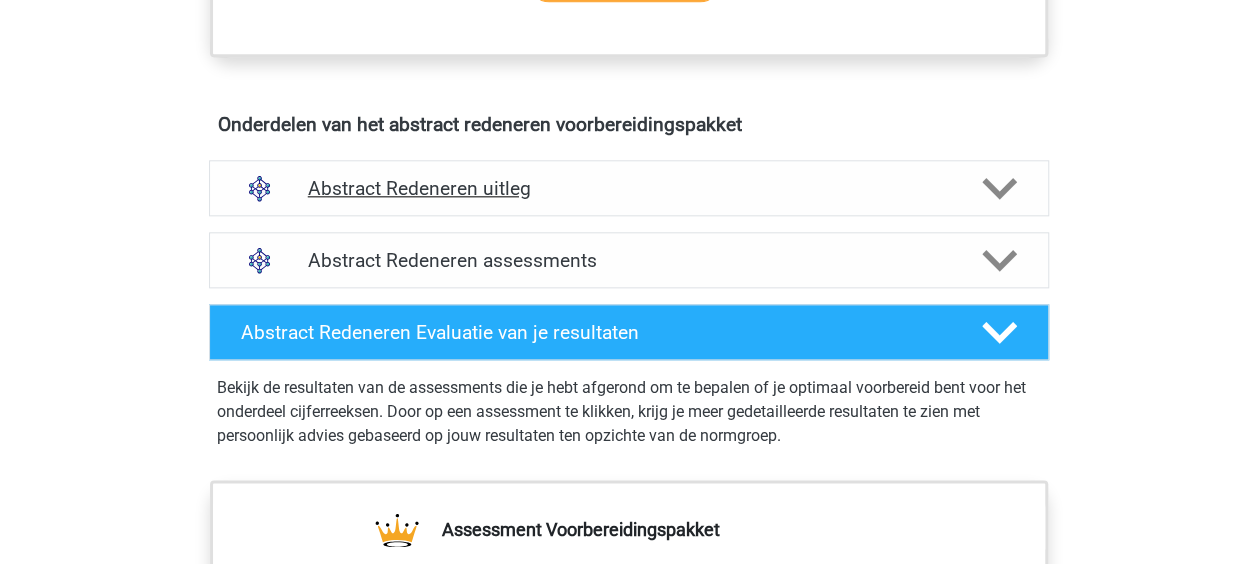click on "Abstract Redeneren uitleg" at bounding box center [629, 188] 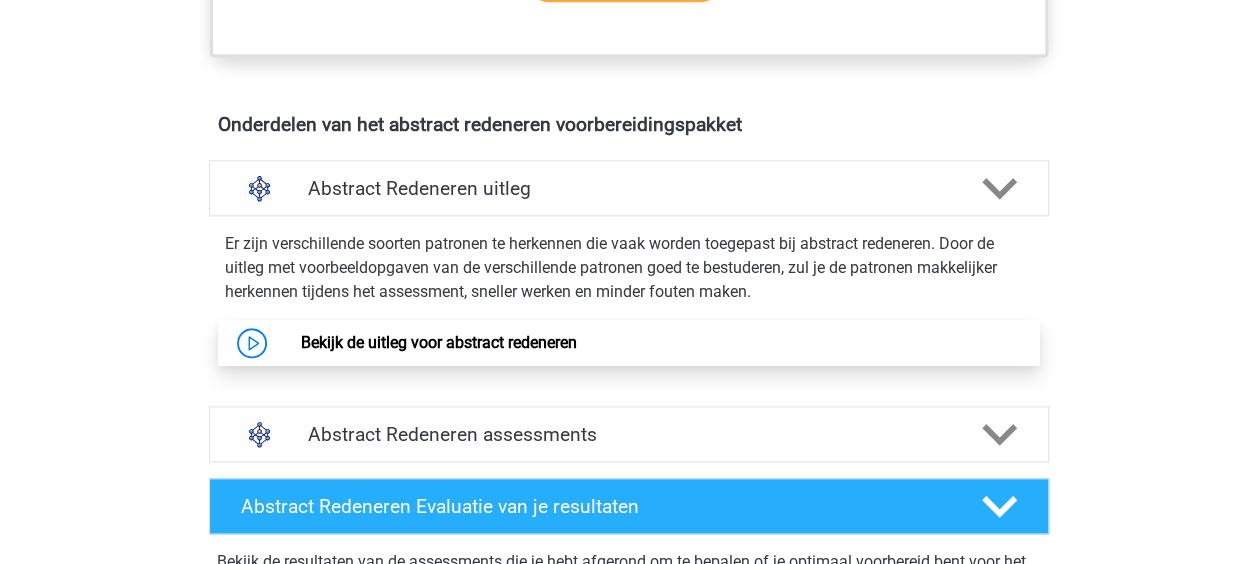 click on "Bekijk de uitleg voor
abstract redeneren" at bounding box center (439, 342) 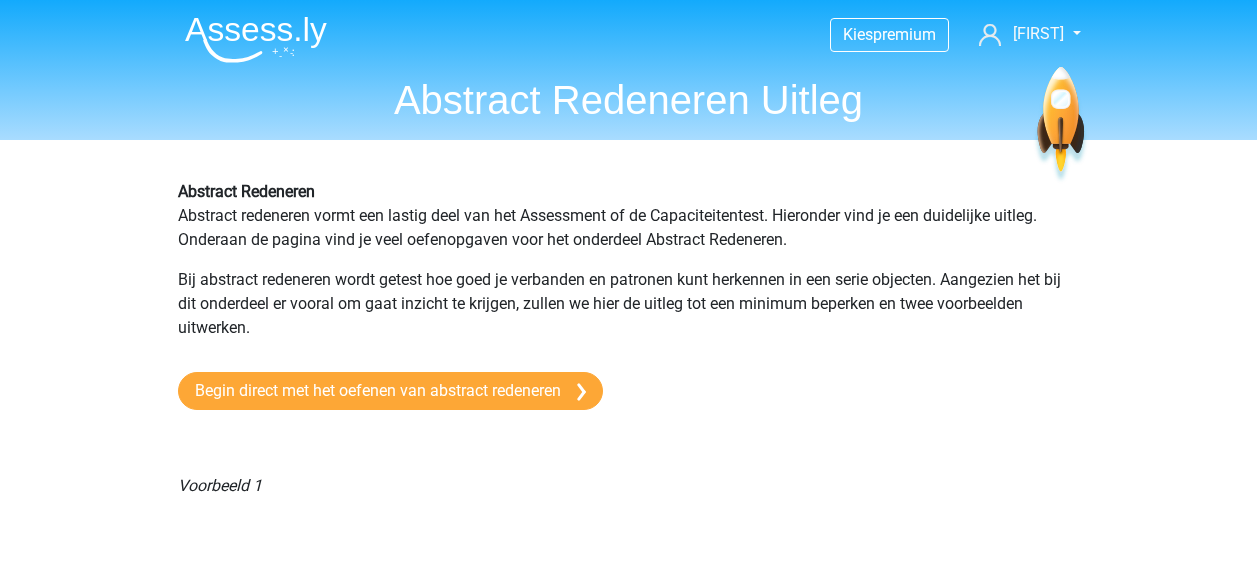 scroll, scrollTop: 0, scrollLeft: 0, axis: both 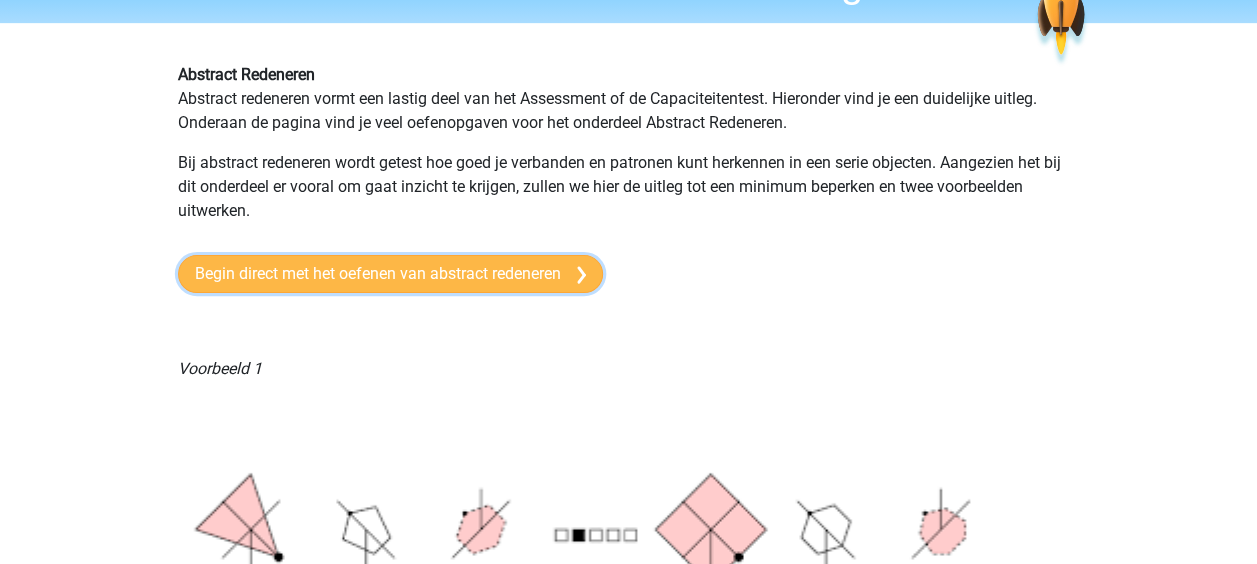 click on "Begin direct met het oefenen van abstract redeneren" at bounding box center (390, 274) 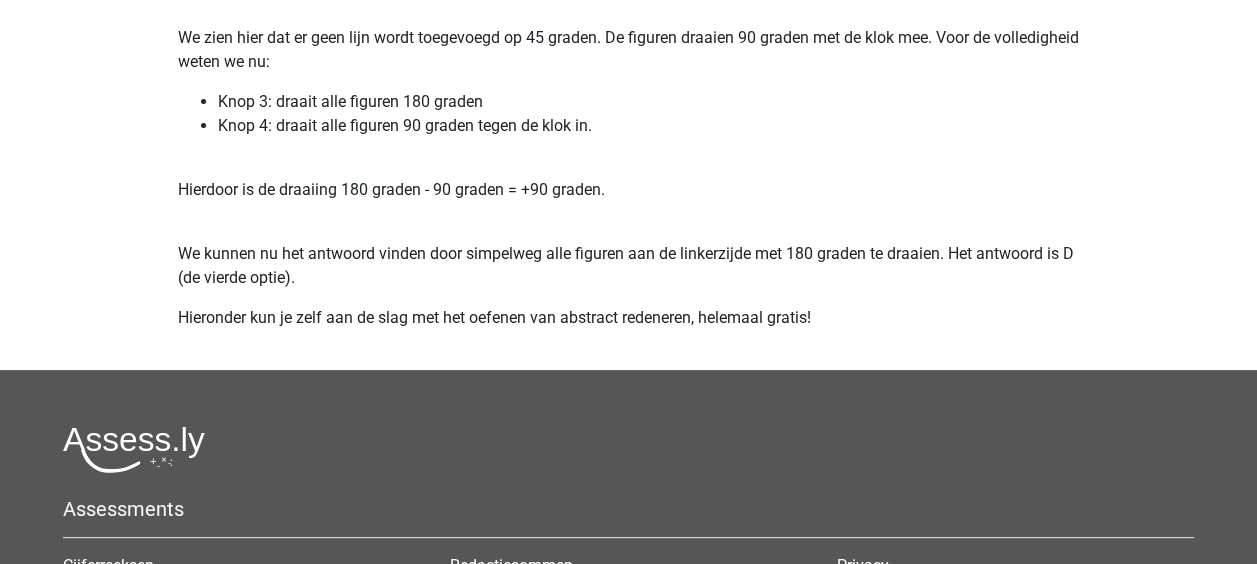 scroll, scrollTop: 3747, scrollLeft: 0, axis: vertical 